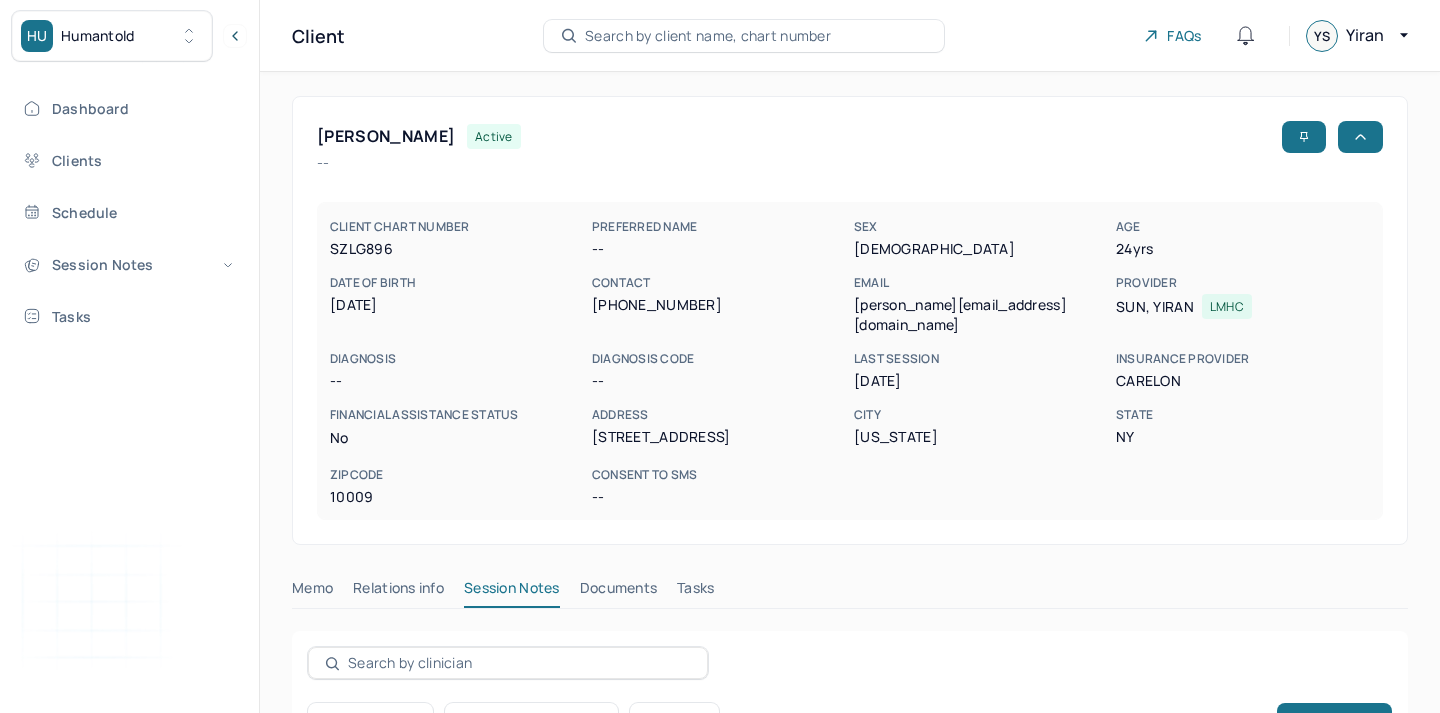 scroll, scrollTop: 337, scrollLeft: 0, axis: vertical 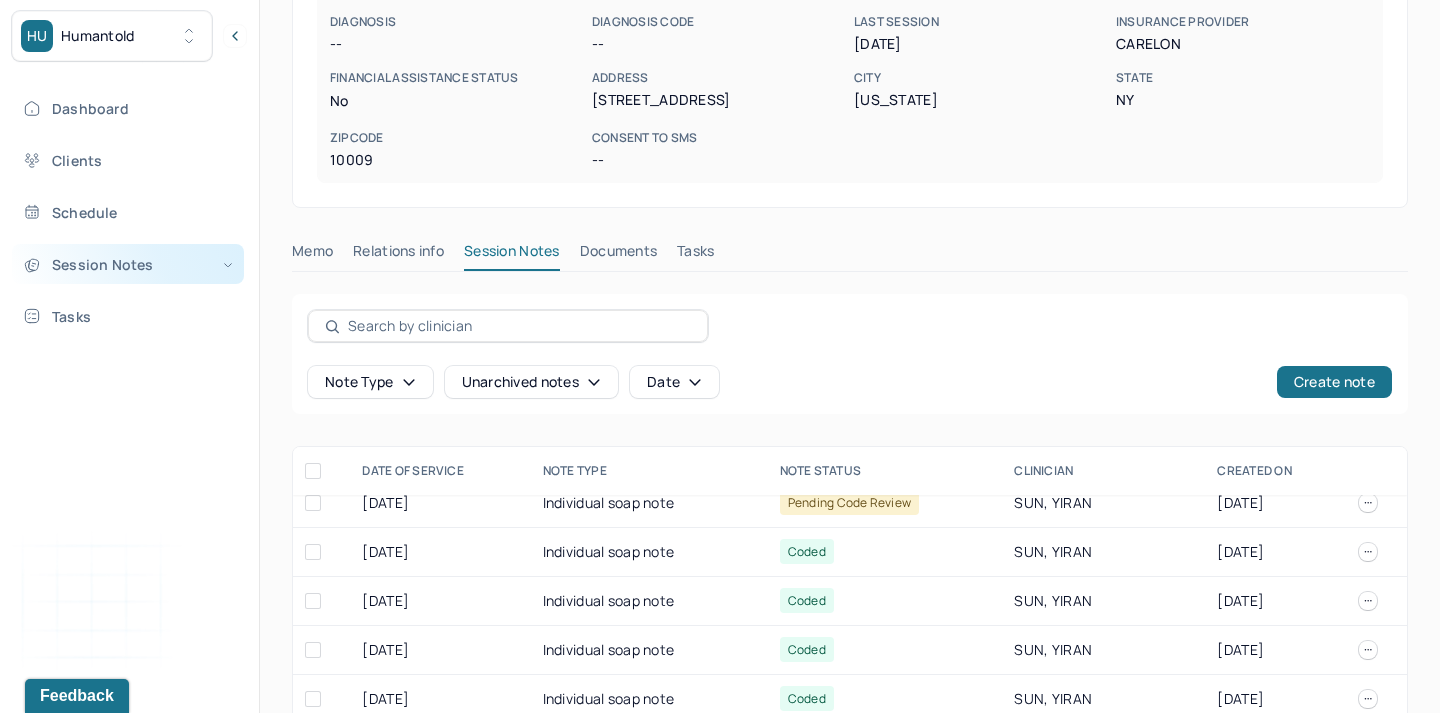 click on "Session Notes" at bounding box center [128, 264] 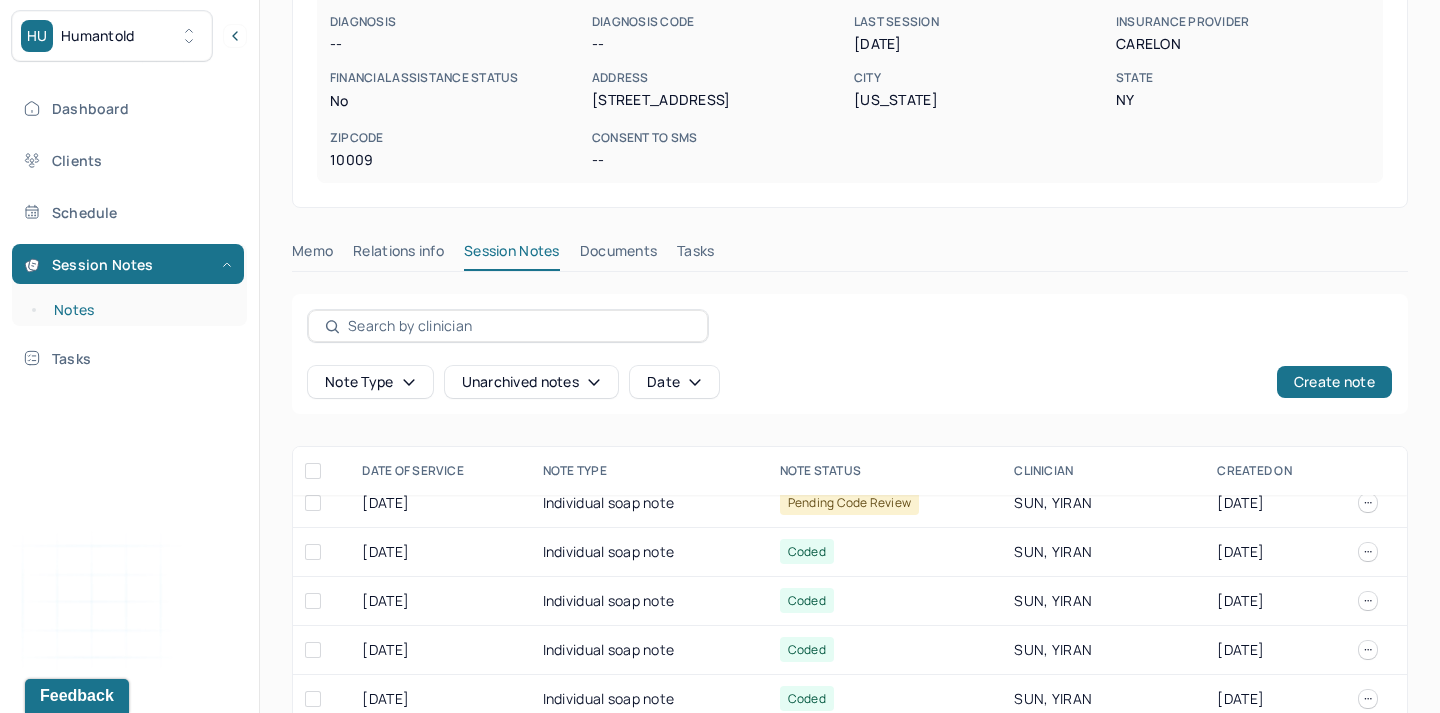 click on "Notes" at bounding box center [139, 310] 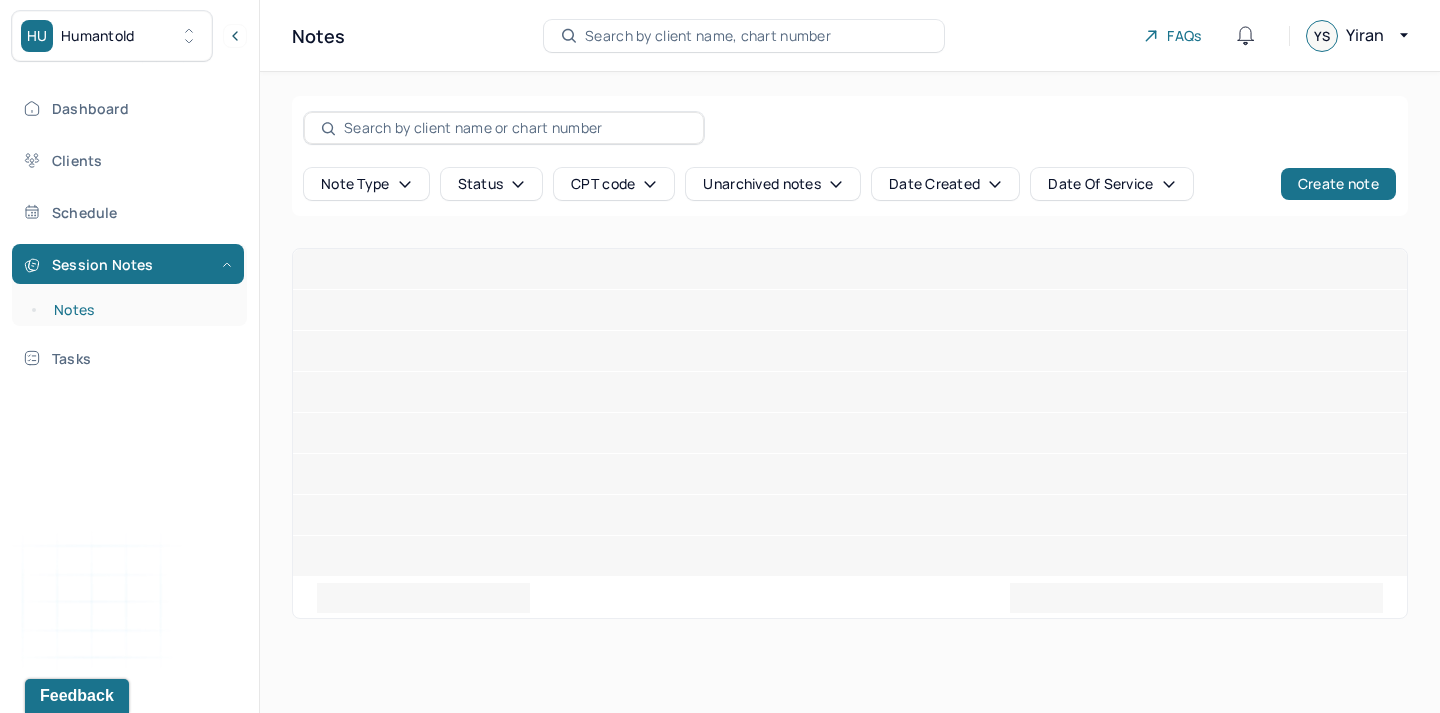 scroll, scrollTop: 0, scrollLeft: 0, axis: both 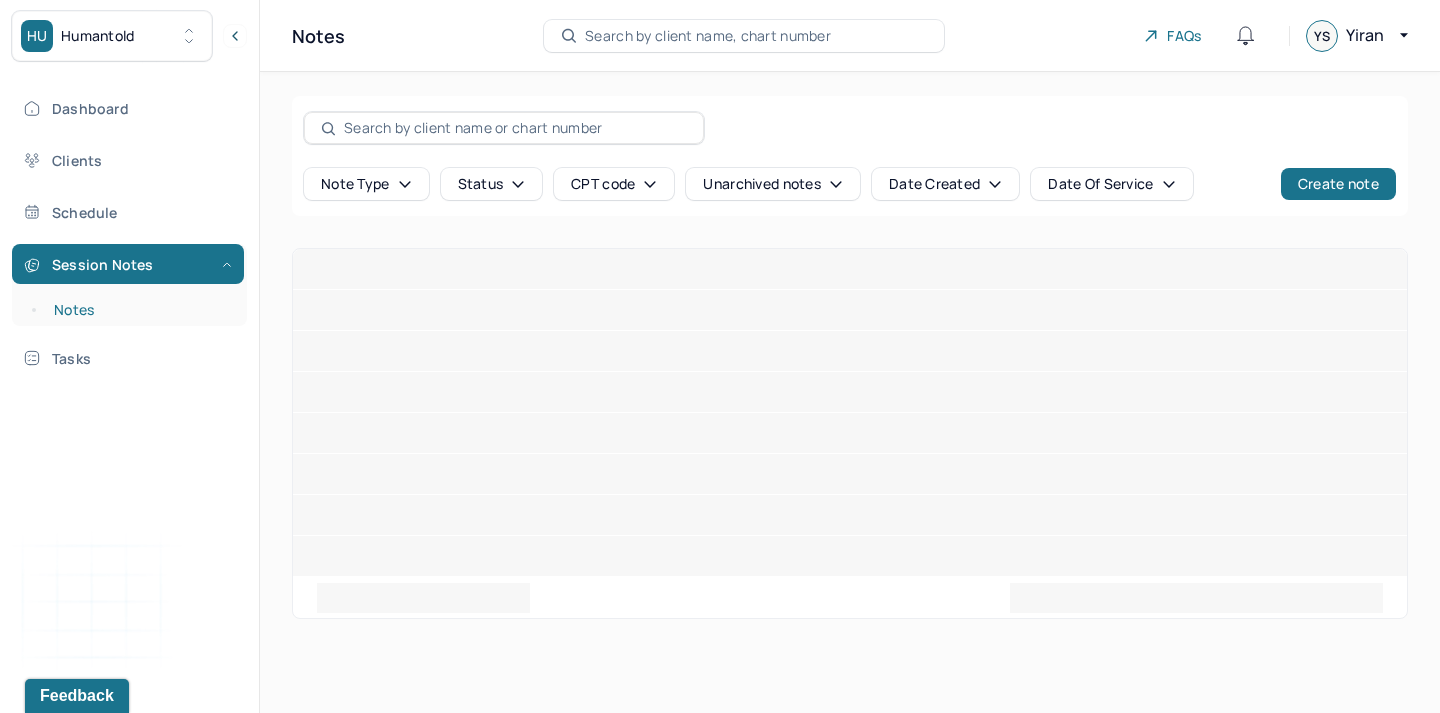 click on "Notes" at bounding box center (139, 310) 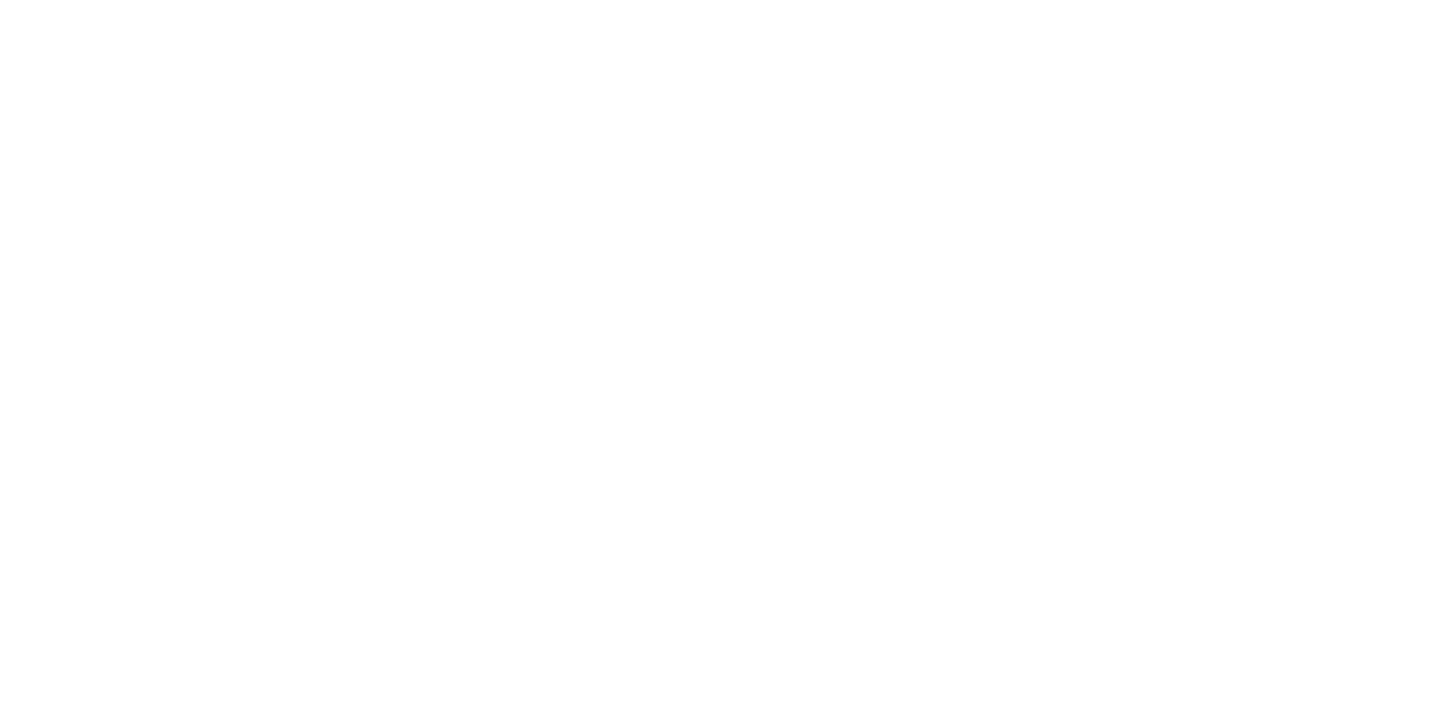 scroll, scrollTop: 0, scrollLeft: 0, axis: both 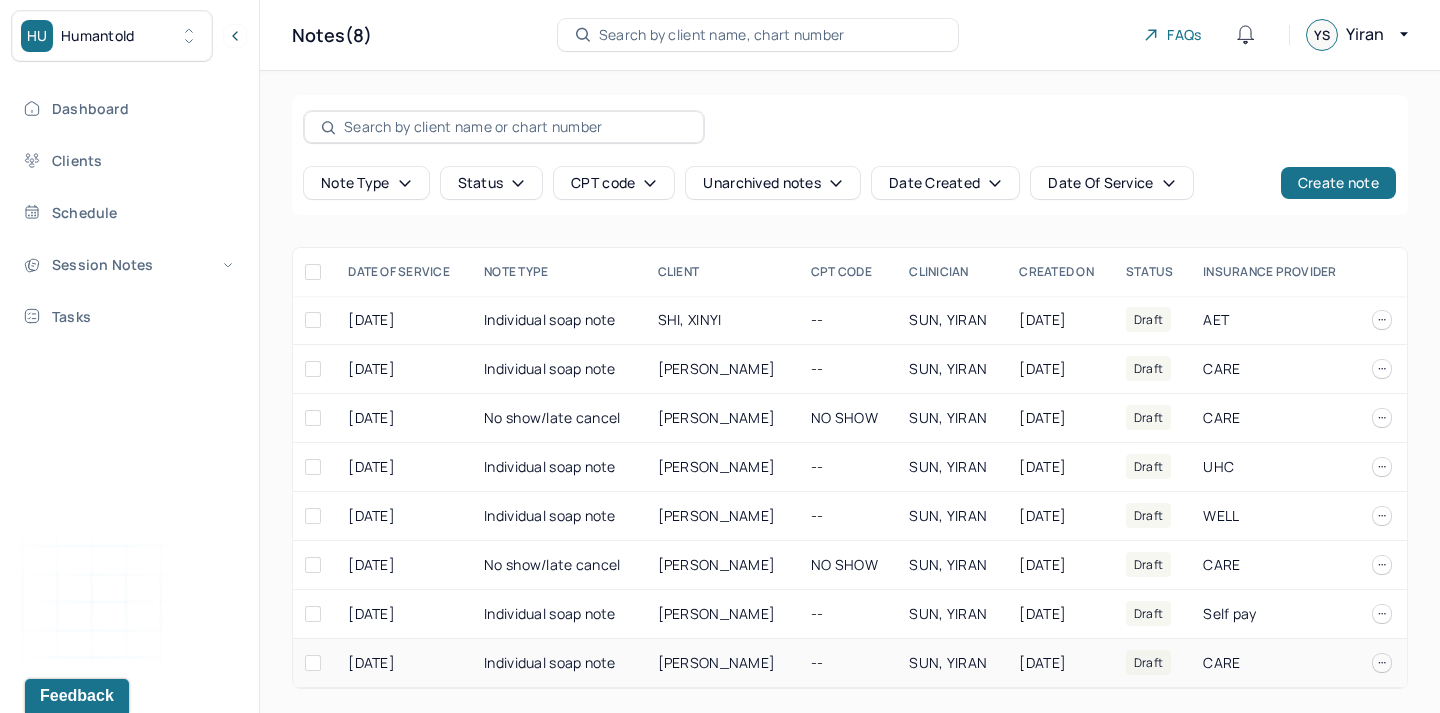 click on "Individual soap note" at bounding box center (558, 663) 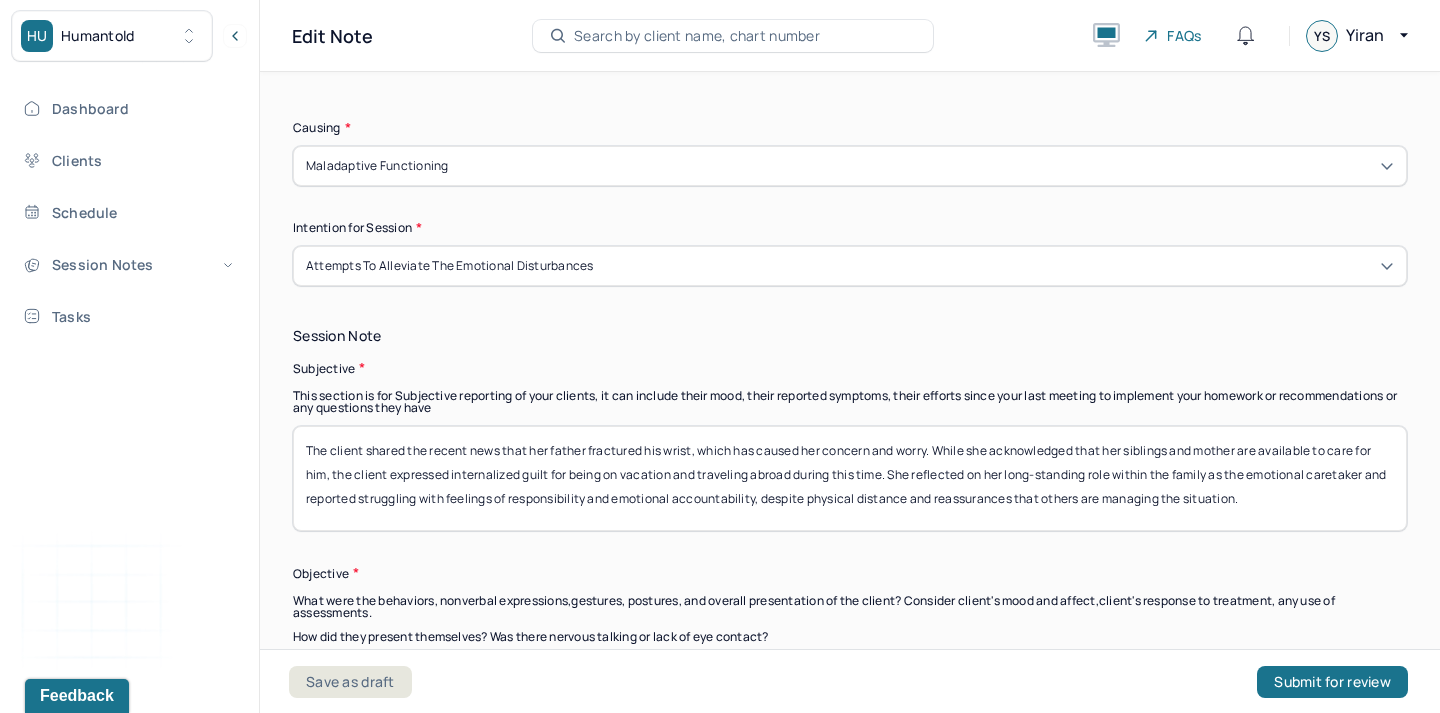 scroll, scrollTop: 1198, scrollLeft: 0, axis: vertical 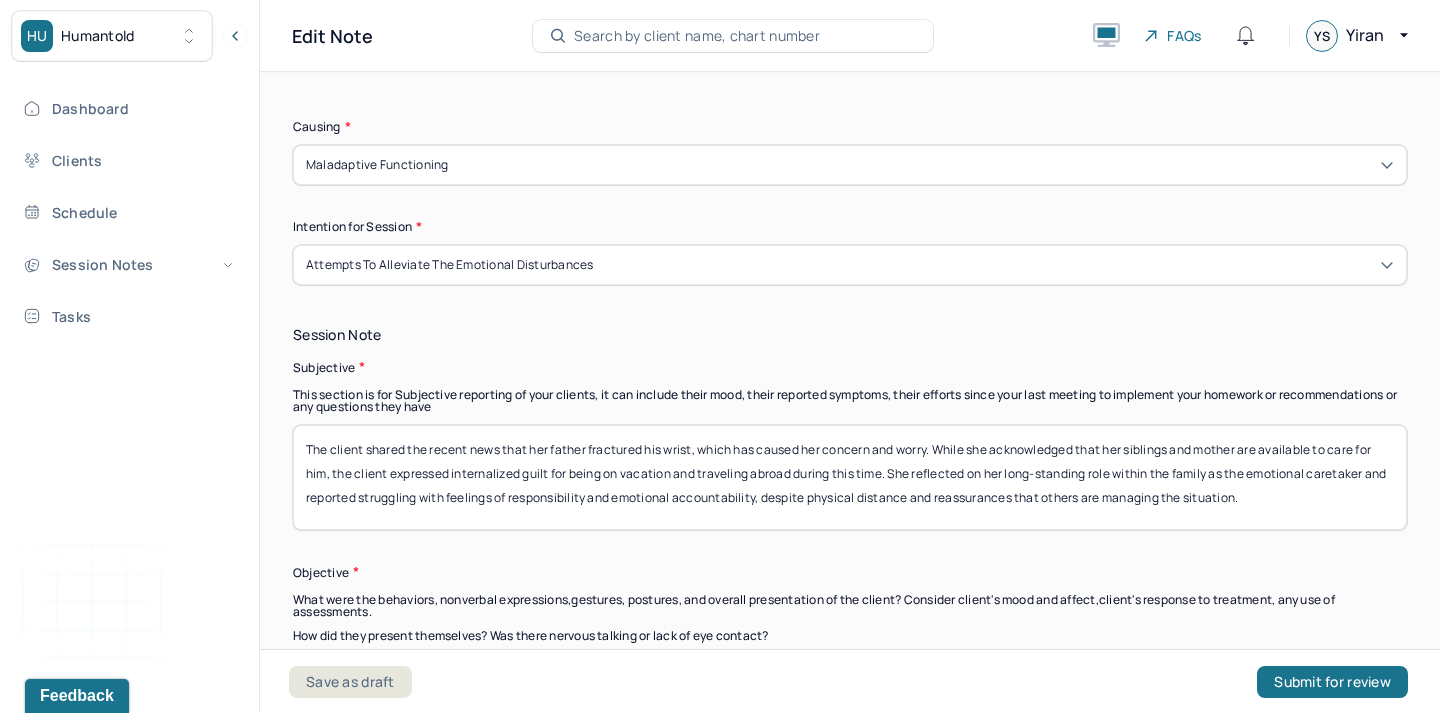 click on "The client shared the recent news that her father fractured his wrist, which has caused her concern and worry. While she acknowledged that her siblings and mother are available to care for him, the client expressed internalized guilt for being on vacation and traveling abroad during this time. She reflected on her long-standing role within the family as the emotional caretaker and reported struggling with feelings of responsibility and emotional accountability, despite physical distance and reassurances that others are managing the situation." at bounding box center (850, 477) 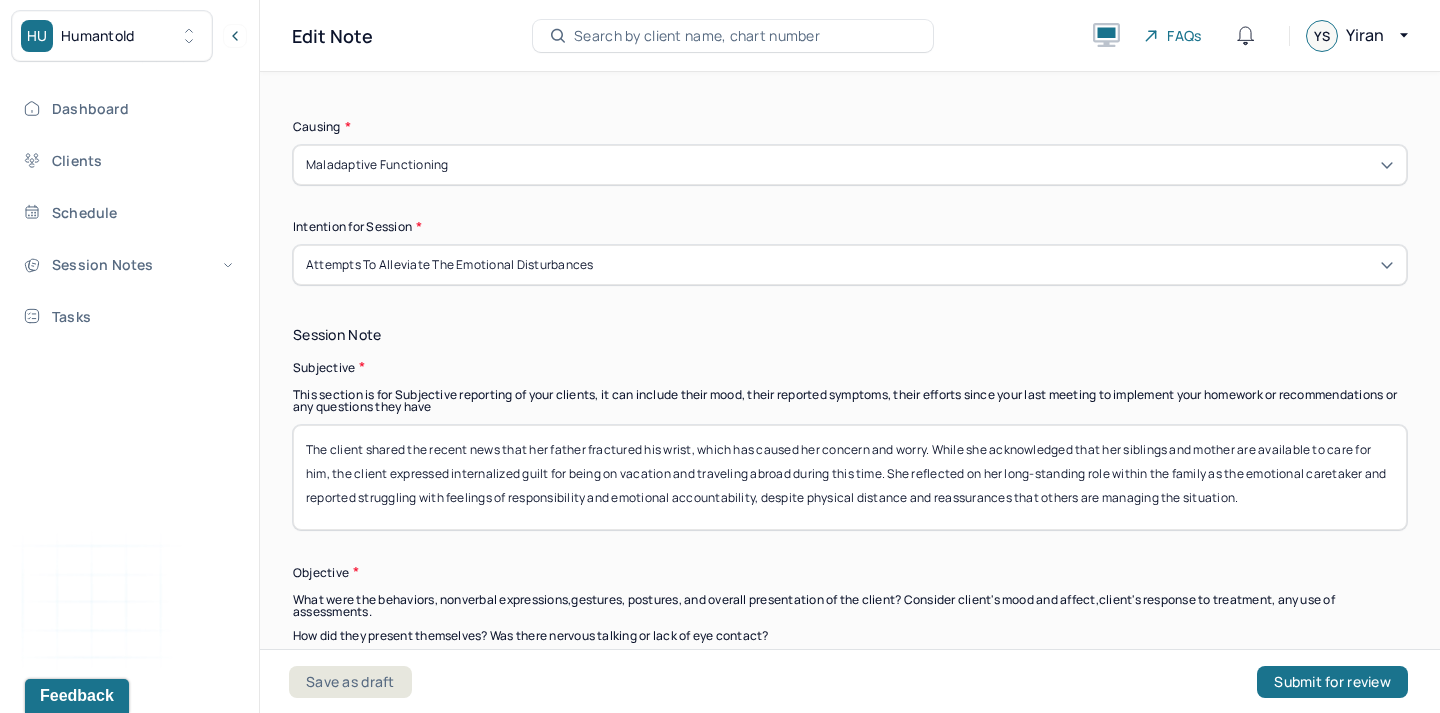 drag, startPoint x: 527, startPoint y: 517, endPoint x: 368, endPoint y: 443, distance: 175.37674 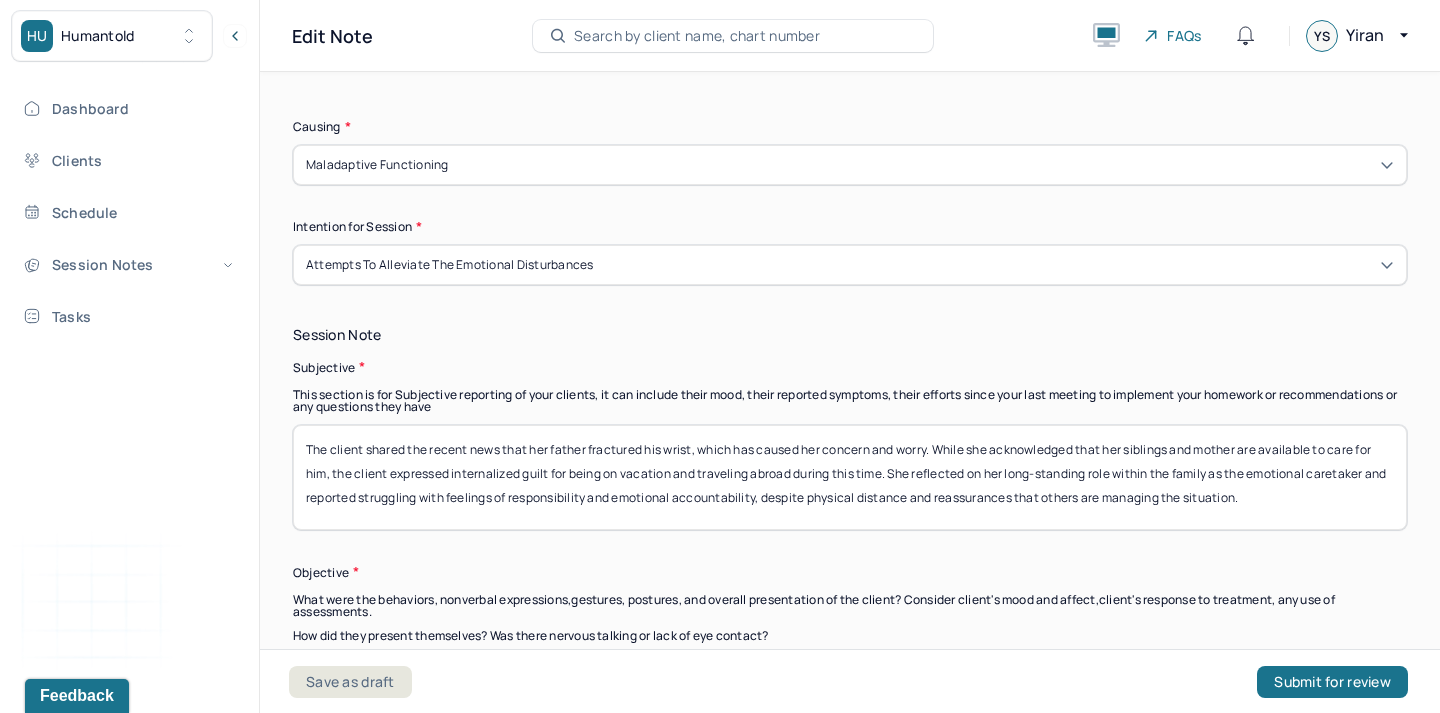 click on "The client shared the recent news that her father fractured his wrist, which has caused her concern and worry. While she acknowledged that her siblings and mother are available to care for him, the client expressed internalized guilt for being on vacation and traveling abroad during this time. She reflected on her long-standing role within the family as the emotional caretaker and reported struggling with feelings of responsibility and emotional accountability, despite physical distance and reassurances that others are managing the situation." at bounding box center (850, 477) 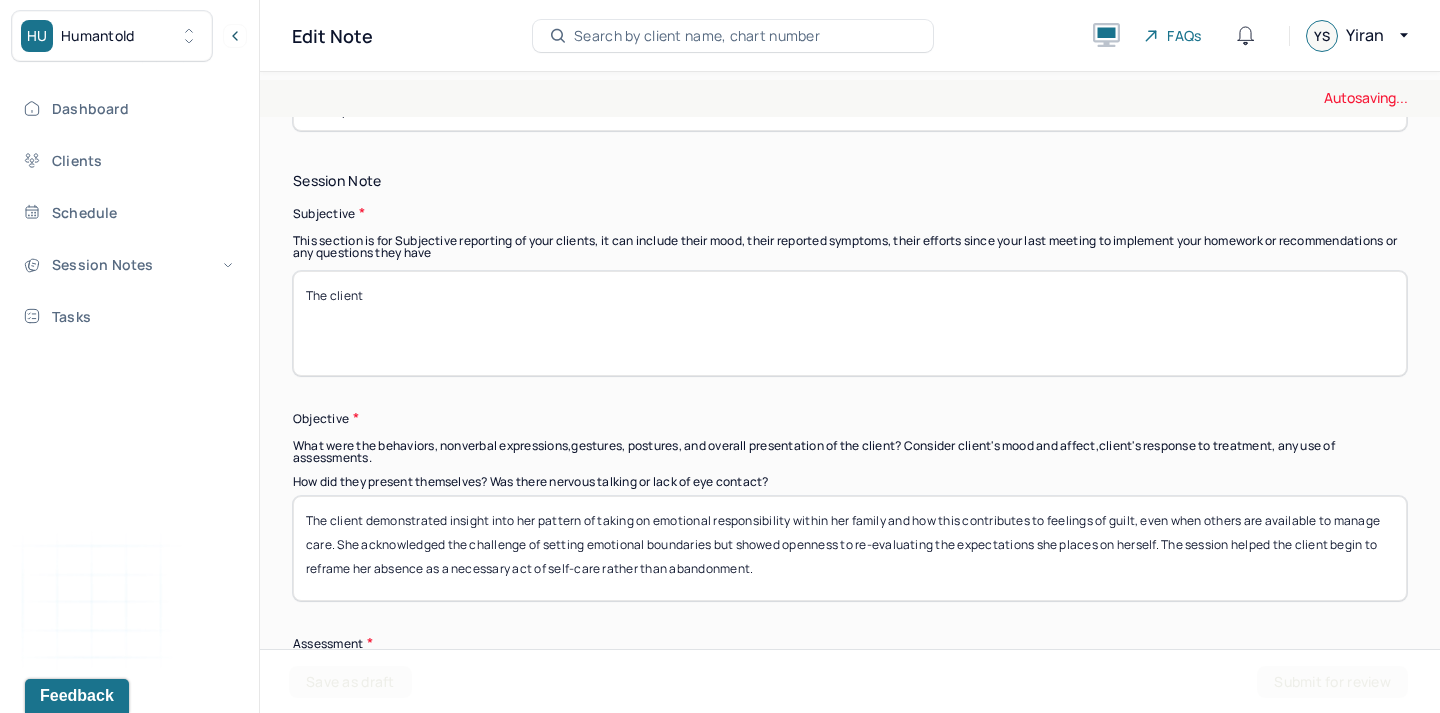 scroll, scrollTop: 1353, scrollLeft: 0, axis: vertical 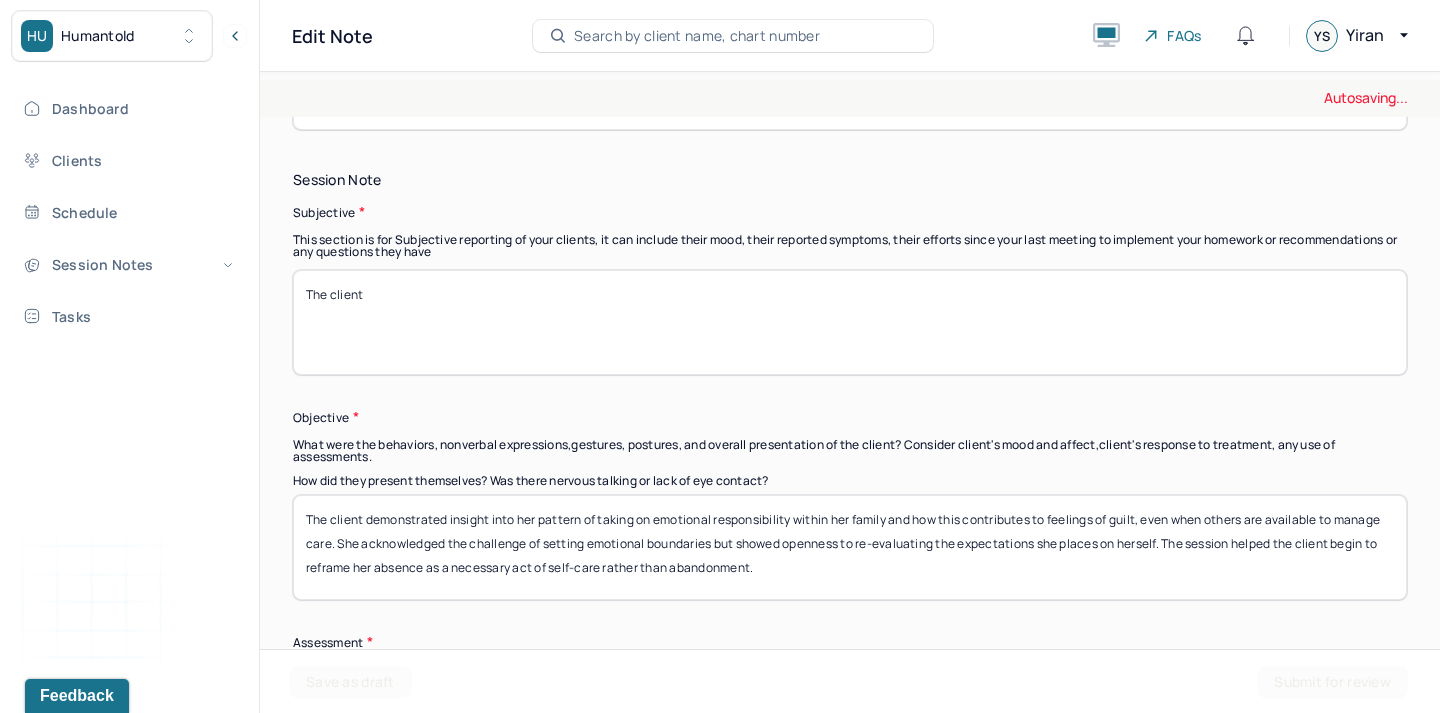 type on "The client" 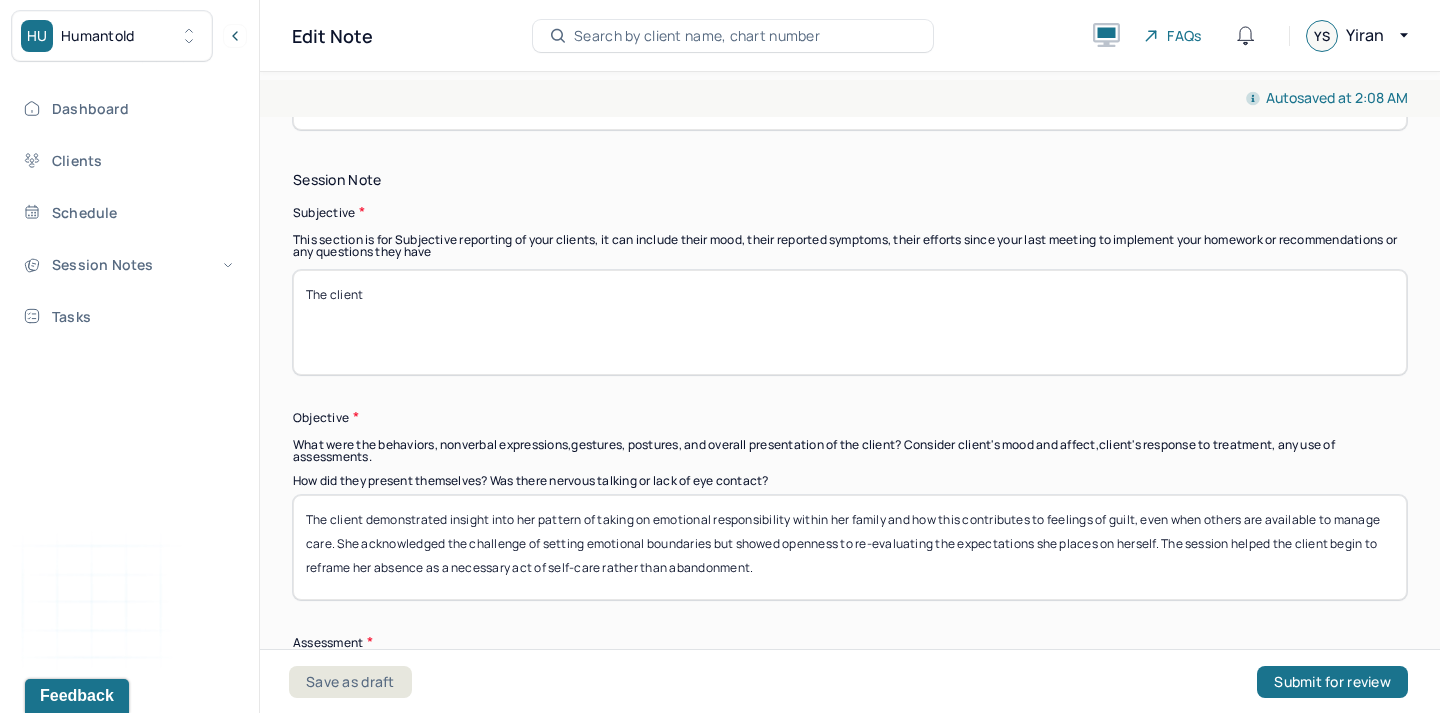 drag, startPoint x: 425, startPoint y: 580, endPoint x: 366, endPoint y: 510, distance: 91.5478 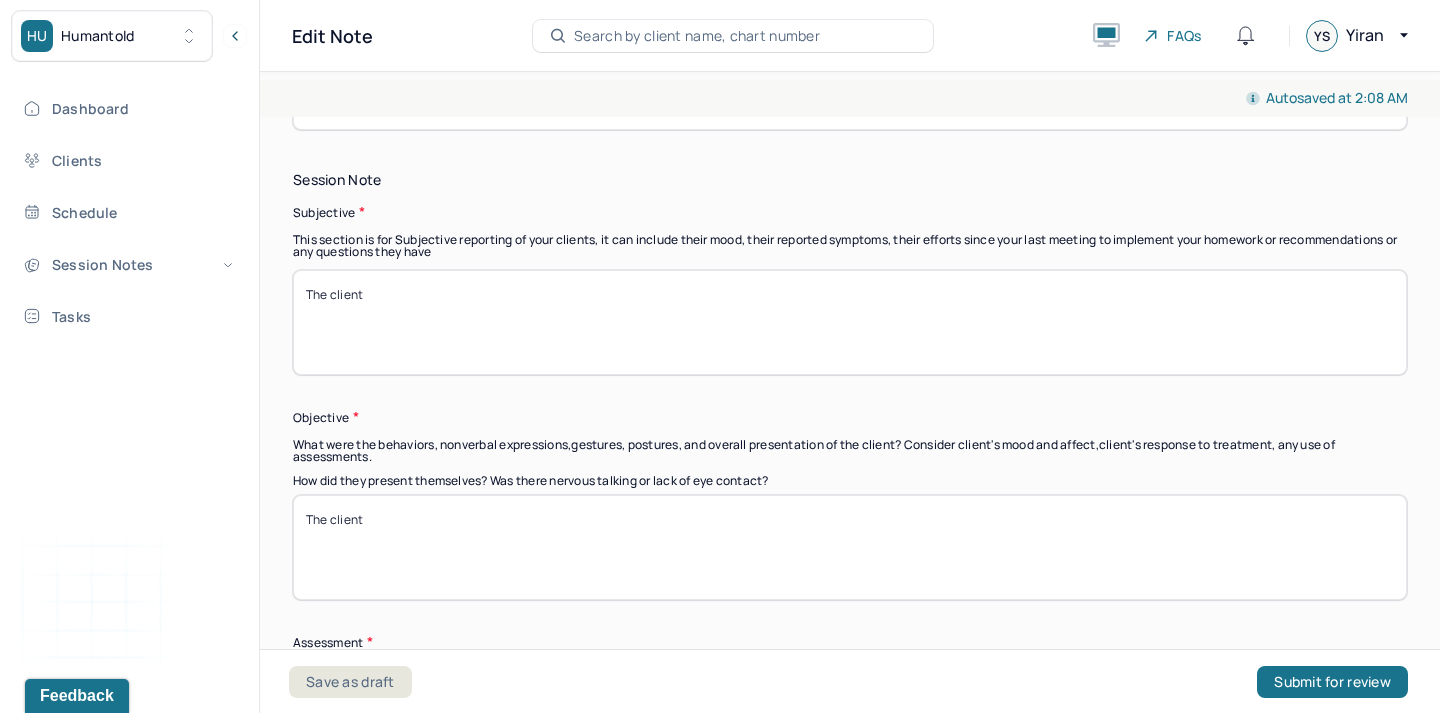 scroll, scrollTop: 1610, scrollLeft: 0, axis: vertical 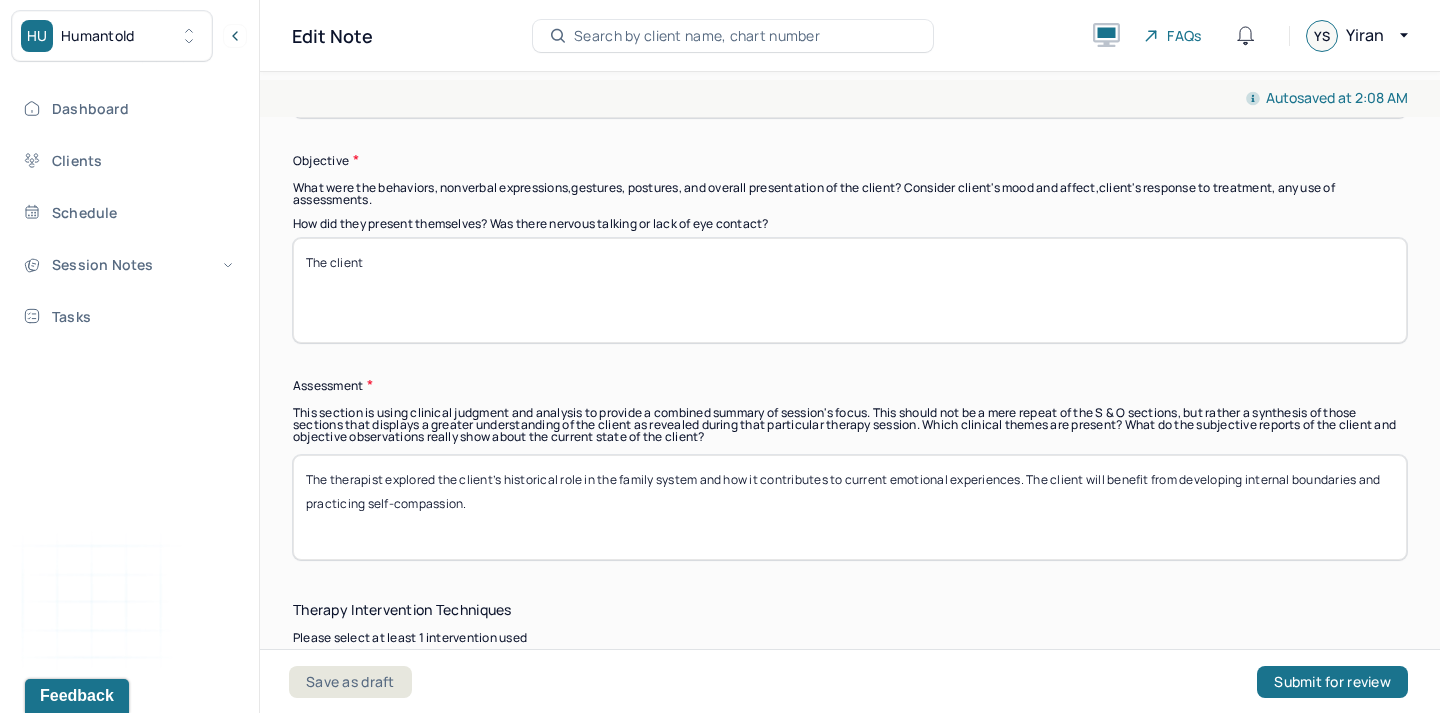 type on "The client" 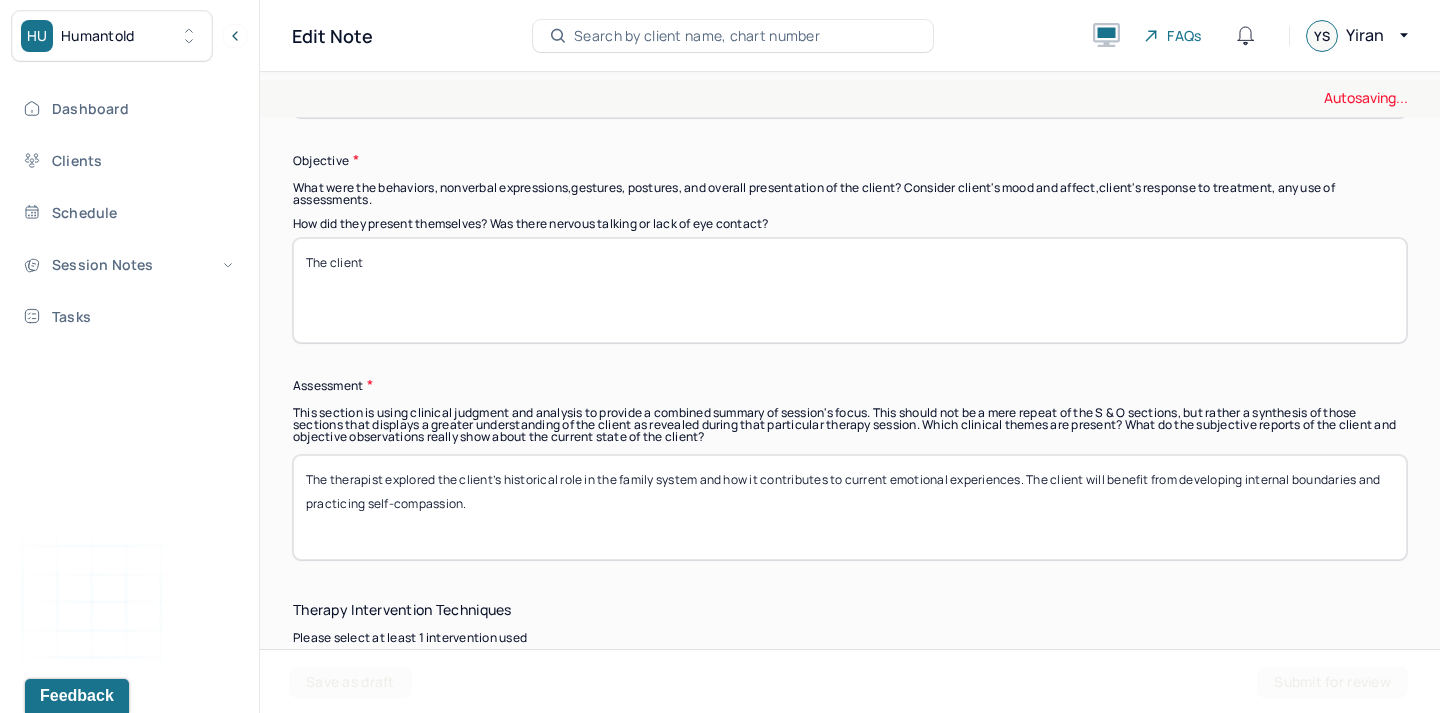 drag, startPoint x: 400, startPoint y: 519, endPoint x: 383, endPoint y: 468, distance: 53.75872 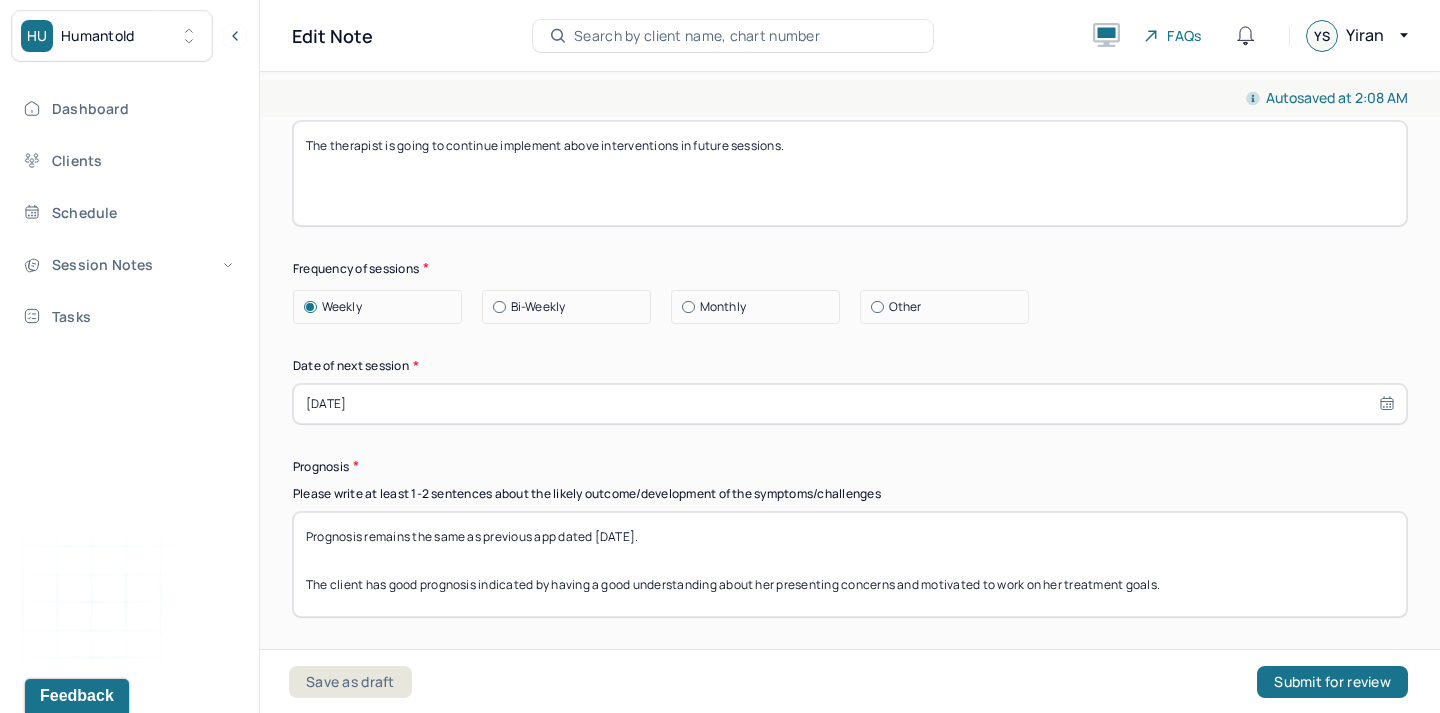 scroll, scrollTop: 2655, scrollLeft: 0, axis: vertical 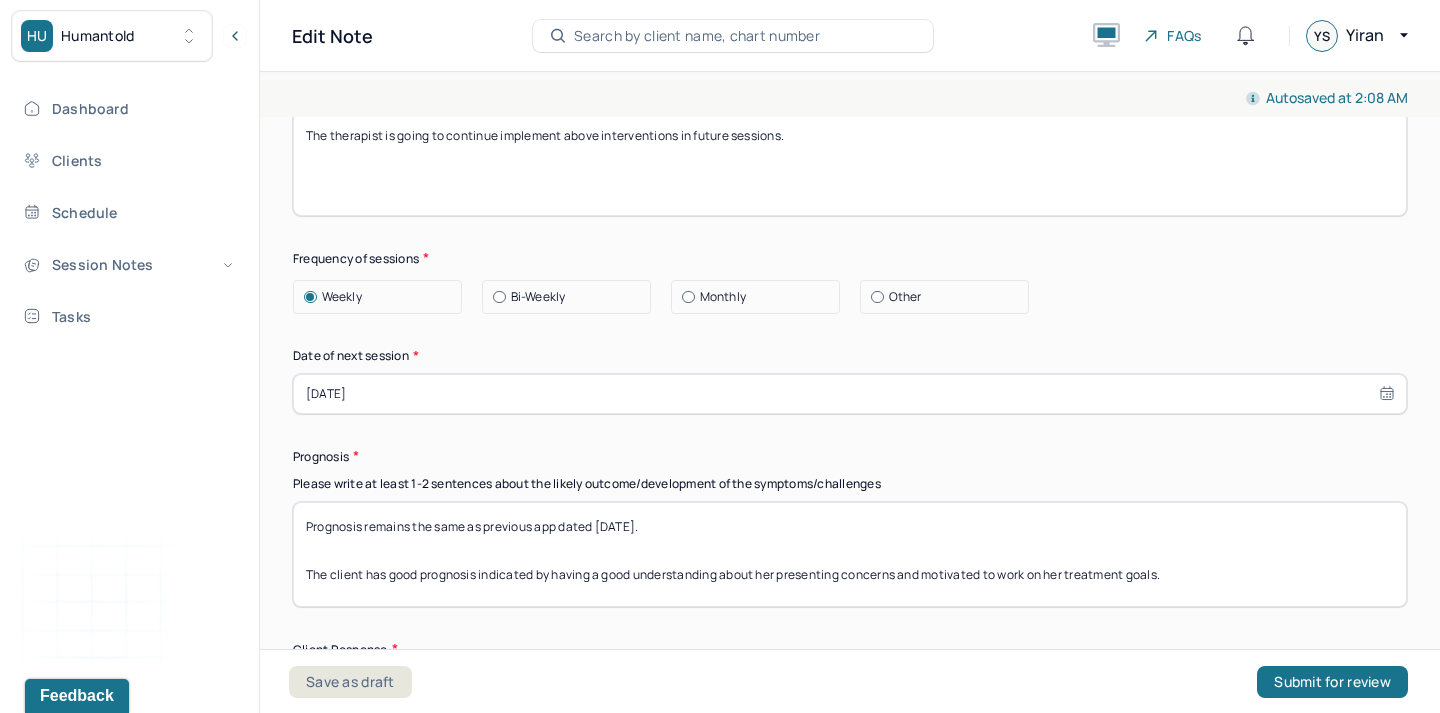 type on "The therapist" 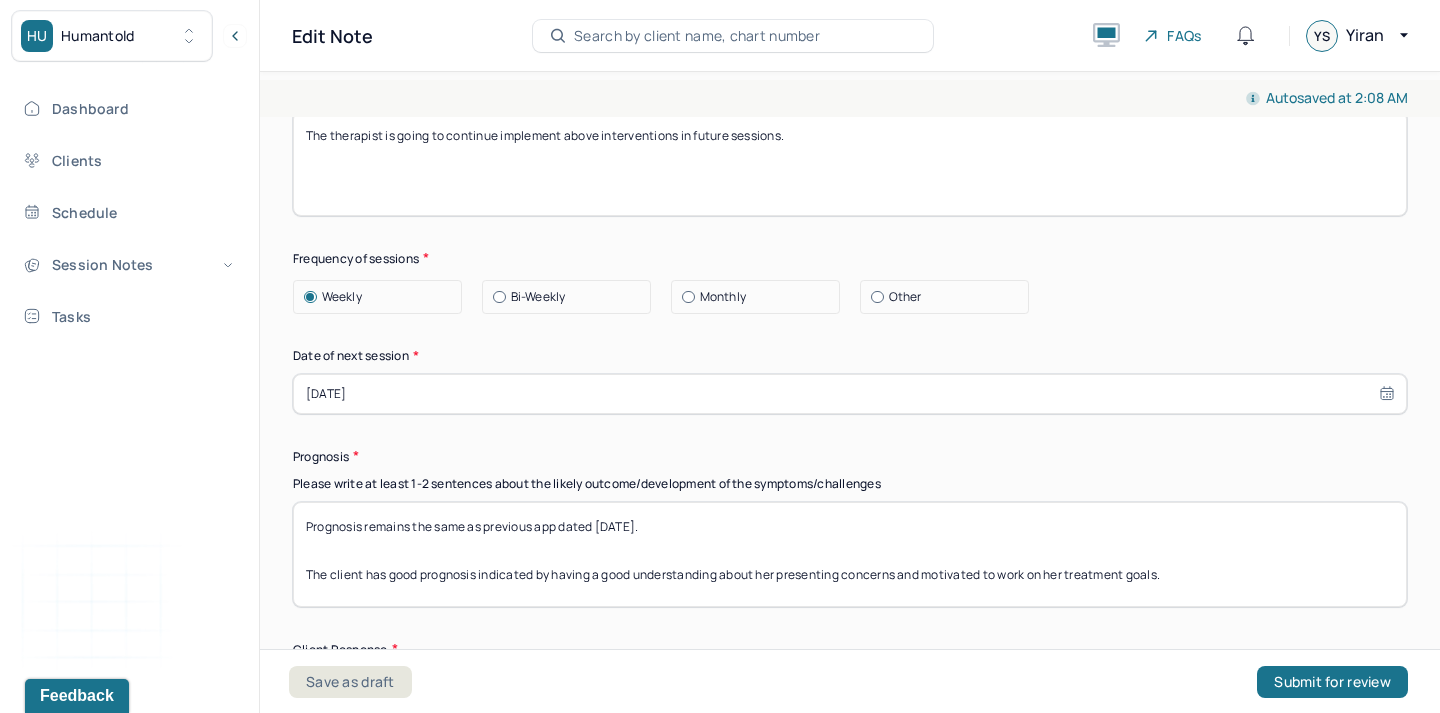 select on "6" 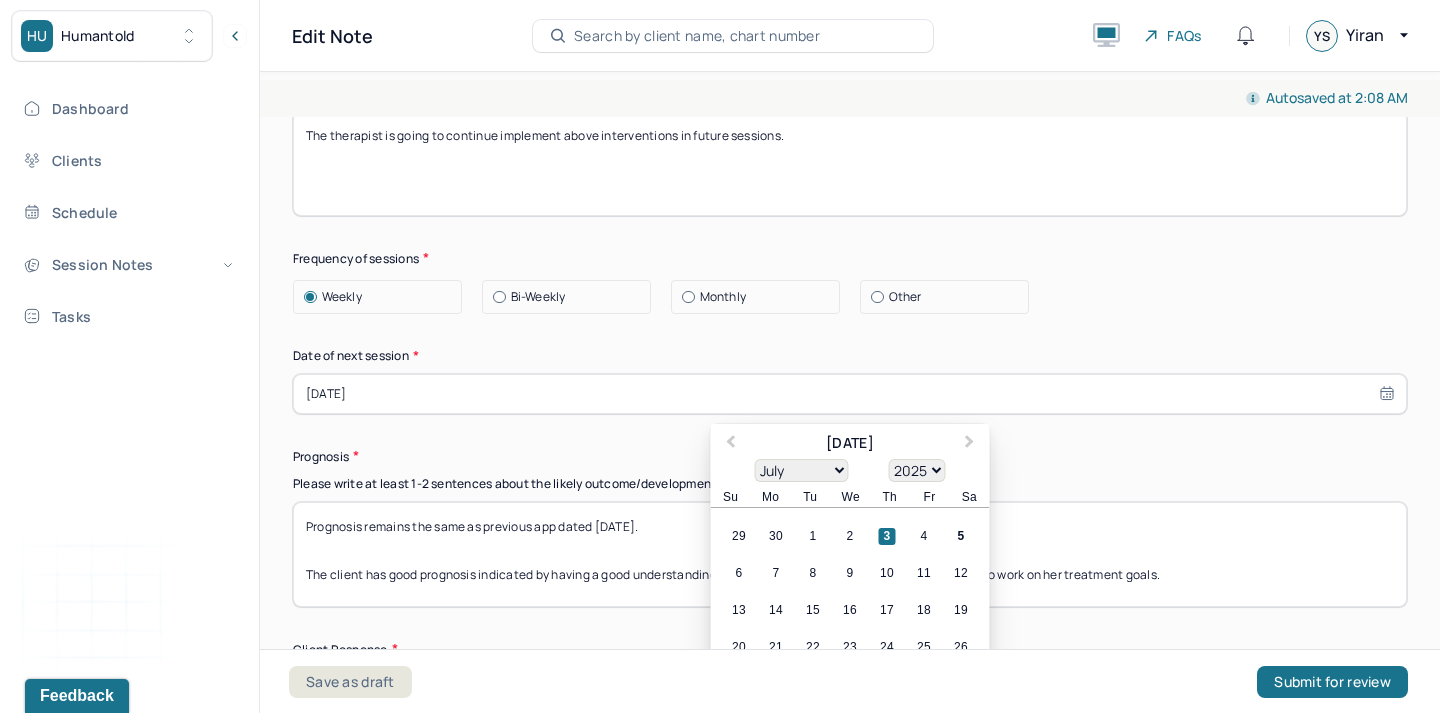 click on "[DATE]" at bounding box center [850, 394] 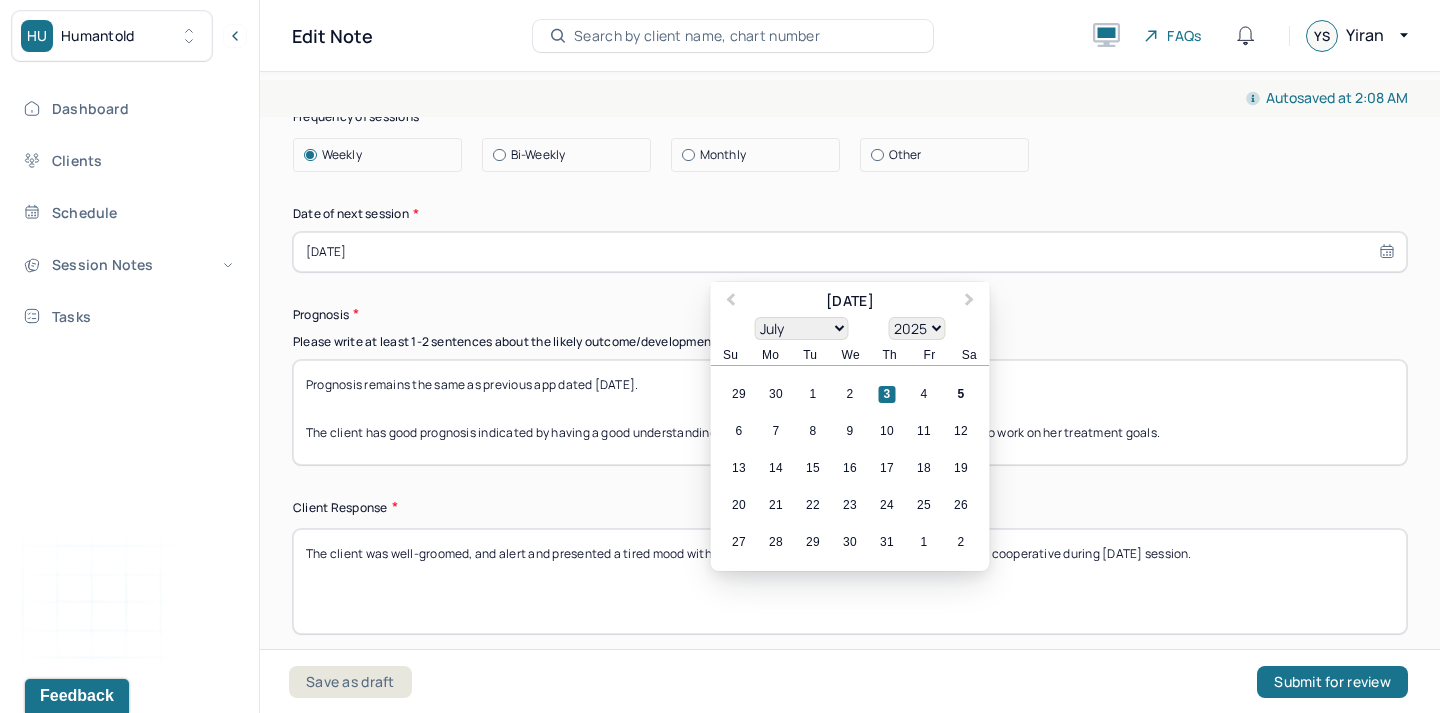 scroll, scrollTop: 2806, scrollLeft: 0, axis: vertical 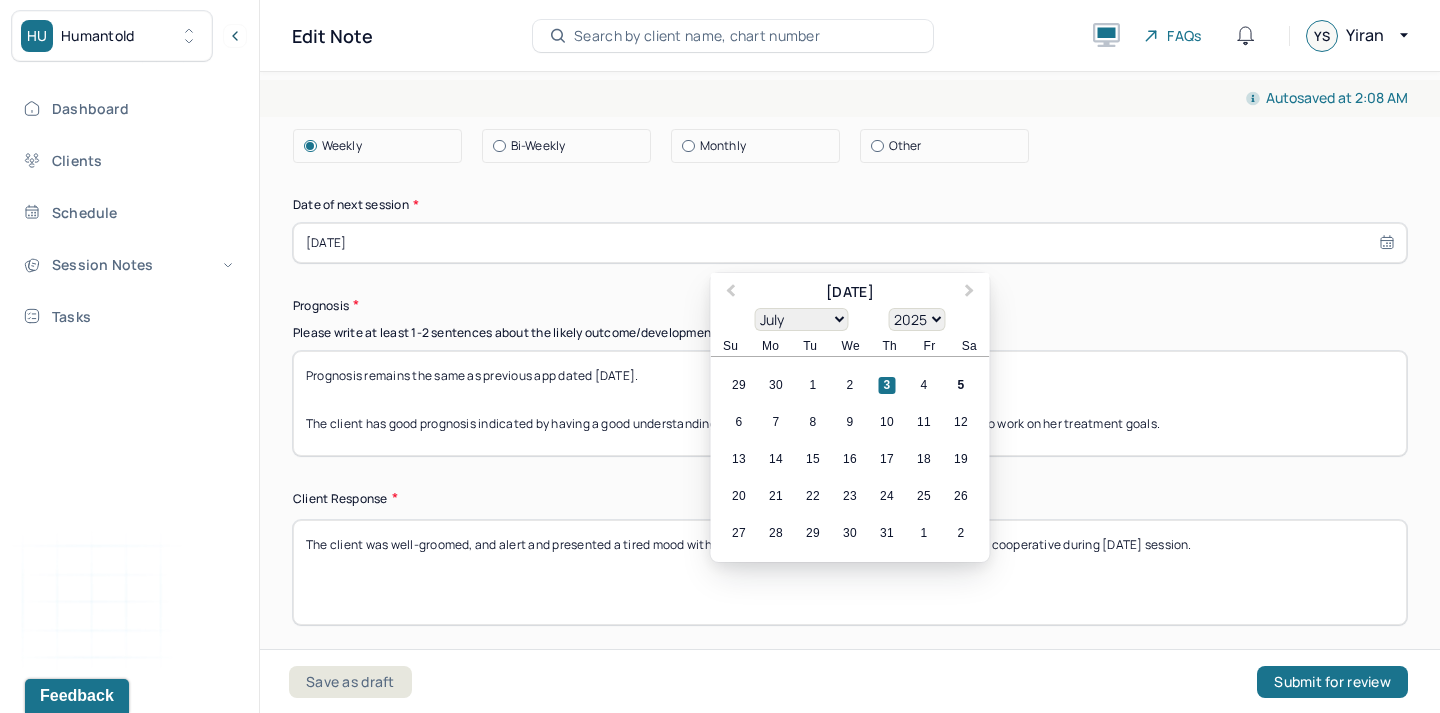 click on "January February March April May June July August September October November December" at bounding box center (802, 319) 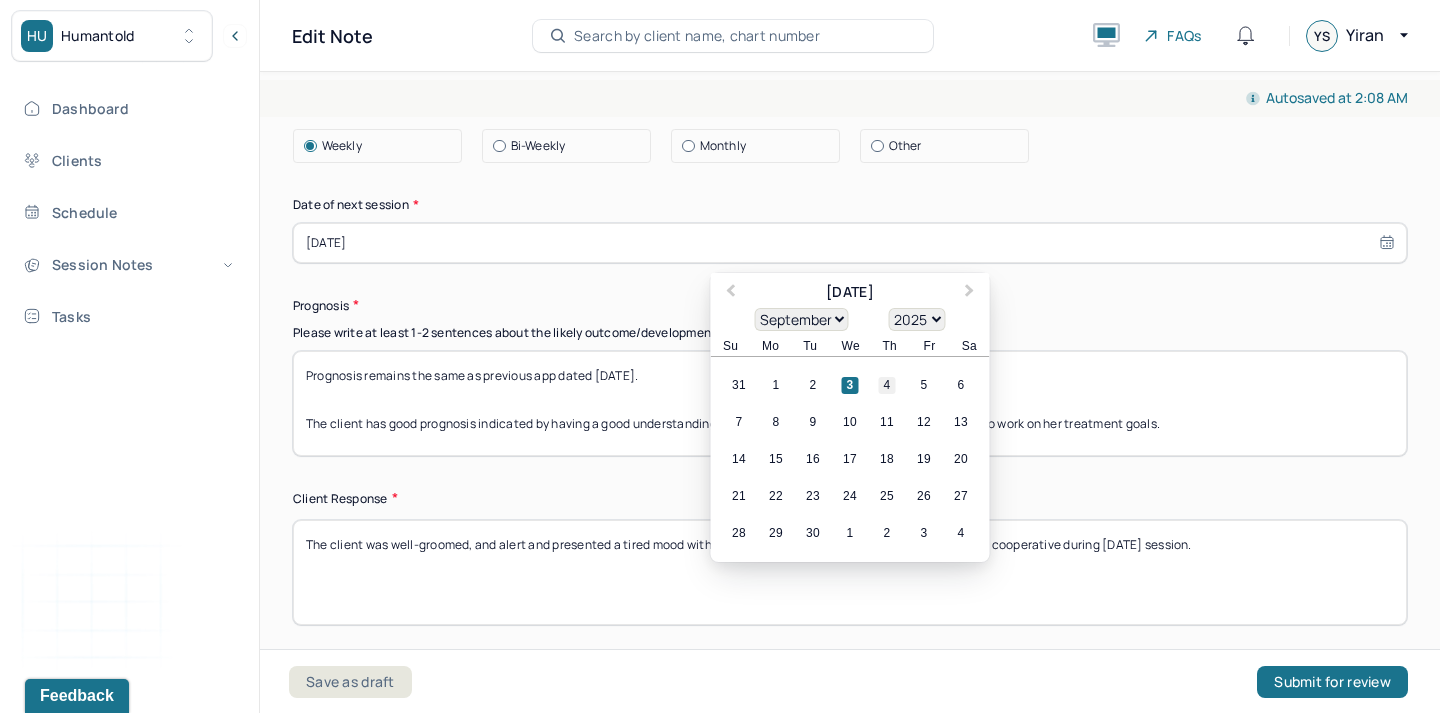 click on "4" at bounding box center (887, 385) 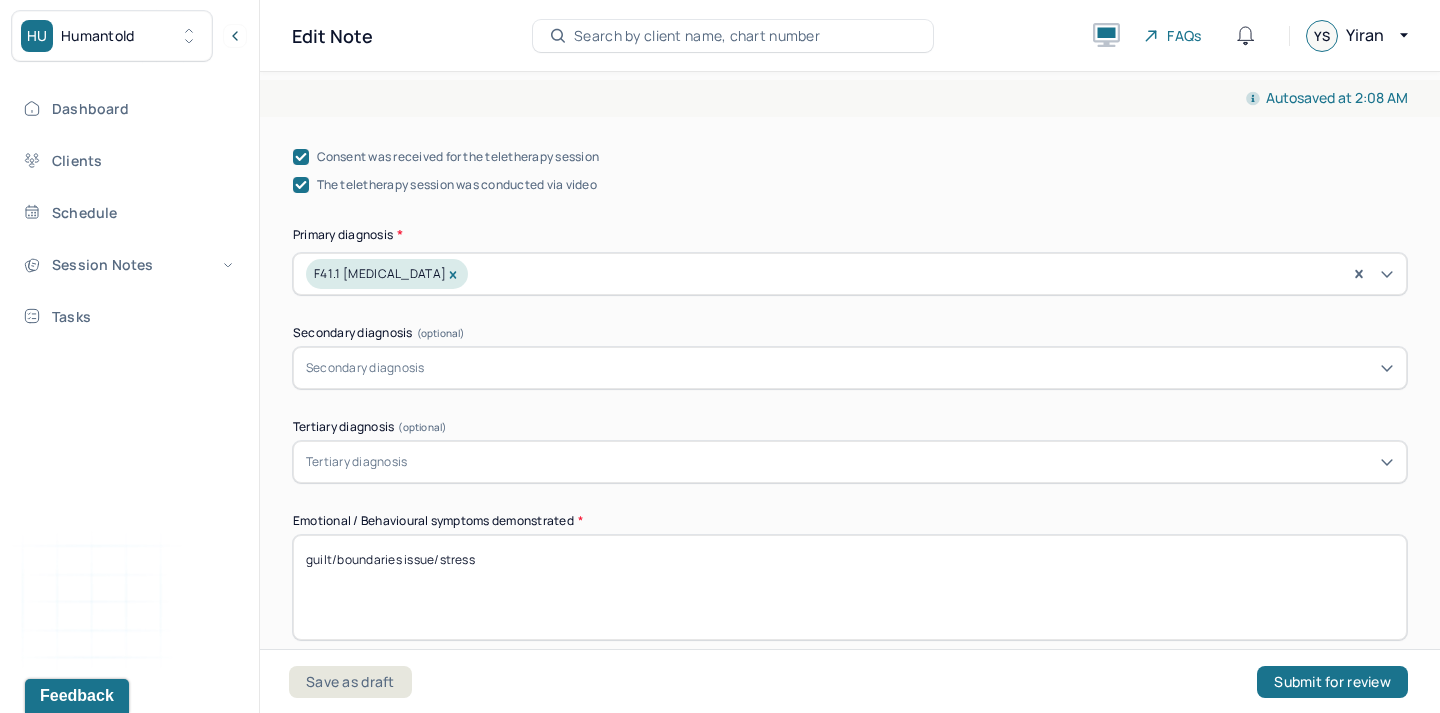 scroll, scrollTop: 0, scrollLeft: 0, axis: both 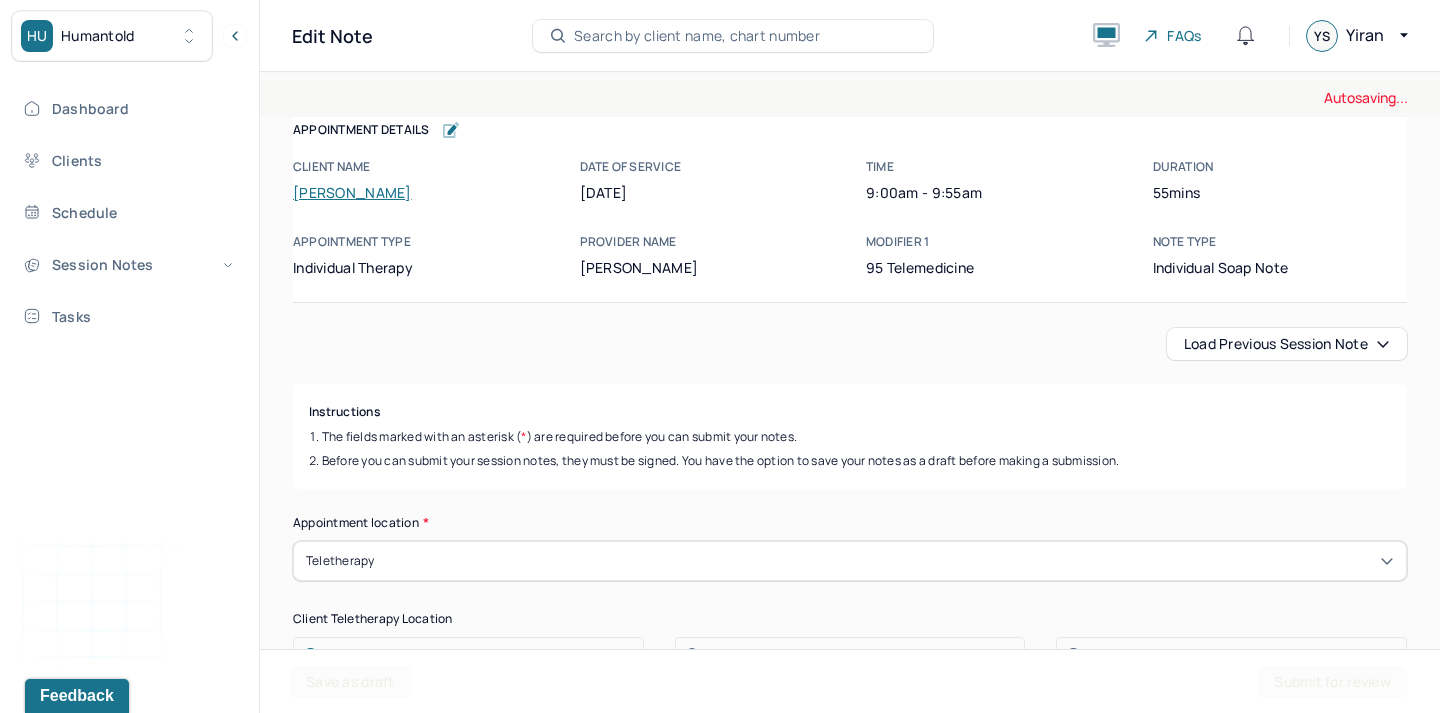 click on "Load previous session note" at bounding box center [1287, 344] 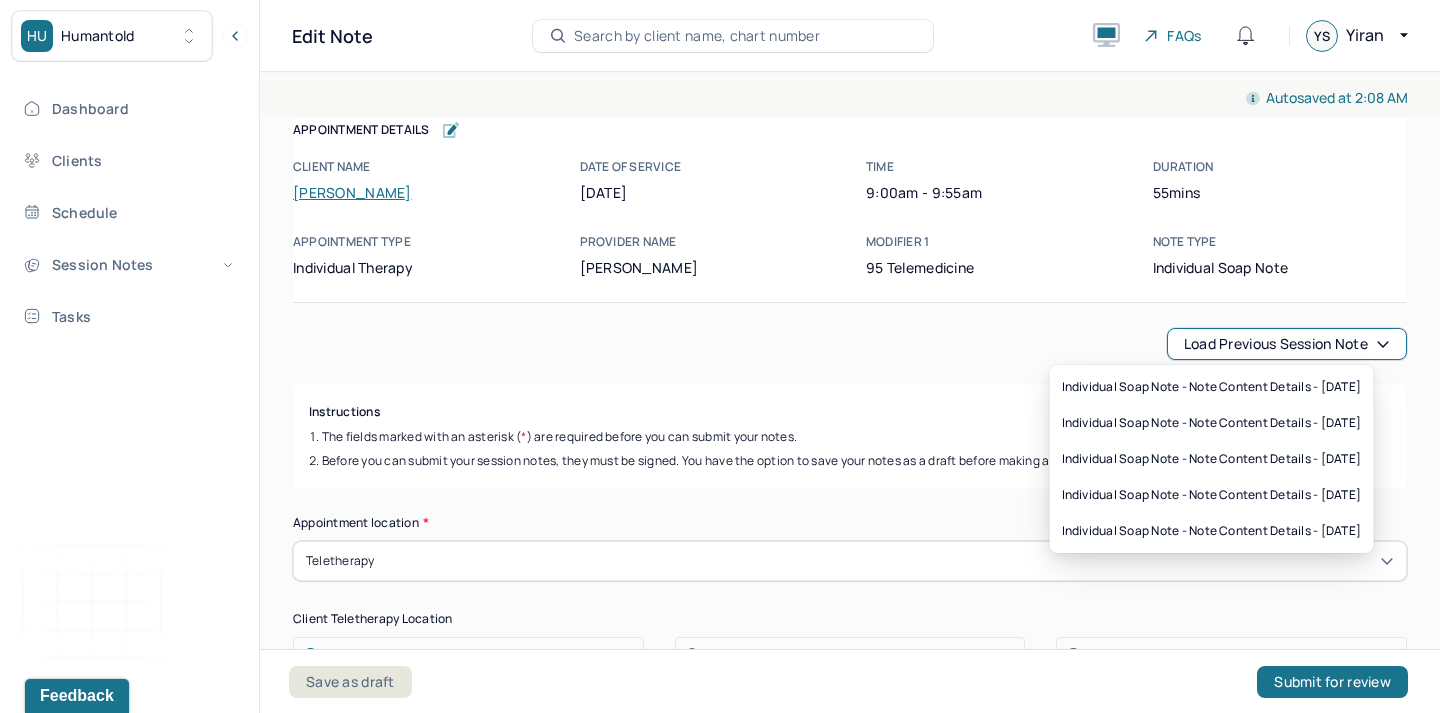 click on "Instructions" at bounding box center [850, 412] 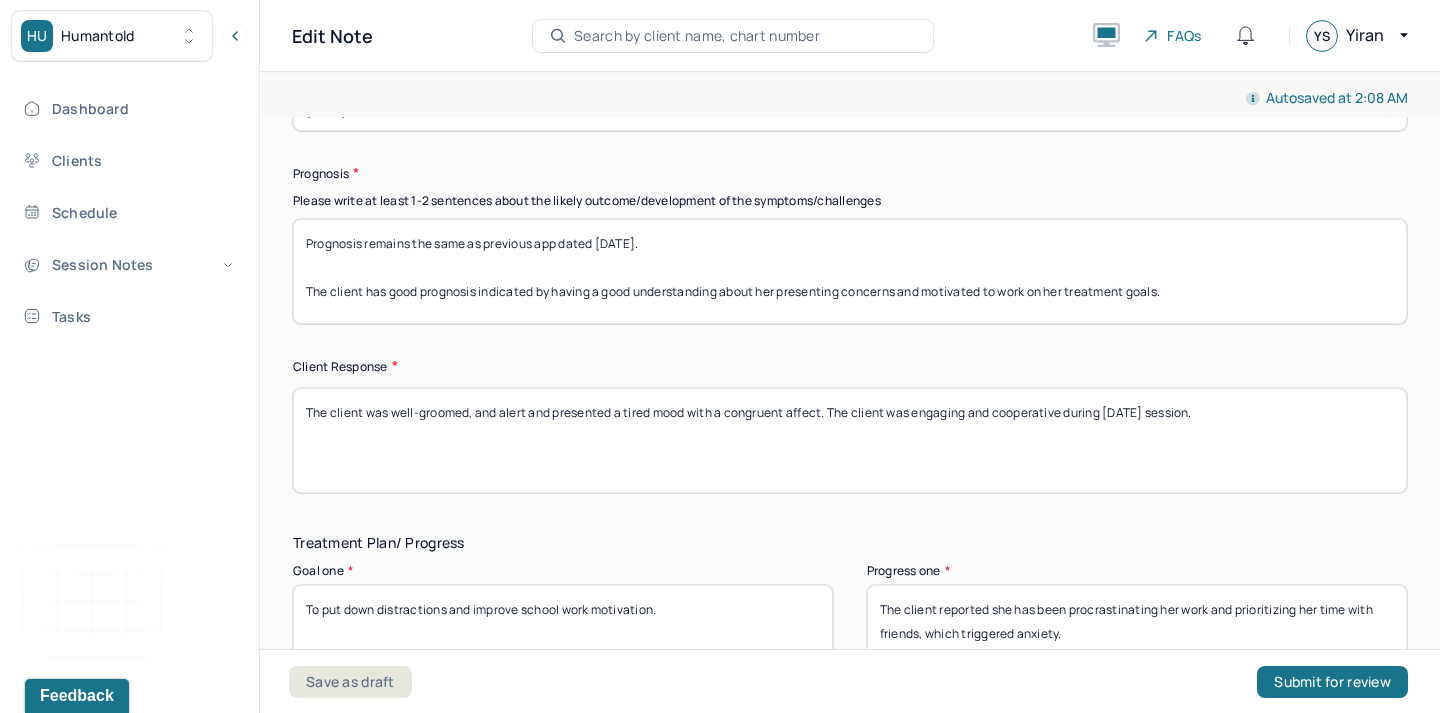 scroll, scrollTop: 2945, scrollLeft: 0, axis: vertical 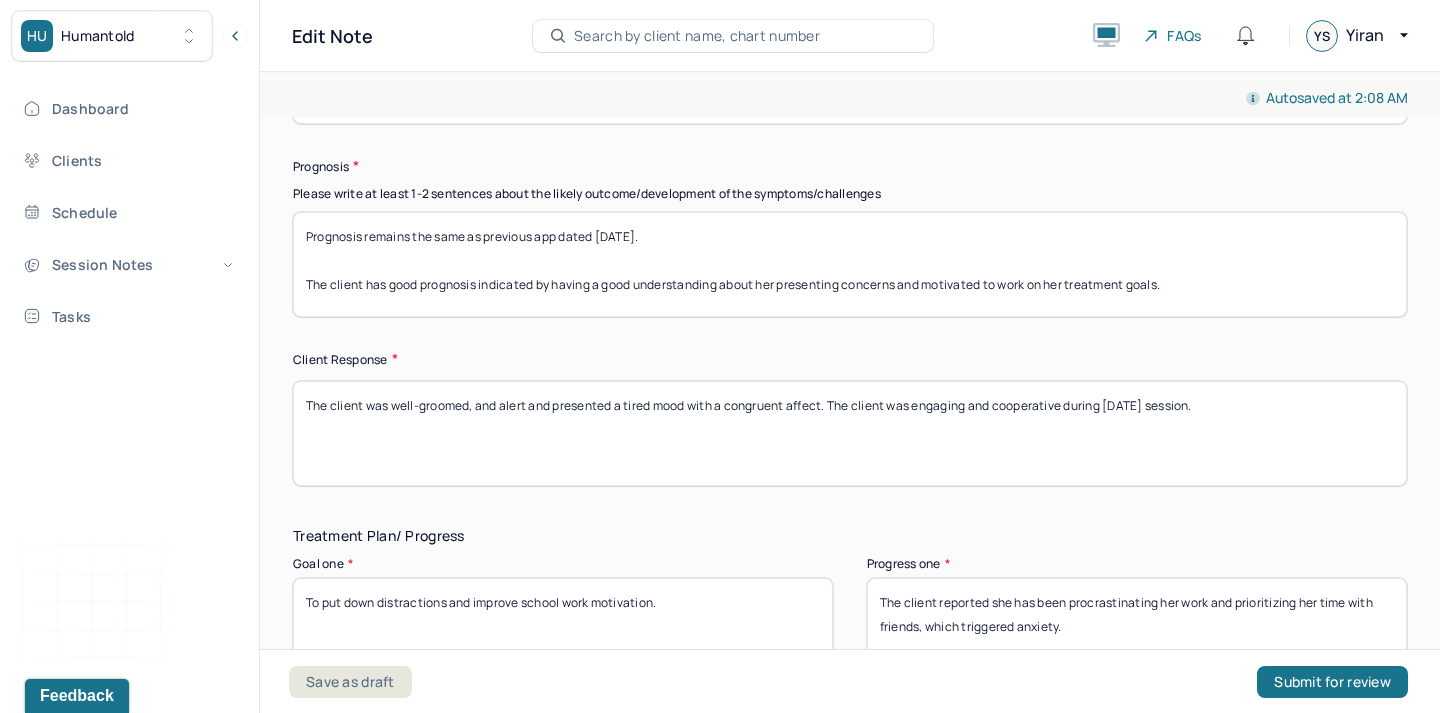 click on "Prognosis remains the same as previous app dated [DATE].
The client has good prognosis indicated by having a good understanding about her presenting concerns and motivated to work on her treatment goals." at bounding box center (850, 264) 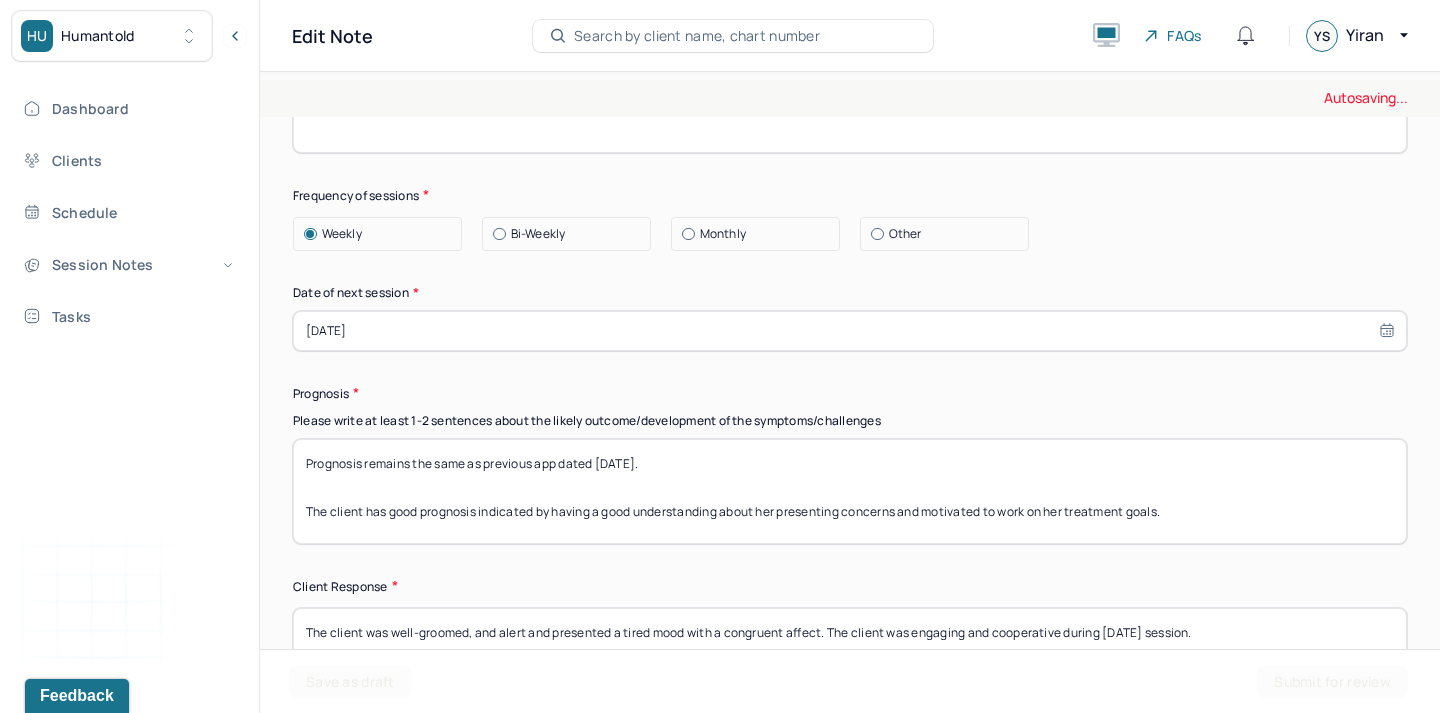 scroll, scrollTop: 2718, scrollLeft: 0, axis: vertical 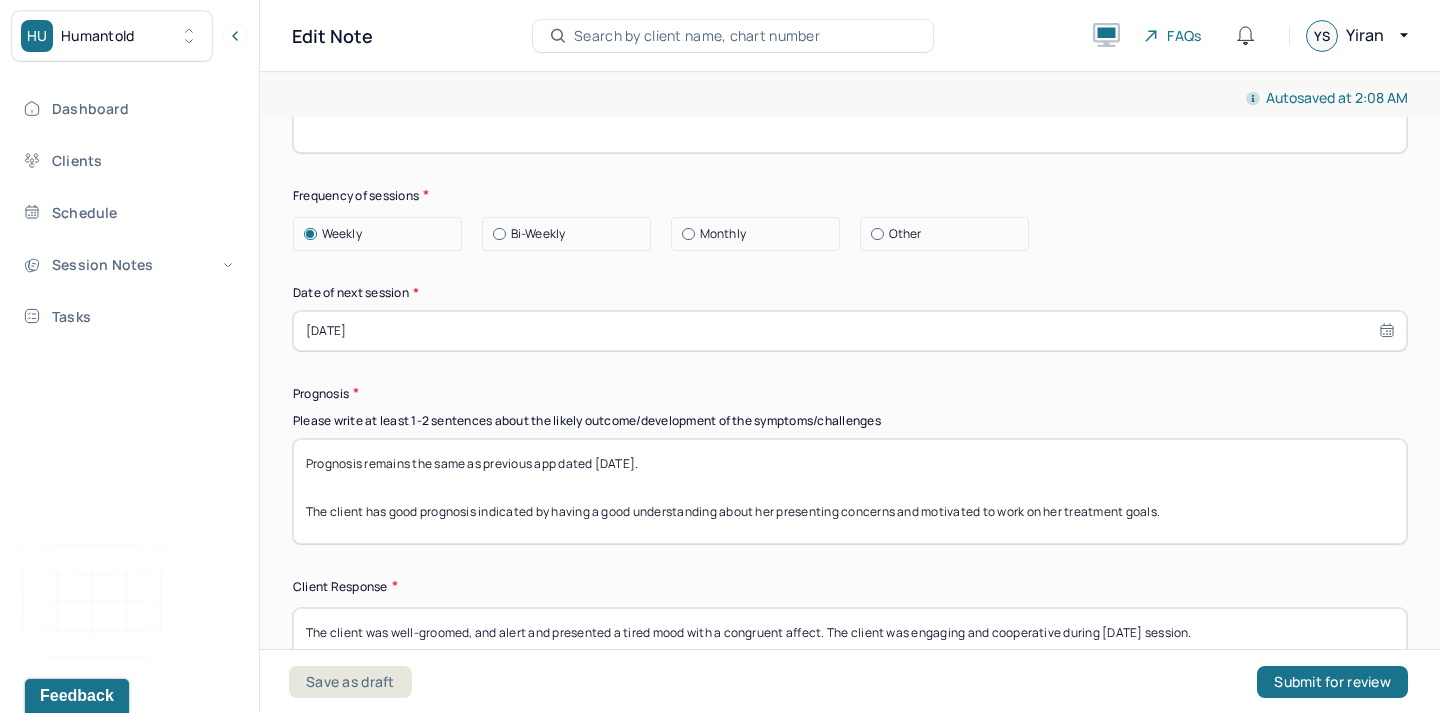 click 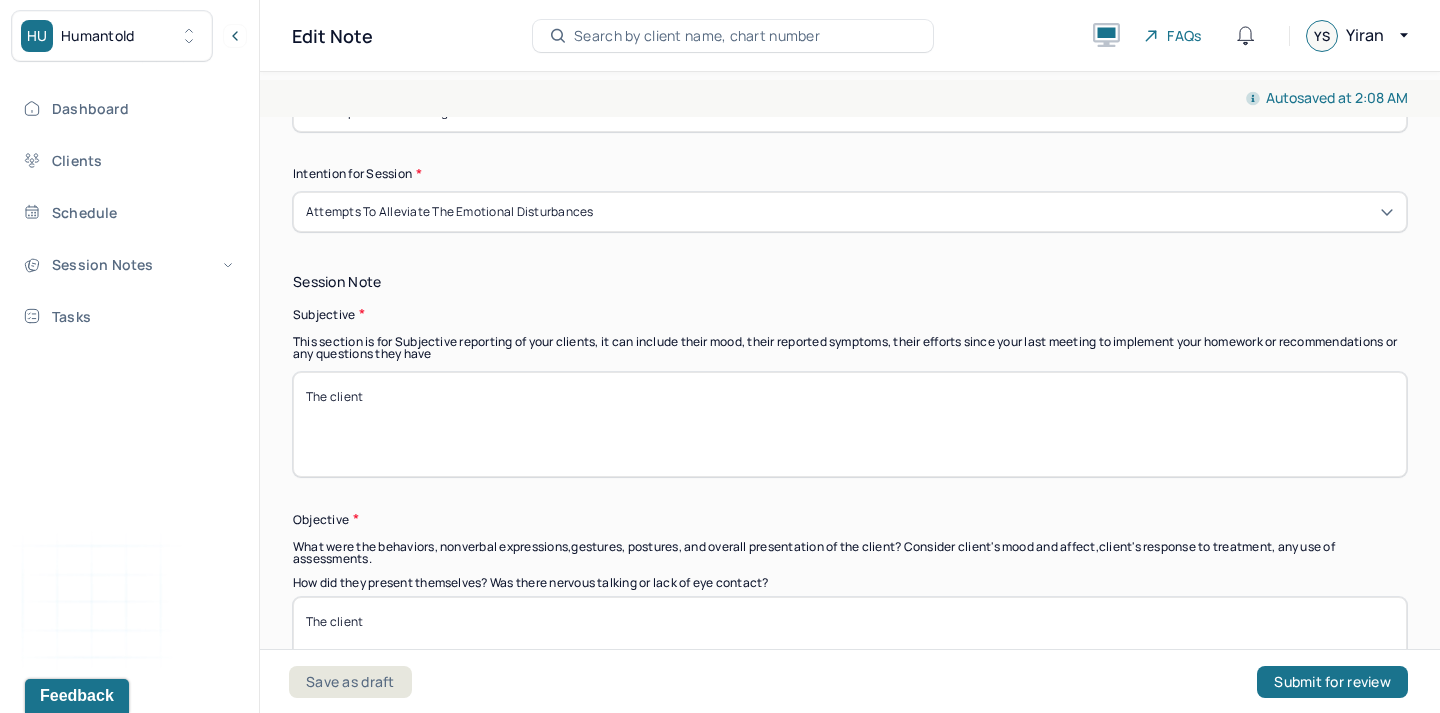 scroll, scrollTop: 1249, scrollLeft: 0, axis: vertical 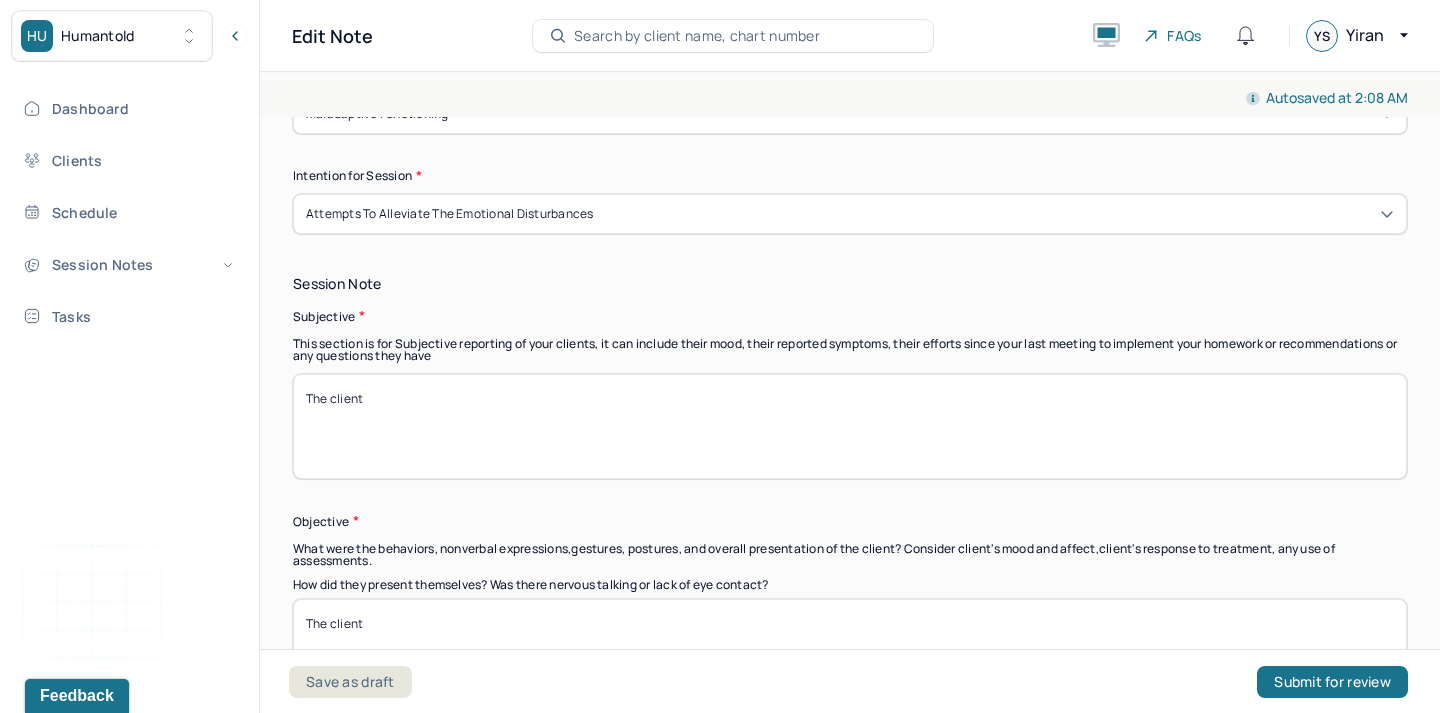 click on "The client" at bounding box center [850, 426] 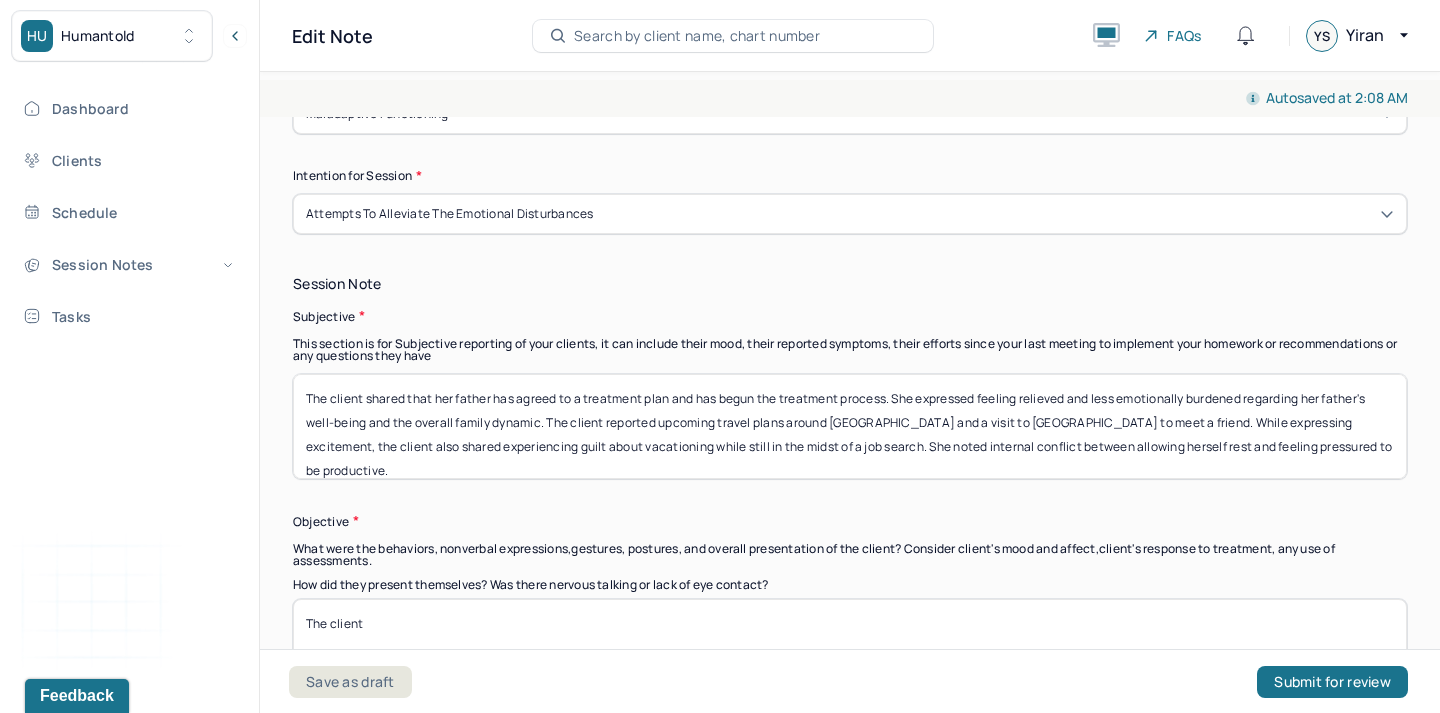 type on "The client shared that her father has agreed to a treatment plan and has begun the treatment process. She expressed feeling relieved and less emotionally burdened regarding her father's well-being and the overall family dynamic. The client reported upcoming travel plans around [GEOGRAPHIC_DATA] and a visit to [GEOGRAPHIC_DATA] to meet a friend. While expressing excitement, the client also shared experiencing guilt about vacationing while still in the midst of a job search. She noted internal conflict between allowing herself rest and feeling pressured to be productive." 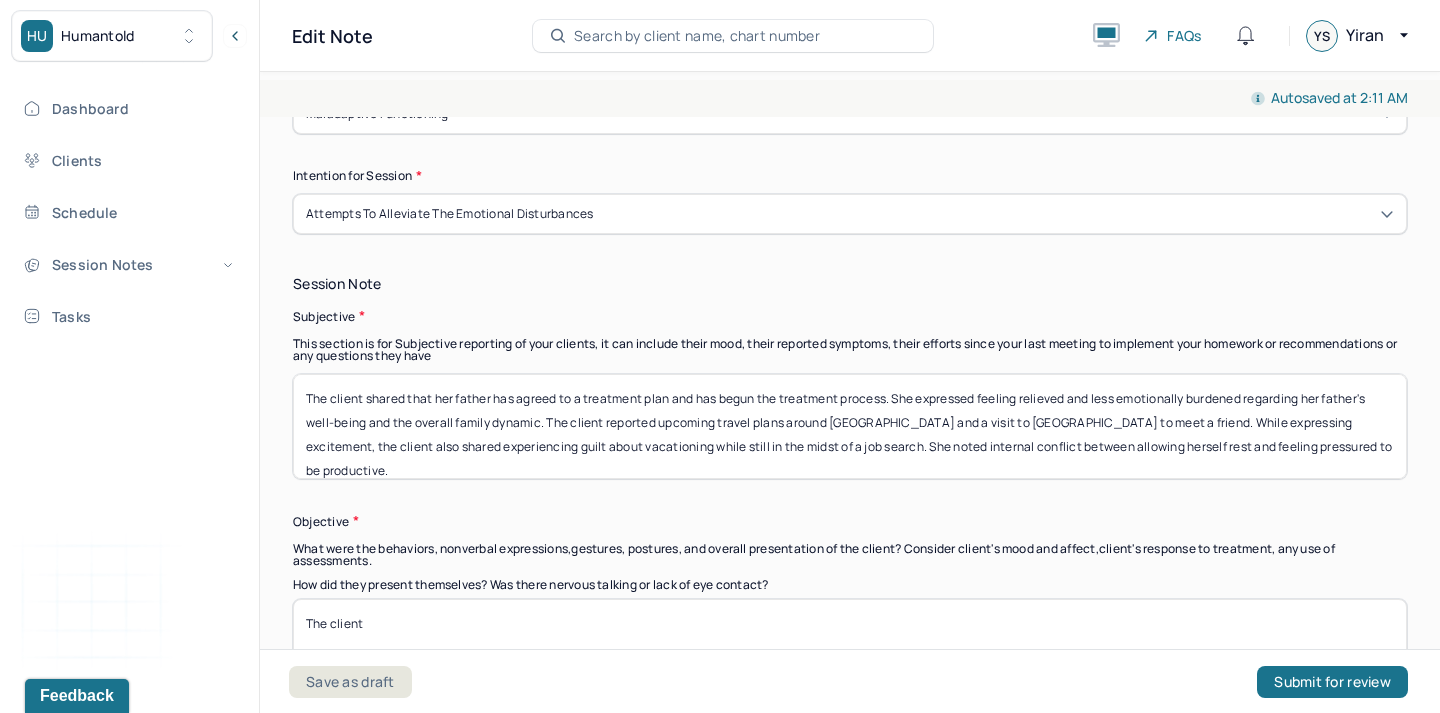 scroll, scrollTop: 1488, scrollLeft: 0, axis: vertical 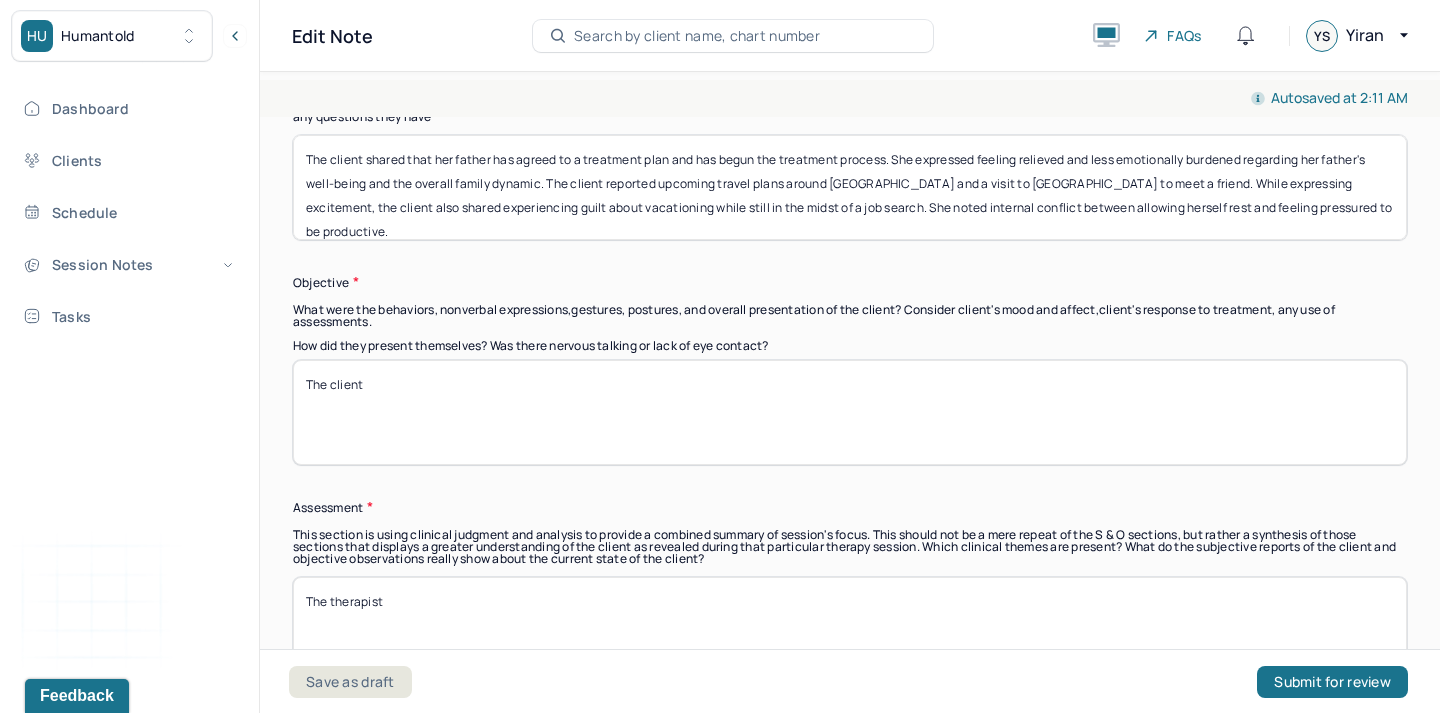 click on "The client" at bounding box center (850, 412) 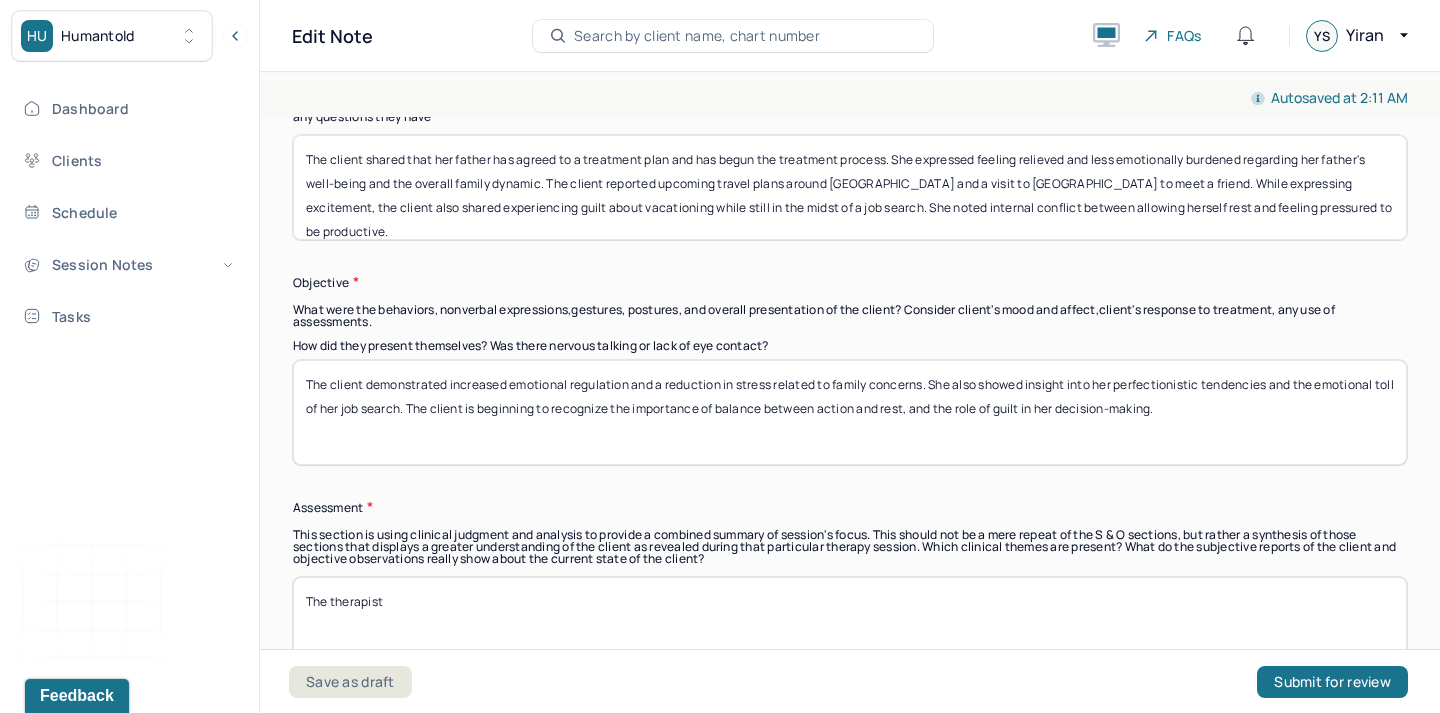 type on "The client demonstrated increased emotional regulation and a reduction in stress related to family concerns. She also showed insight into her perfectionistic tendencies and the emotional toll of her job search. The client is beginning to recognize the importance of balance between action and rest, and the role of guilt in her decision-making." 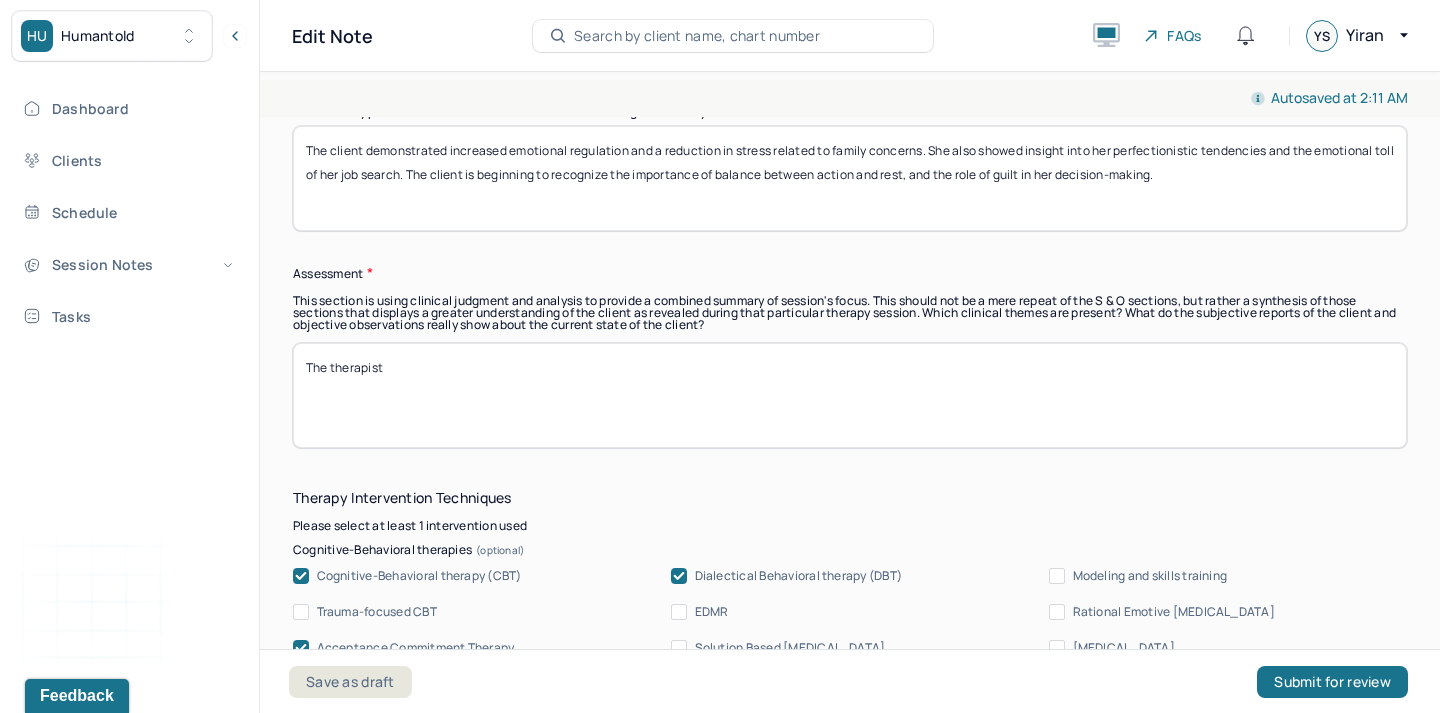 click on "The therapist" at bounding box center [850, 395] 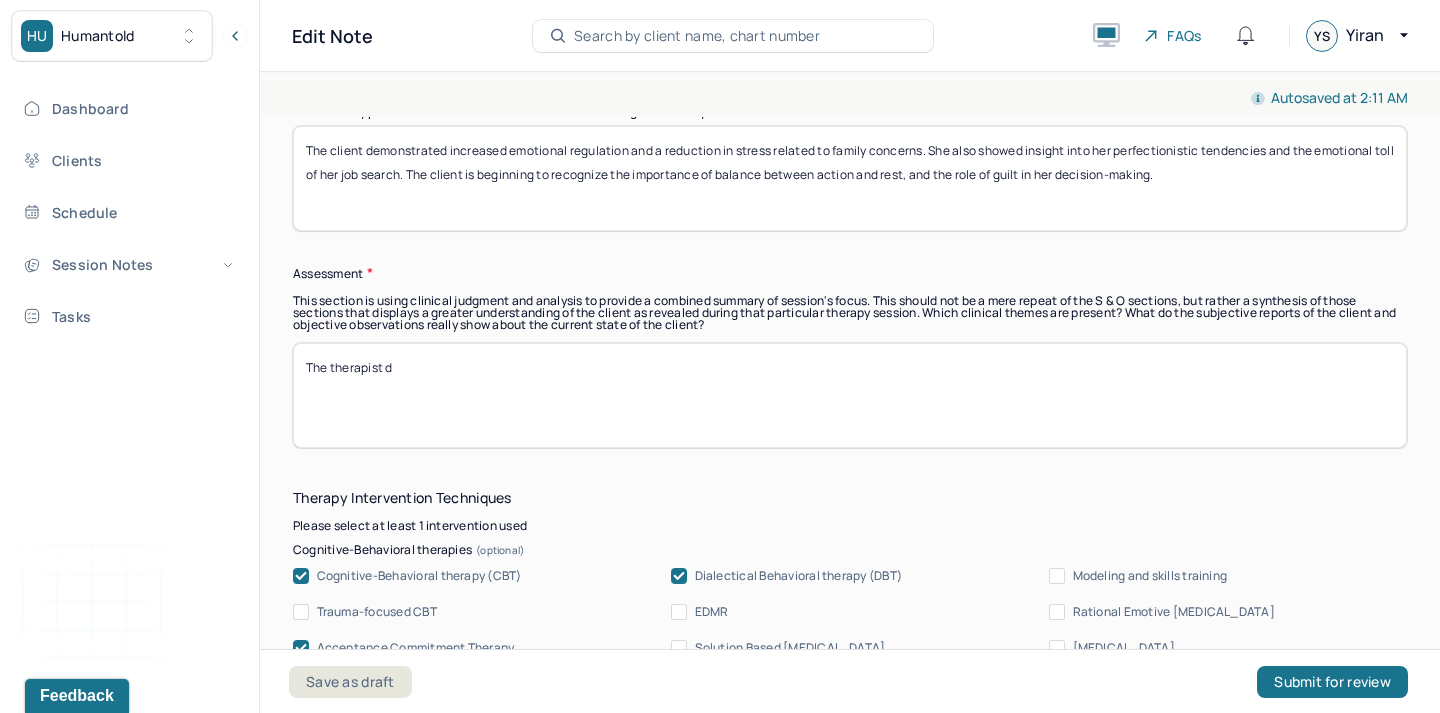 paste on "iscussed societal and internalized expectations around productivity, especially during periods of transition." 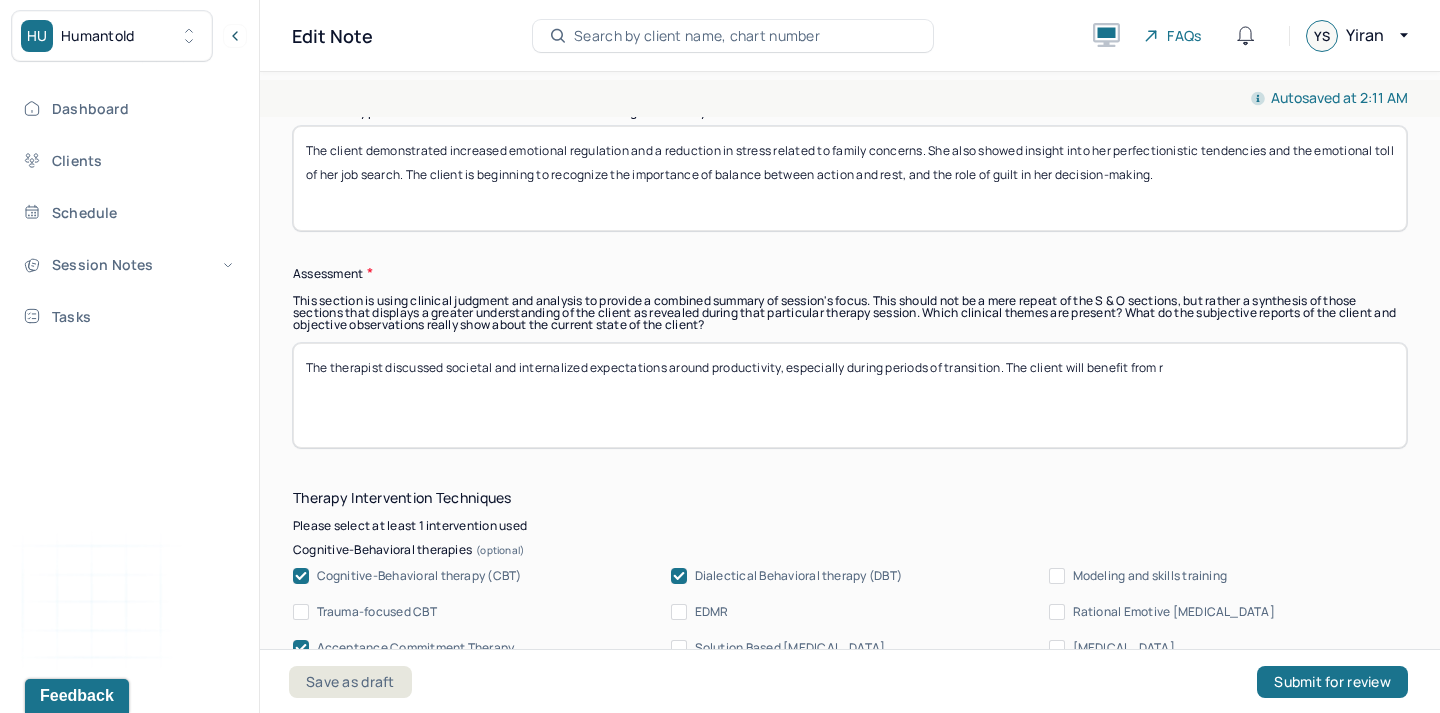 paste on "einforce self-compassion and help the client build internal permission to experience joy and rest." 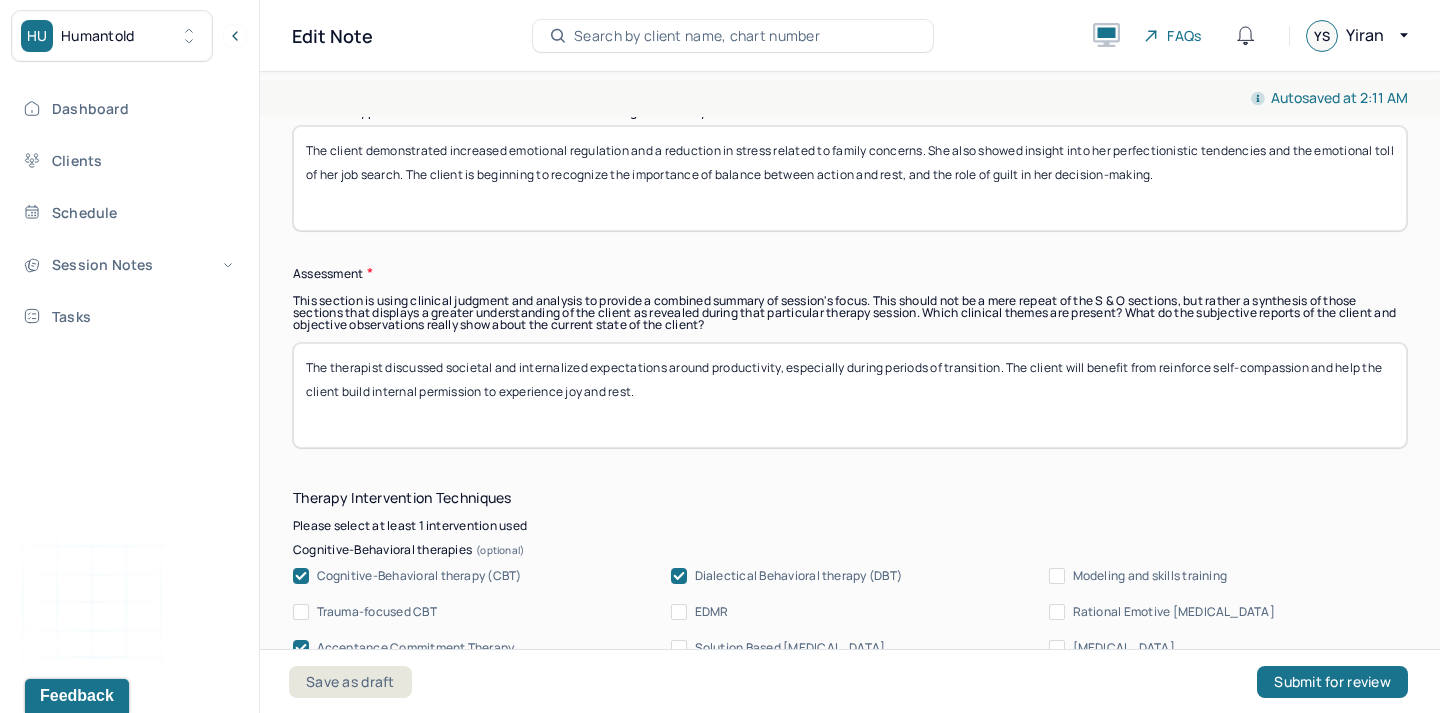 click on "The therapist discussed societal and internalized expectations around productivity, especially during periods of transition. The client will benefit from" at bounding box center (850, 395) 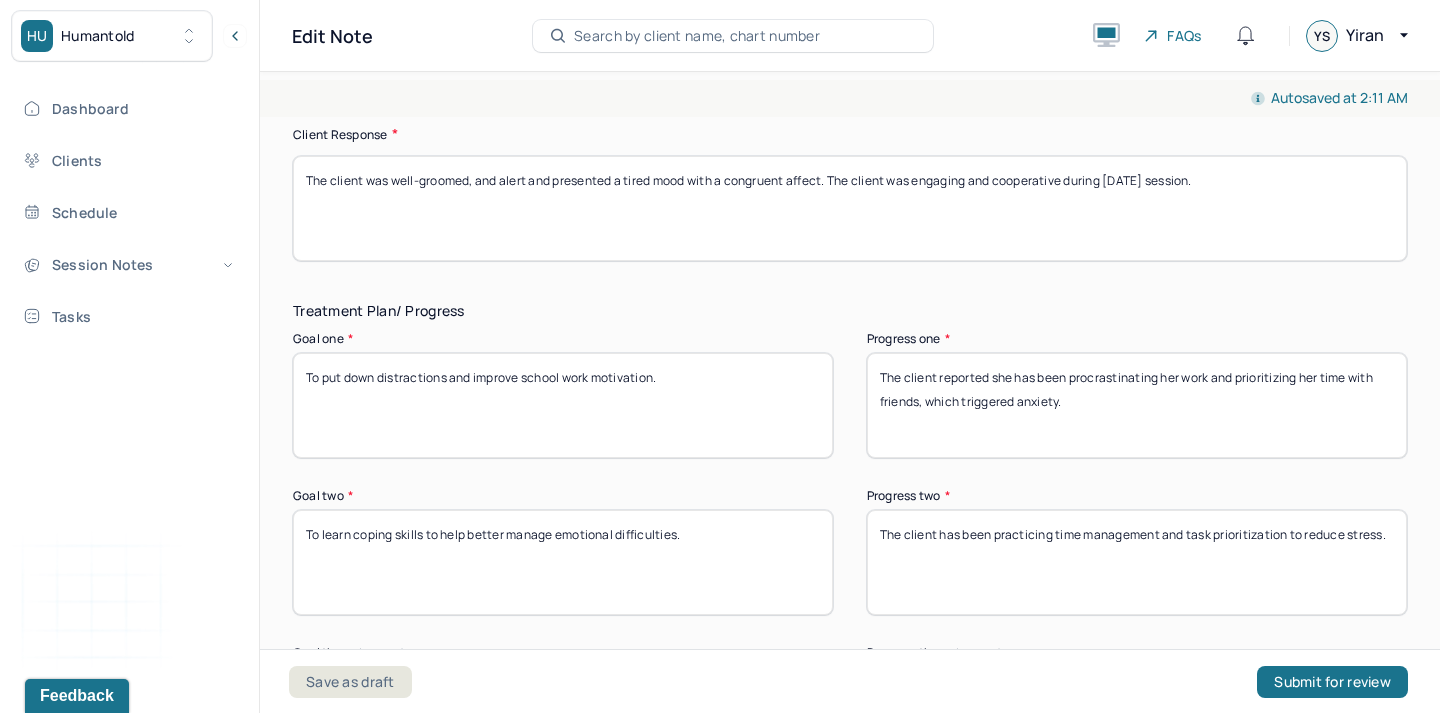 scroll, scrollTop: 3946, scrollLeft: 0, axis: vertical 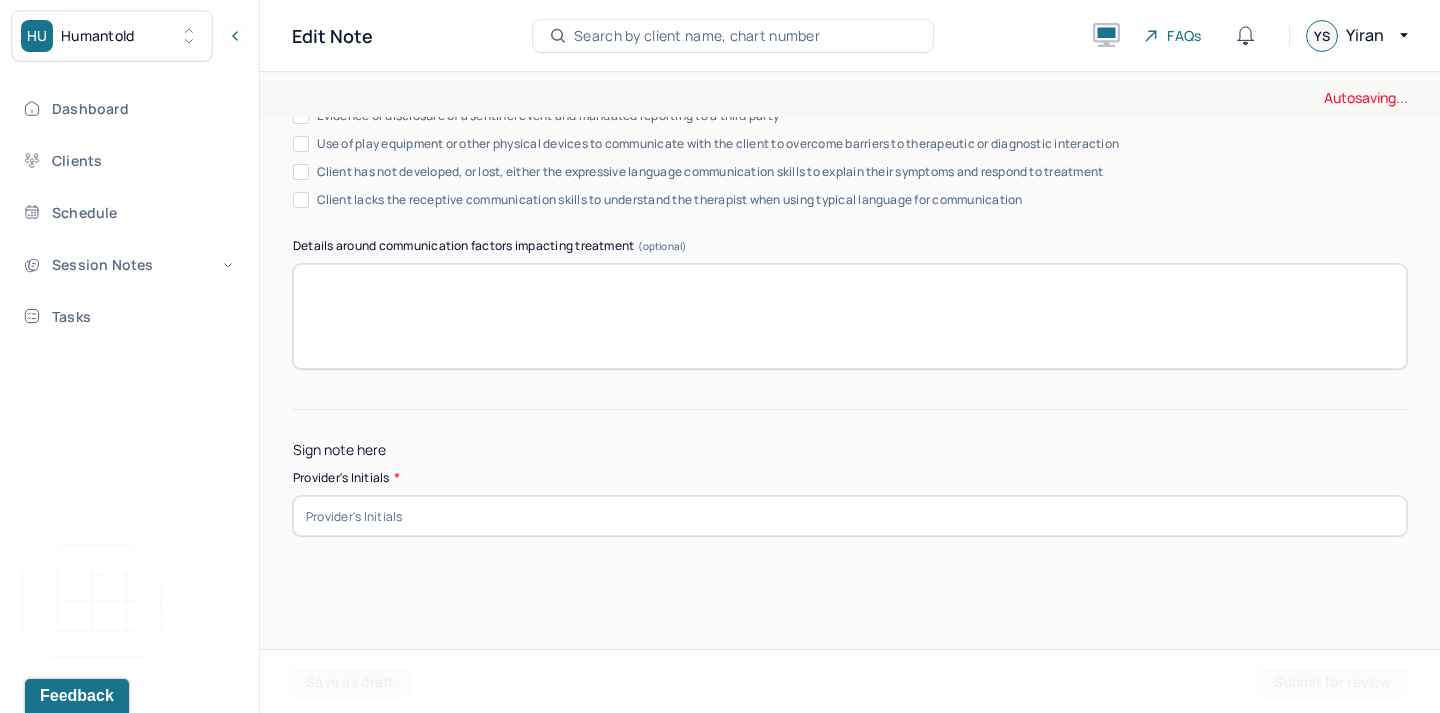 type on "The therapist discussed societal and internalized expectations around productivity, especially during periods of transition. The client will benefit from reinforcing self-compassion and help the client build internal permission to experience joy and rest." 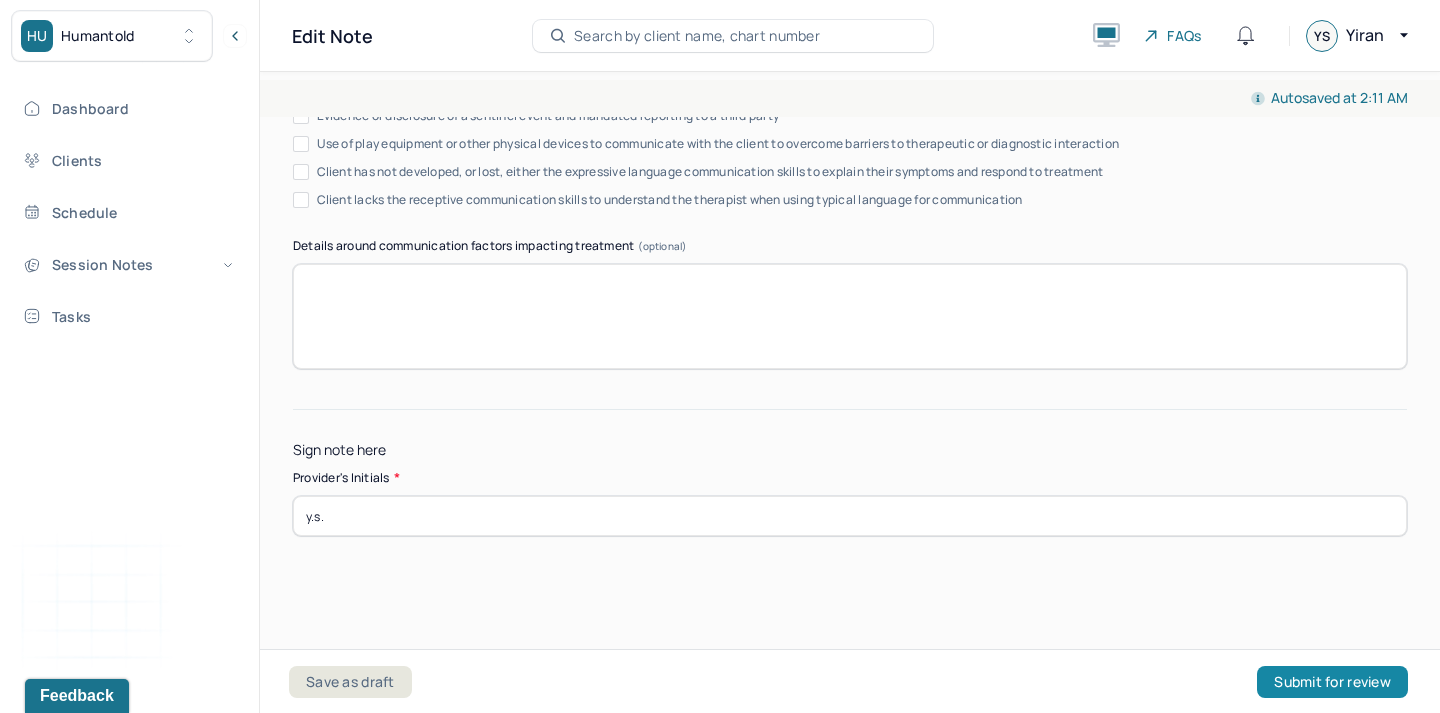 type on "y.s." 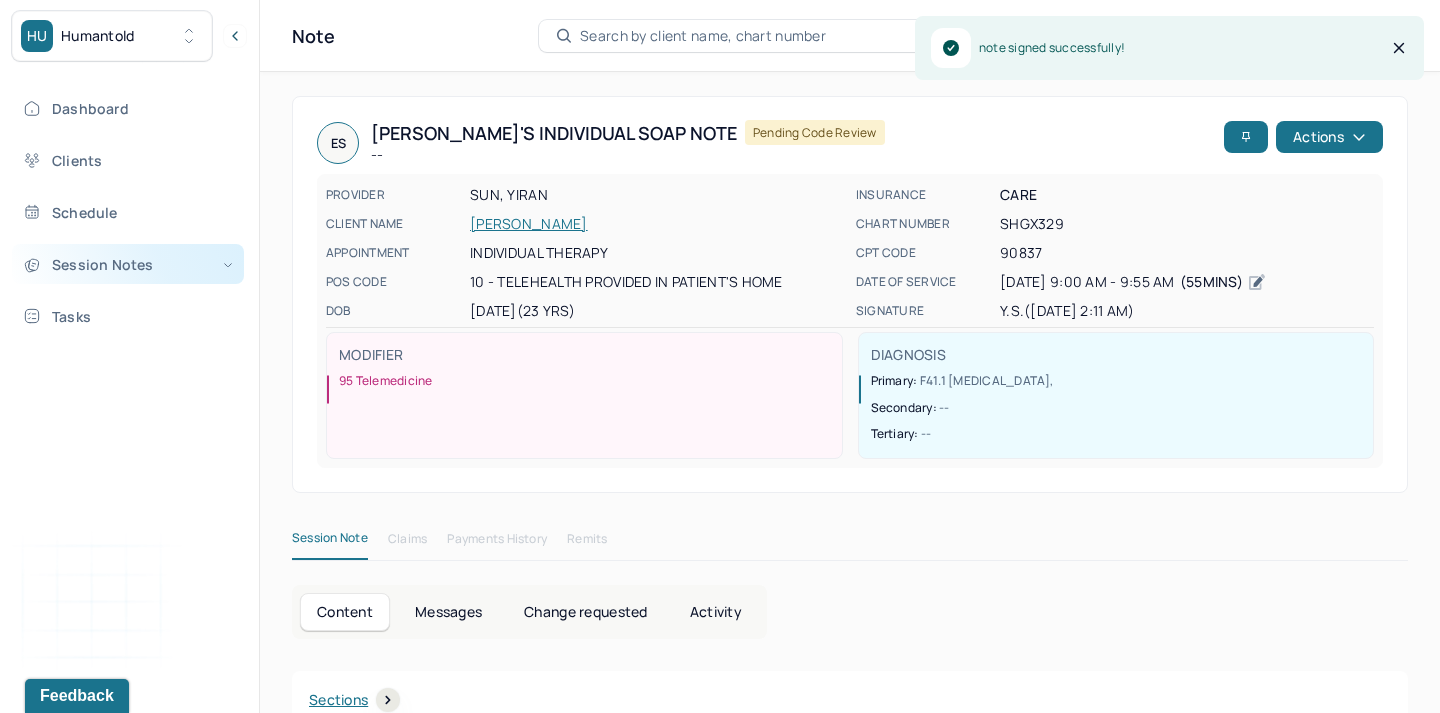 click on "Session Notes" at bounding box center [128, 264] 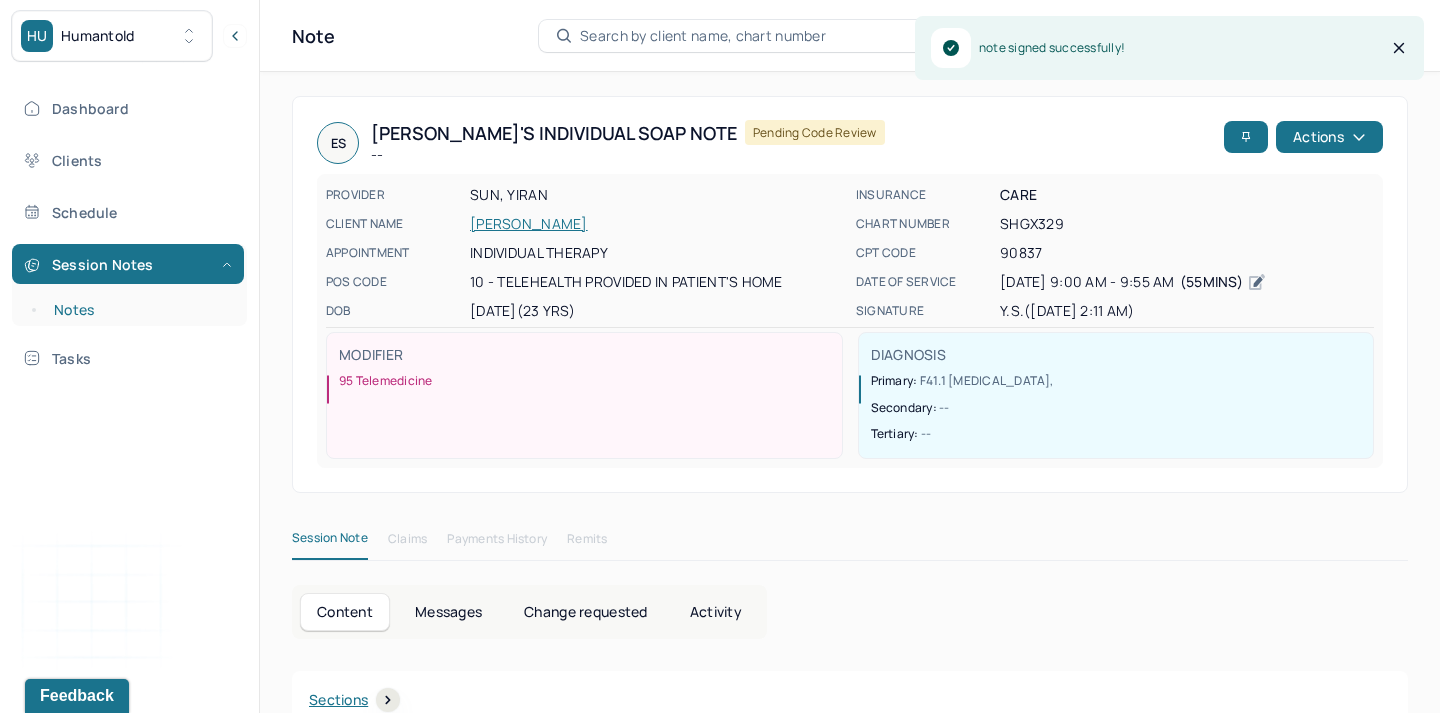 click on "Notes" at bounding box center (139, 310) 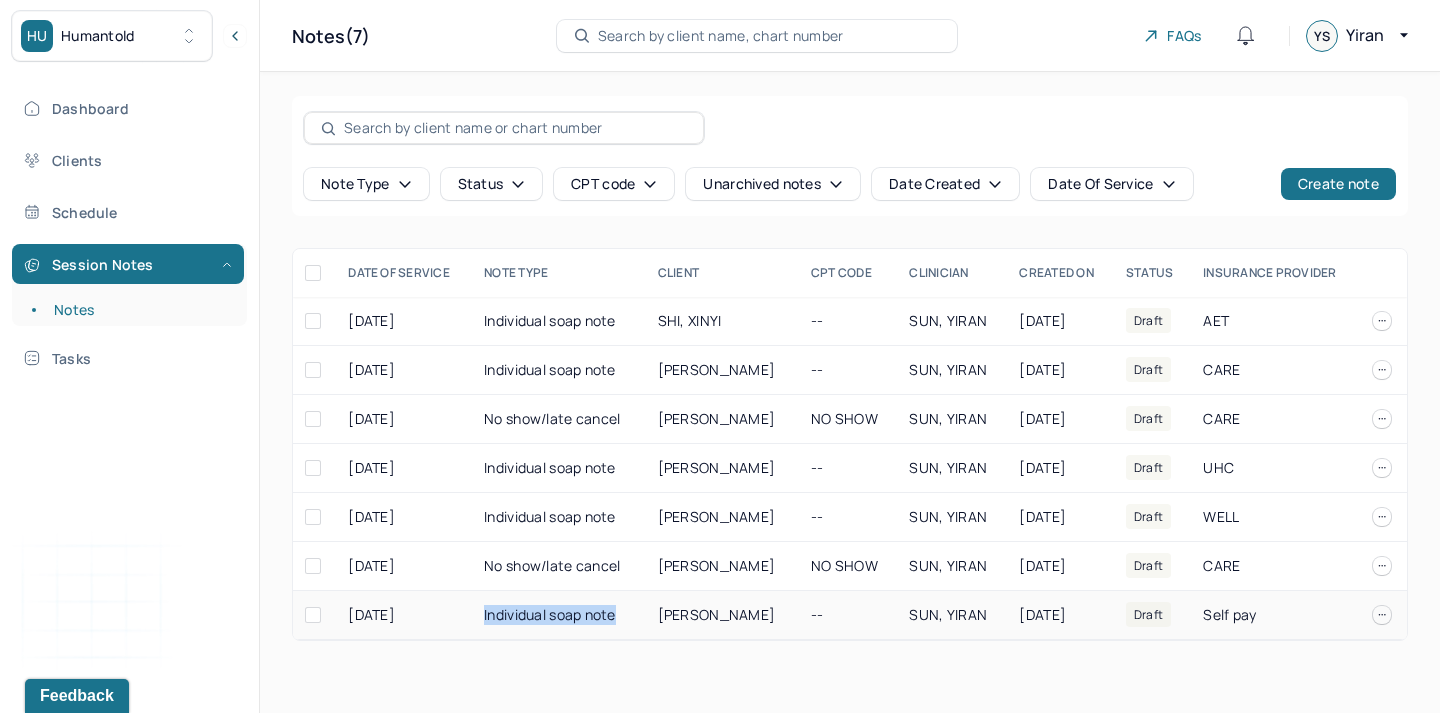 drag, startPoint x: 615, startPoint y: 596, endPoint x: 614, endPoint y: 606, distance: 10.049875 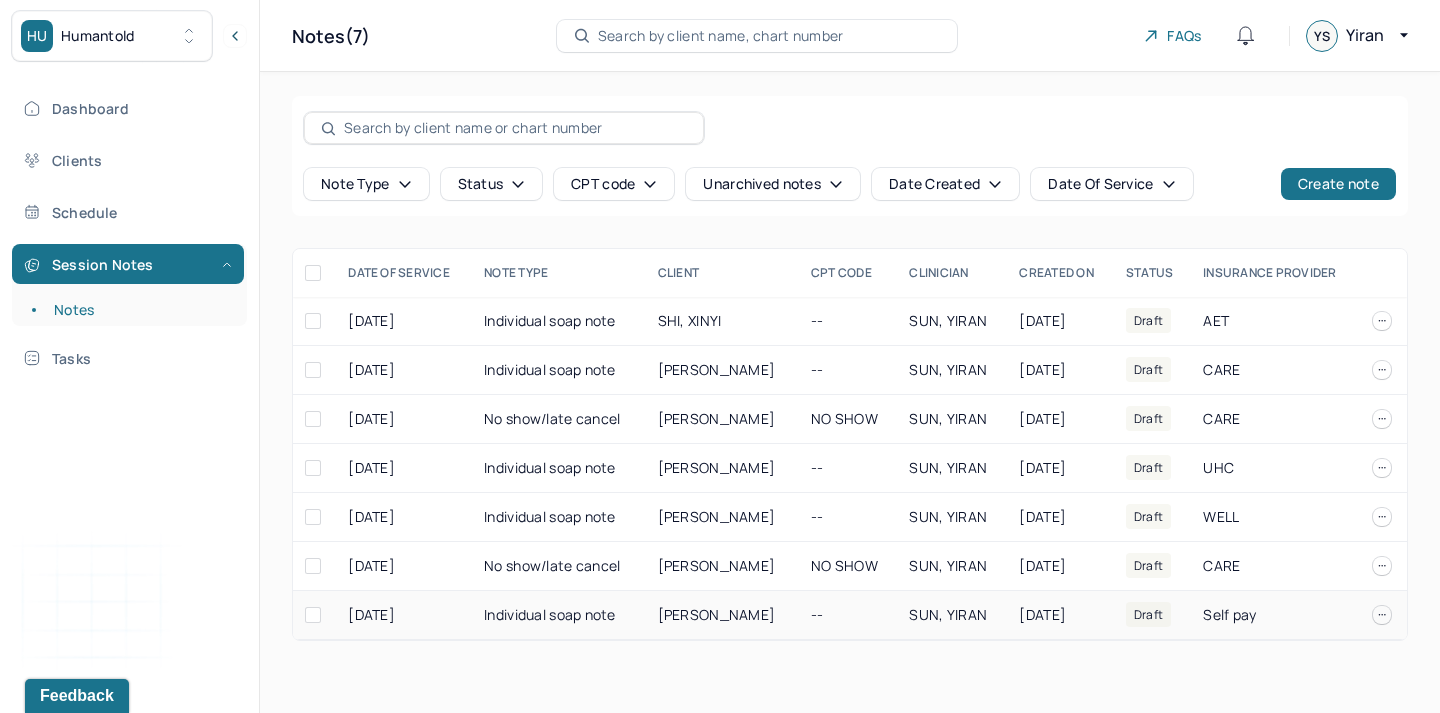 click on "[PERSON_NAME]" at bounding box center (717, 614) 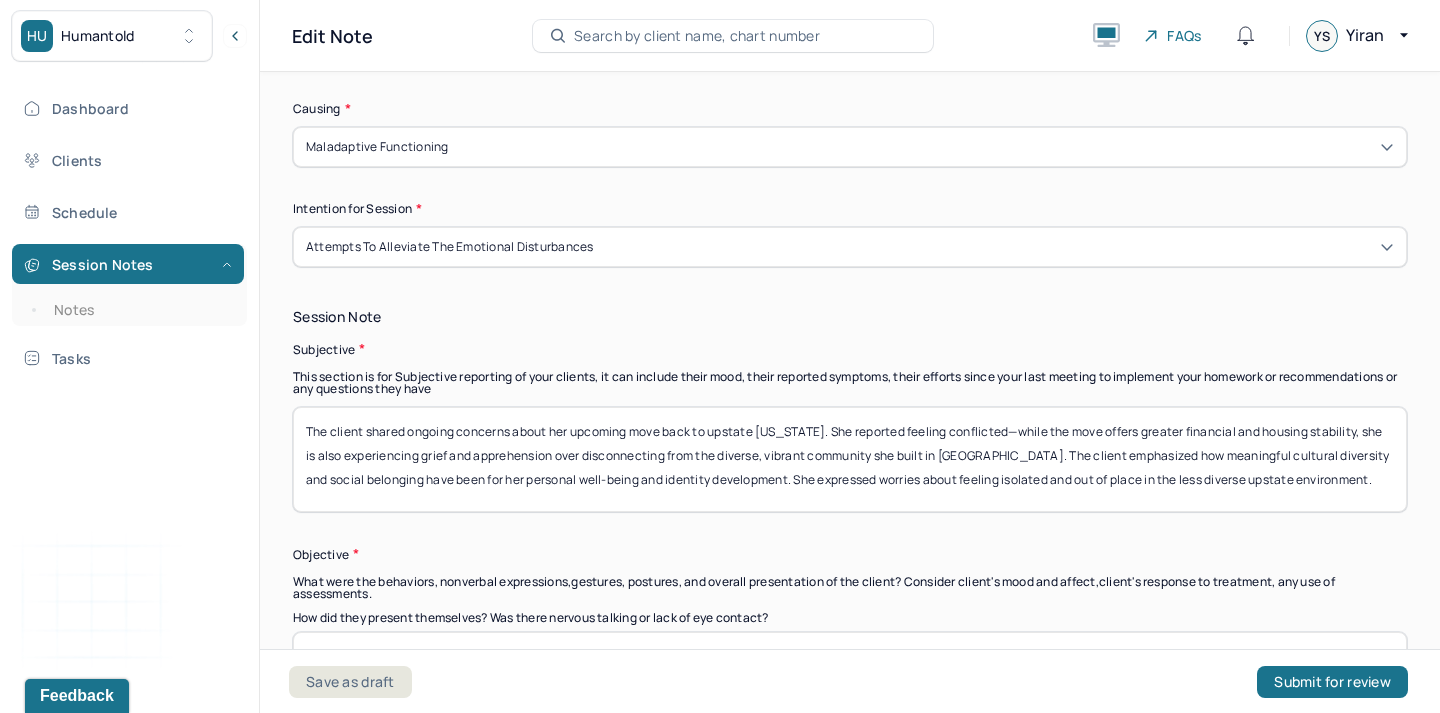 scroll, scrollTop: 1218, scrollLeft: 0, axis: vertical 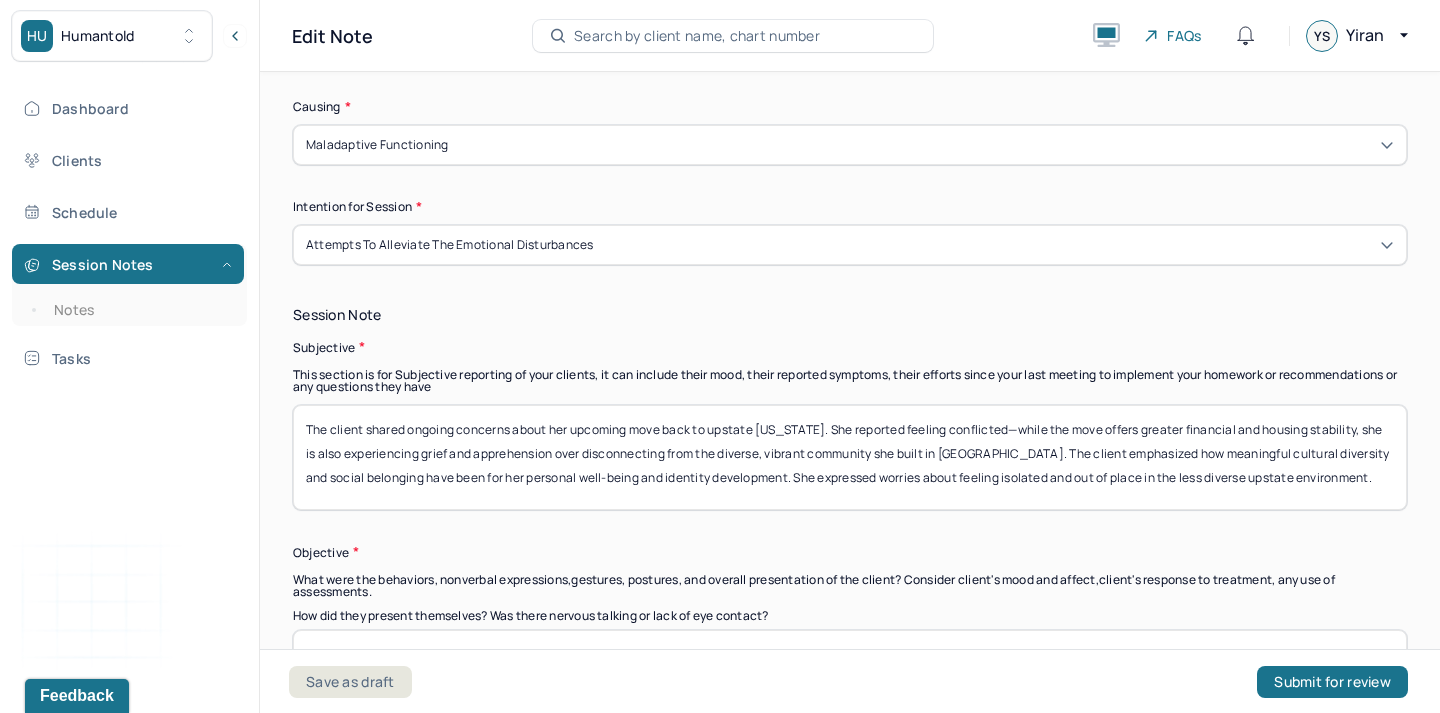 drag, startPoint x: 367, startPoint y: 487, endPoint x: 368, endPoint y: 425, distance: 62.008064 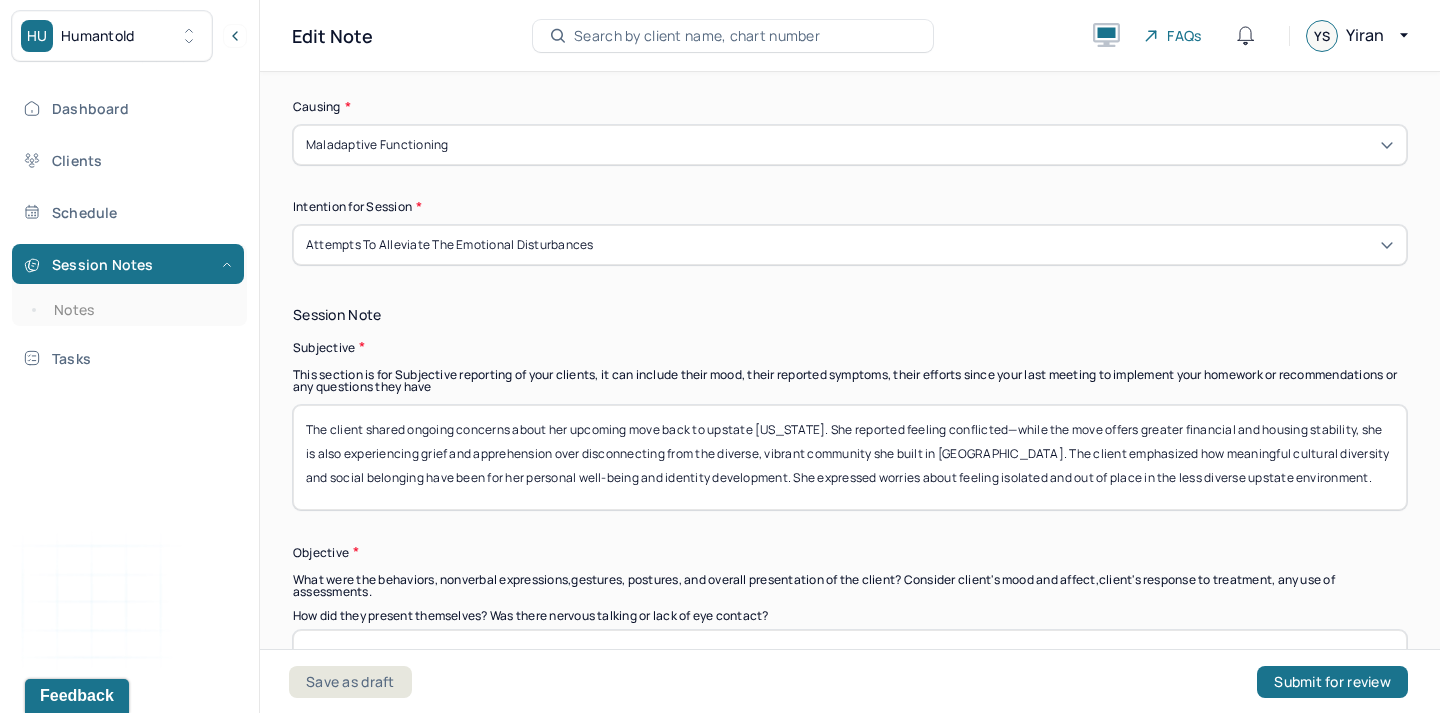 click on "The client shared ongoing concerns about her upcoming move back to upstate [US_STATE]. She reported feeling conflicted—while the move offers greater financial and housing stability, she is also experiencing grief and apprehension over disconnecting from the diverse, vibrant community she built in [GEOGRAPHIC_DATA]. The client emphasized how meaningful cultural diversity and social belonging have been for her personal well-being and identity development. She expressed worries about feeling isolated and out of place in the less diverse upstate environment." at bounding box center (850, 457) 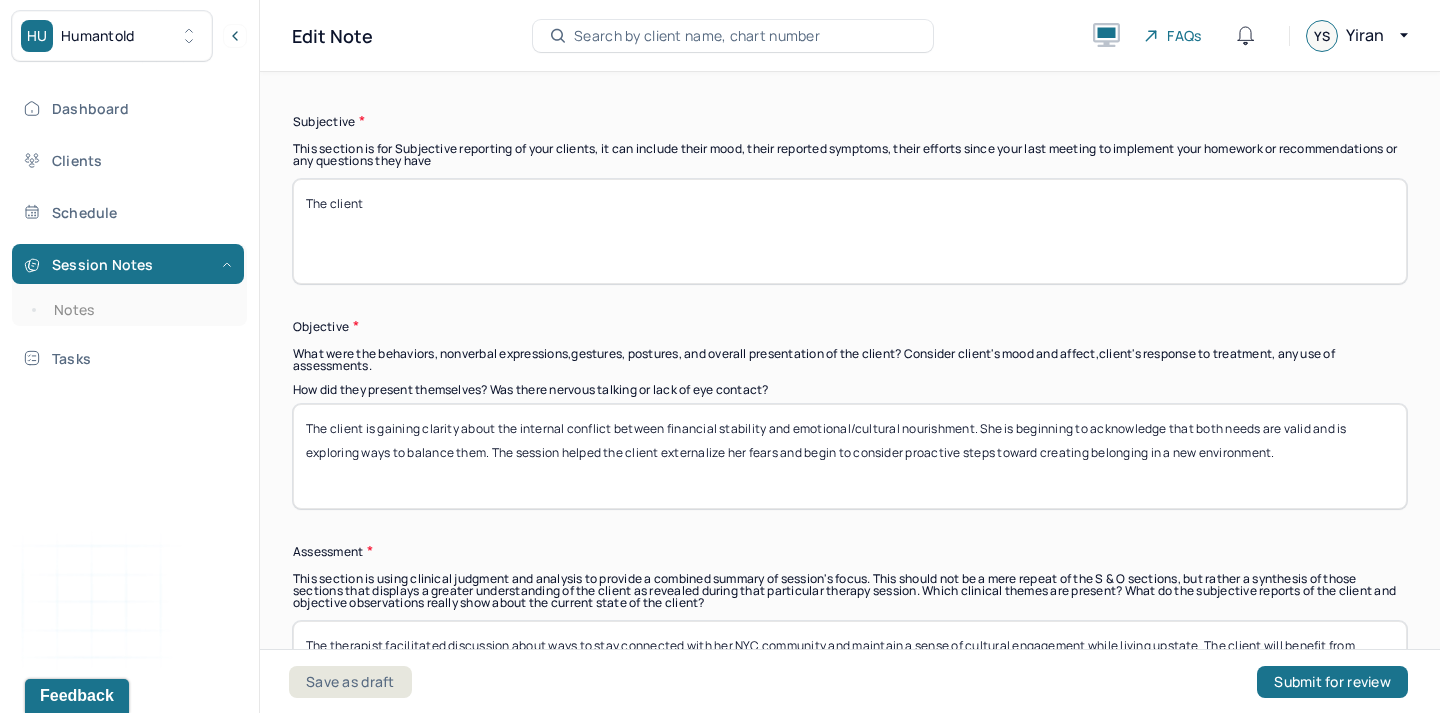 scroll, scrollTop: 1448, scrollLeft: 0, axis: vertical 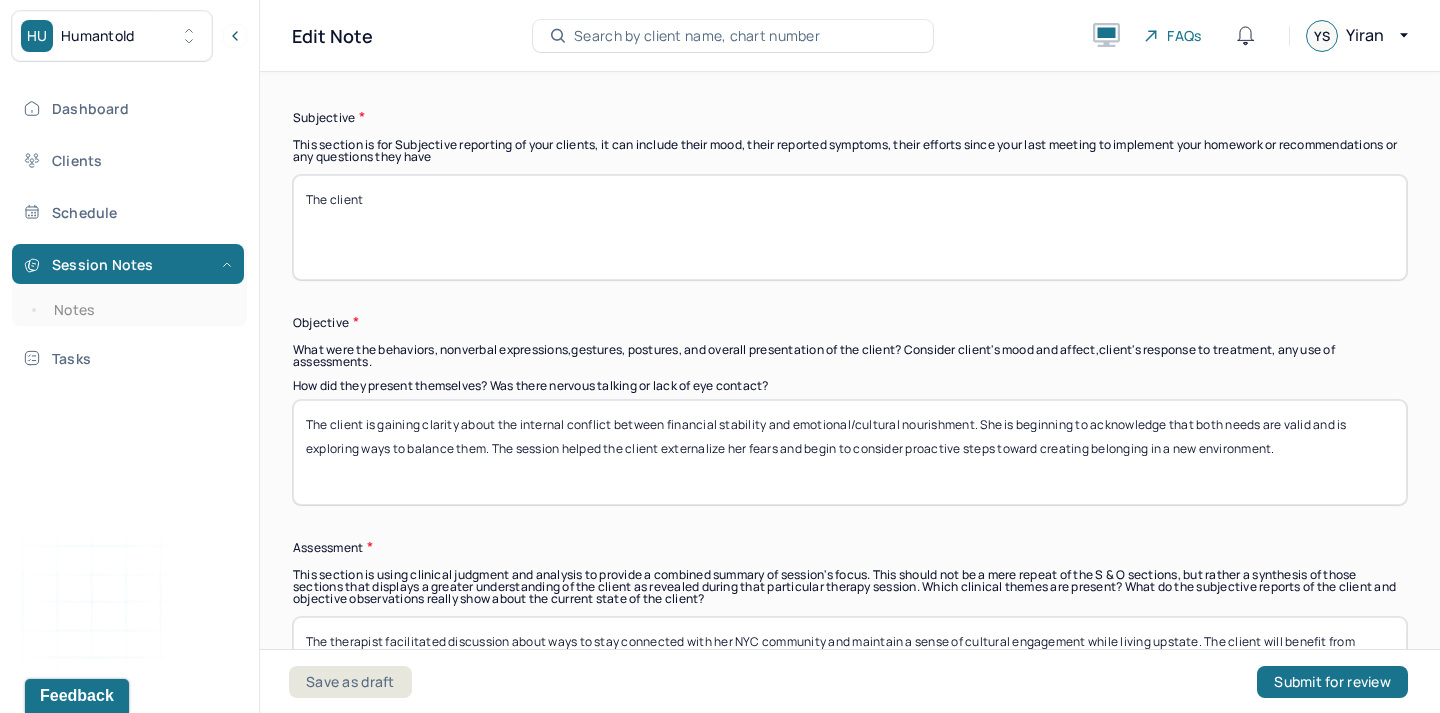 type on "The client" 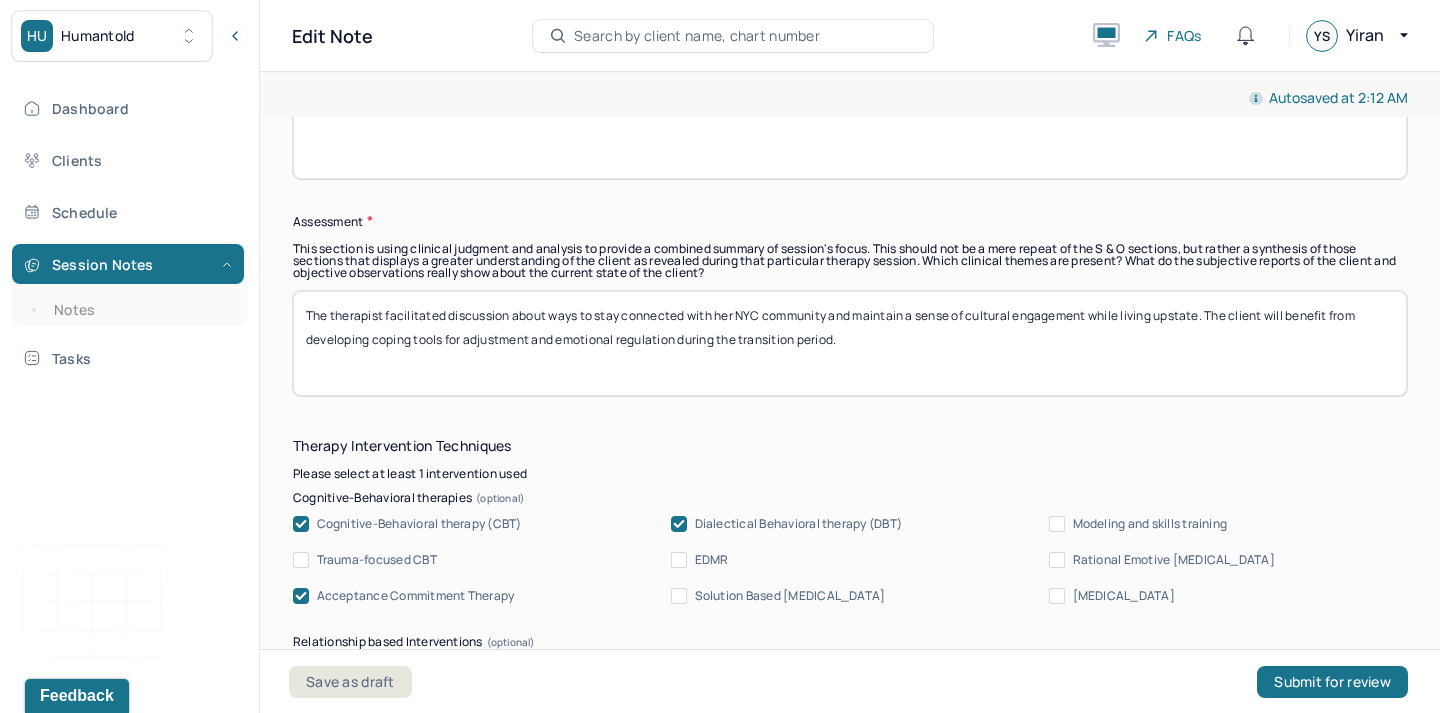 scroll, scrollTop: 1780, scrollLeft: 0, axis: vertical 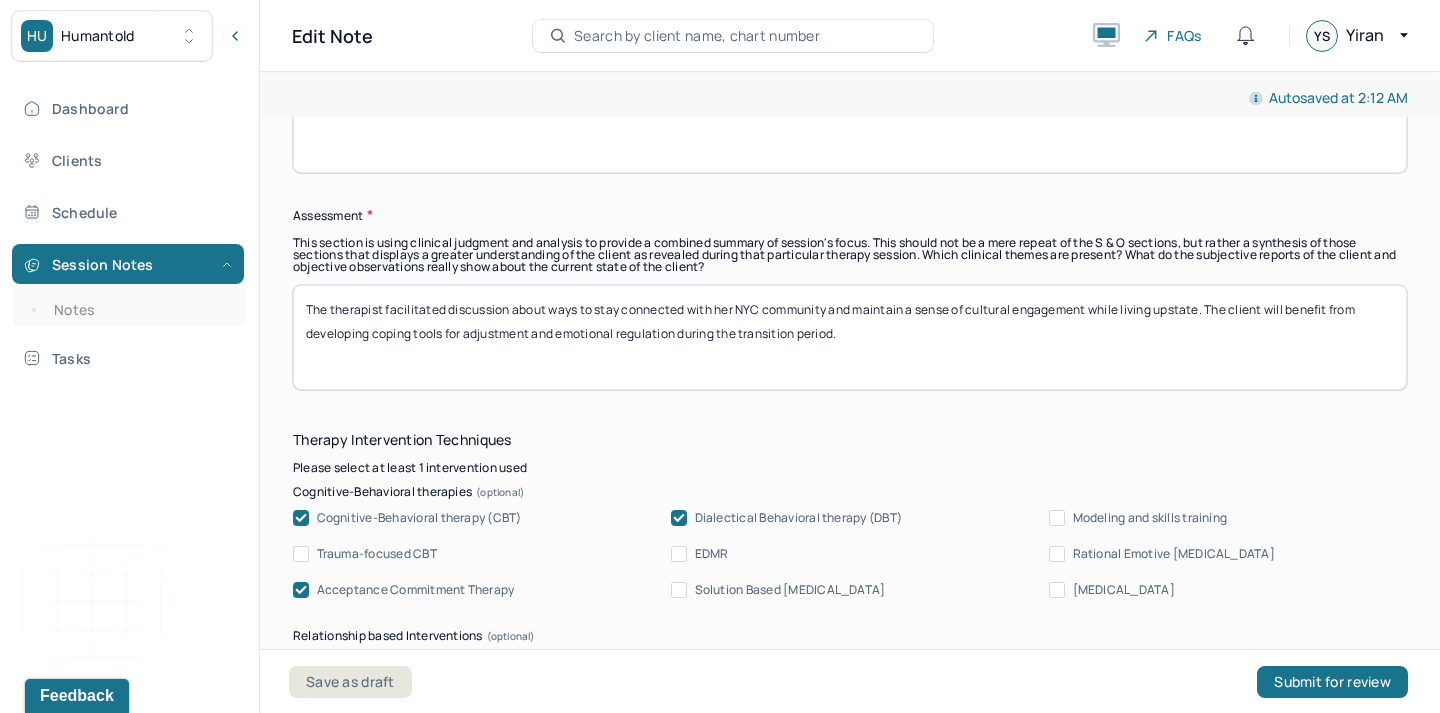 type on "The client" 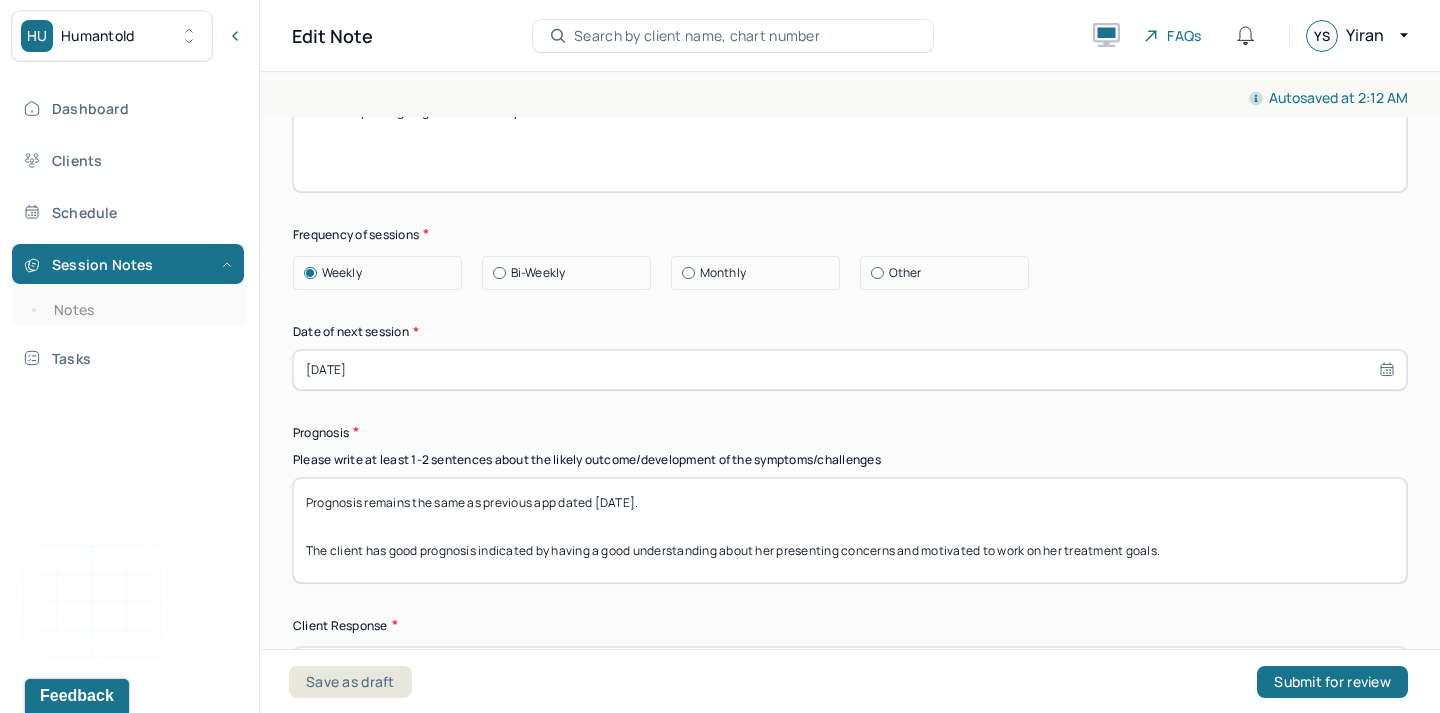 scroll, scrollTop: 2641, scrollLeft: 0, axis: vertical 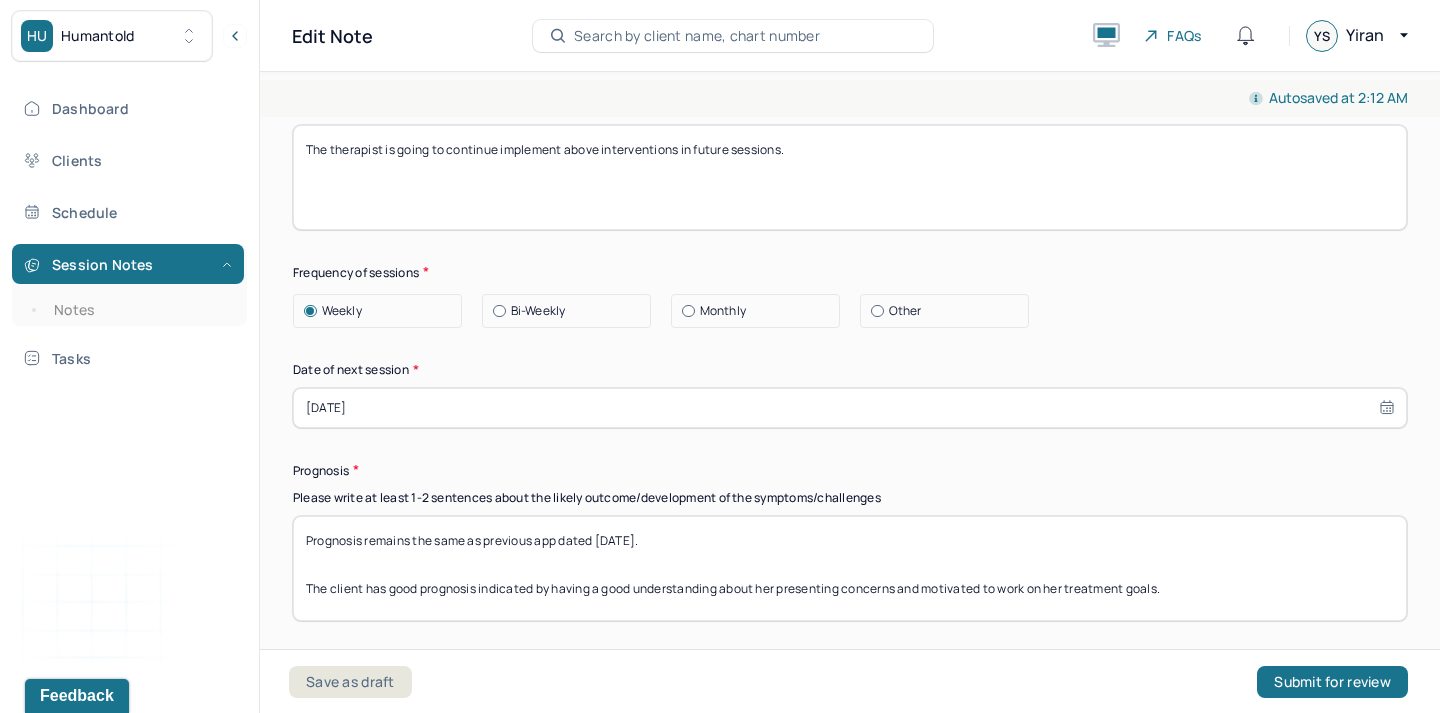 type on "The therapist" 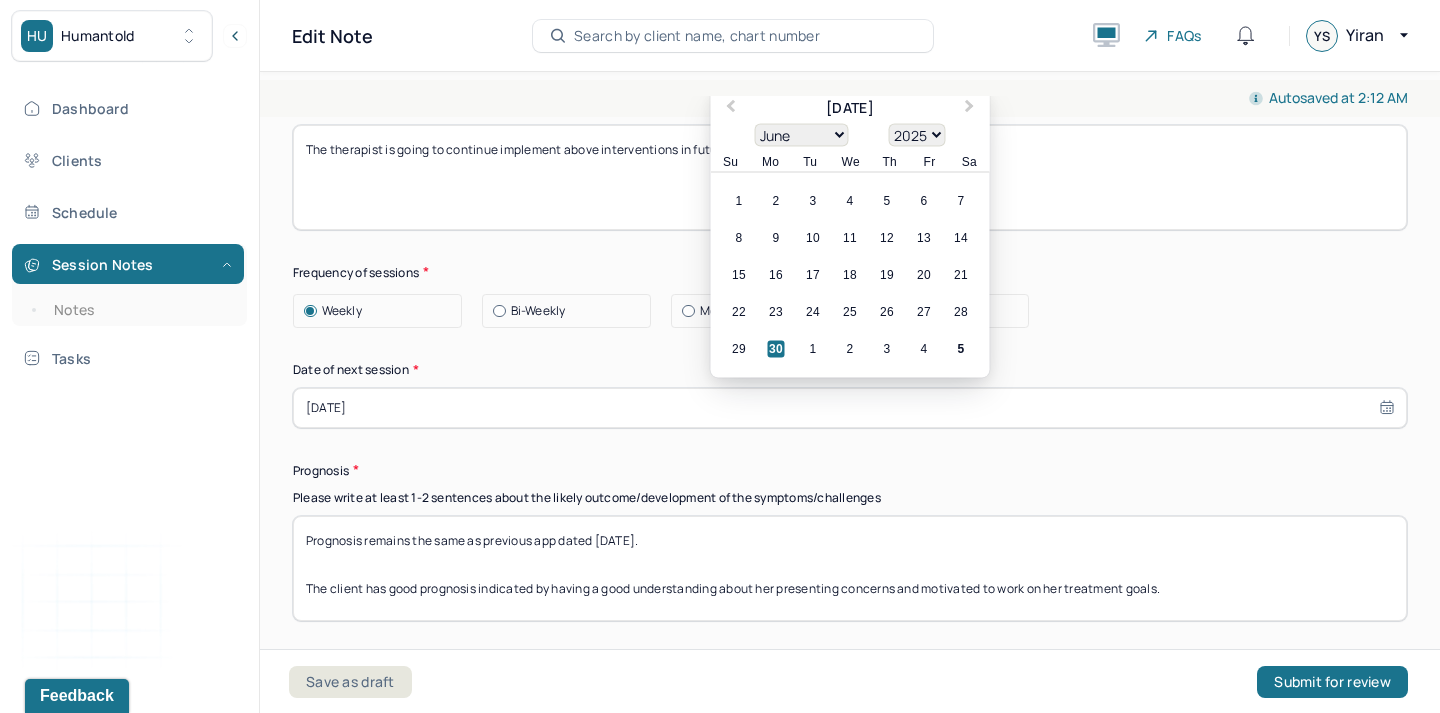 click on "[DATE]" at bounding box center [850, 408] 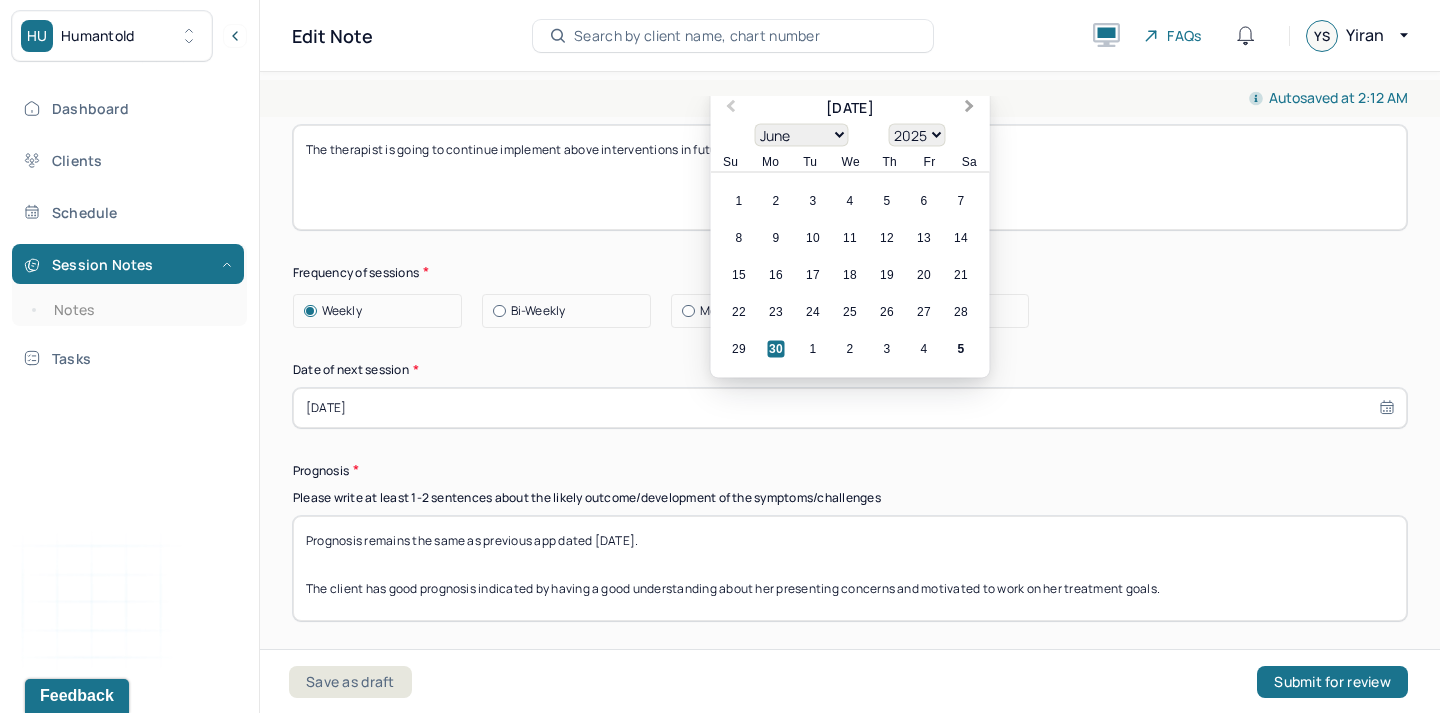 click on "Next Month" at bounding box center (970, 108) 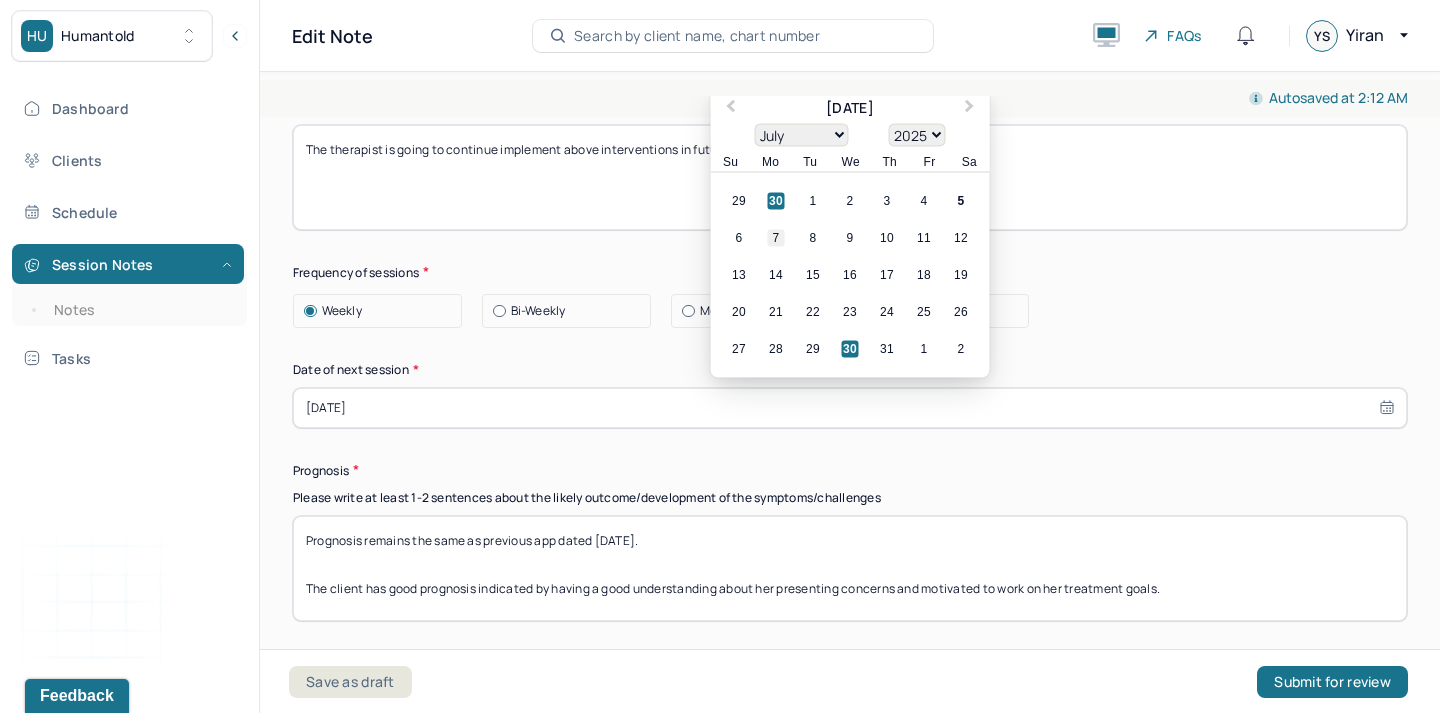 click on "7" at bounding box center (776, 237) 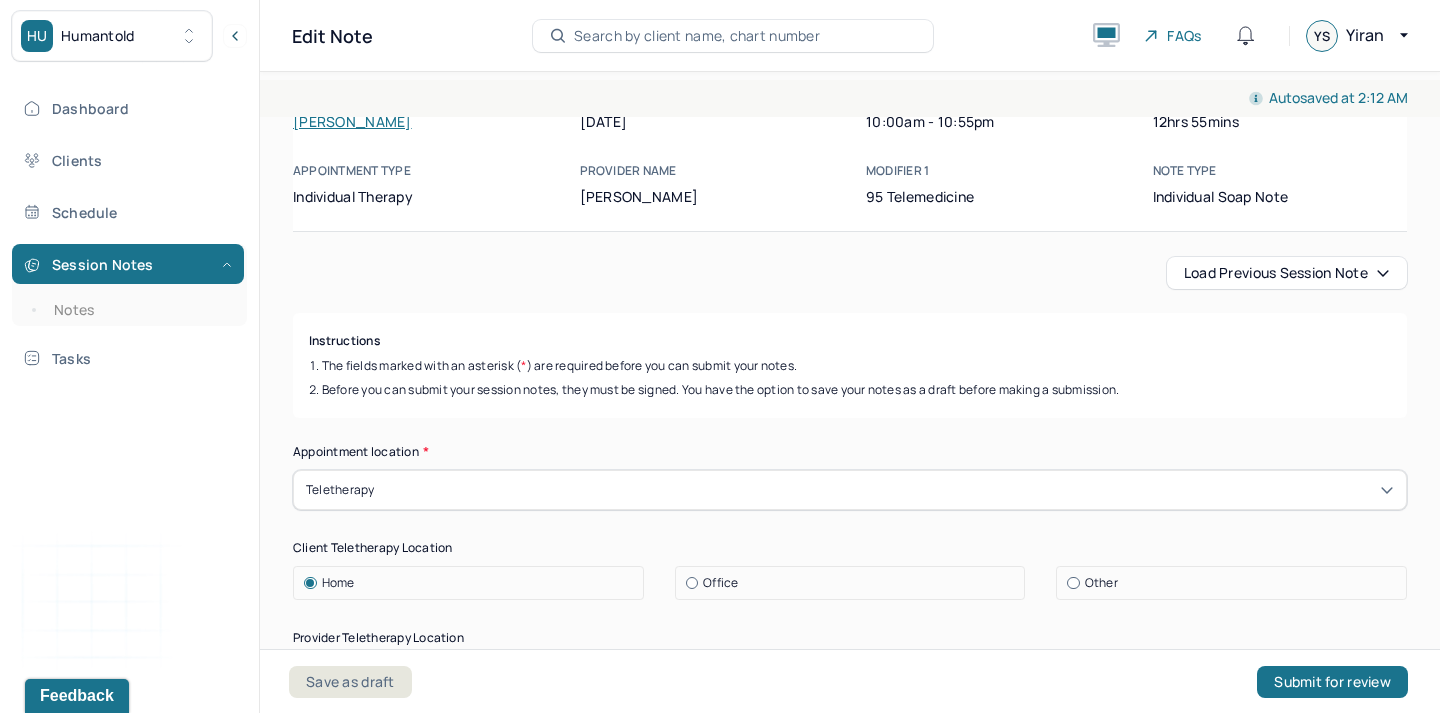 scroll, scrollTop: 0, scrollLeft: 0, axis: both 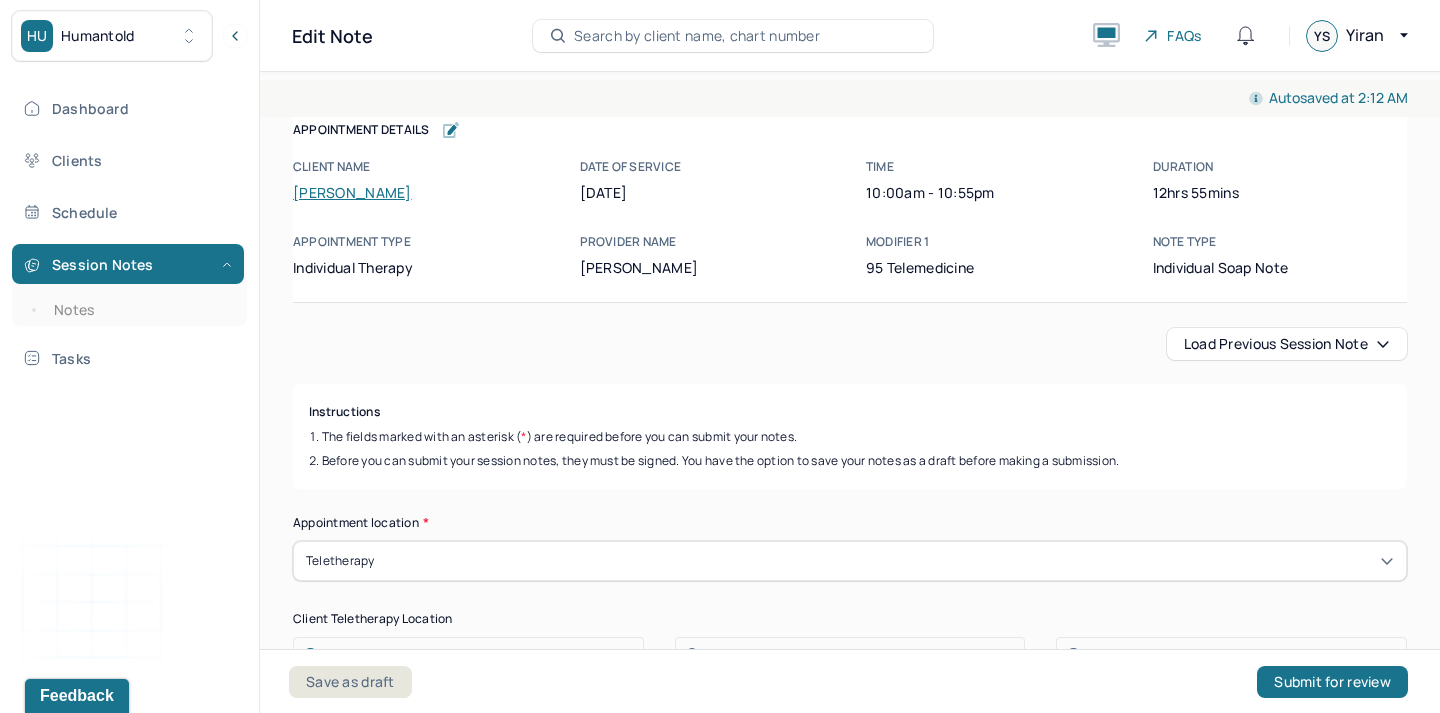 click on "Autosaved at 2:12 AM Appointment Details     Client name [PERSON_NAME] Date of service [DATE] Time 10:00am - 10:55pm Duration 12hrs 55mins Appointment type individual therapy Provider name Yiran Sun Modifier 1 95 Telemedicine Note type Individual soap note Appointment Details     Client name [PERSON_NAME] Date of service [DATE] Time 10:00am - 10:55pm Duration 12hrs 55mins Appointment type individual therapy Provider name Yiran Sun Modifier 1 95 Telemedicine Note type Individual soap note   Load previous session note   Instructions The fields marked with an asterisk ( * ) are required before you can submit your notes. Before you can submit your session notes, they must be signed. You have the option to save your notes as a draft before making a submission. Appointment location * Teletherapy Client Teletherapy Location Home Office Other Provider Teletherapy Location Home Office Other Consent was received for the teletherapy session The teletherapy session was conducted via video Primary diagnosis" at bounding box center [850, 2364] 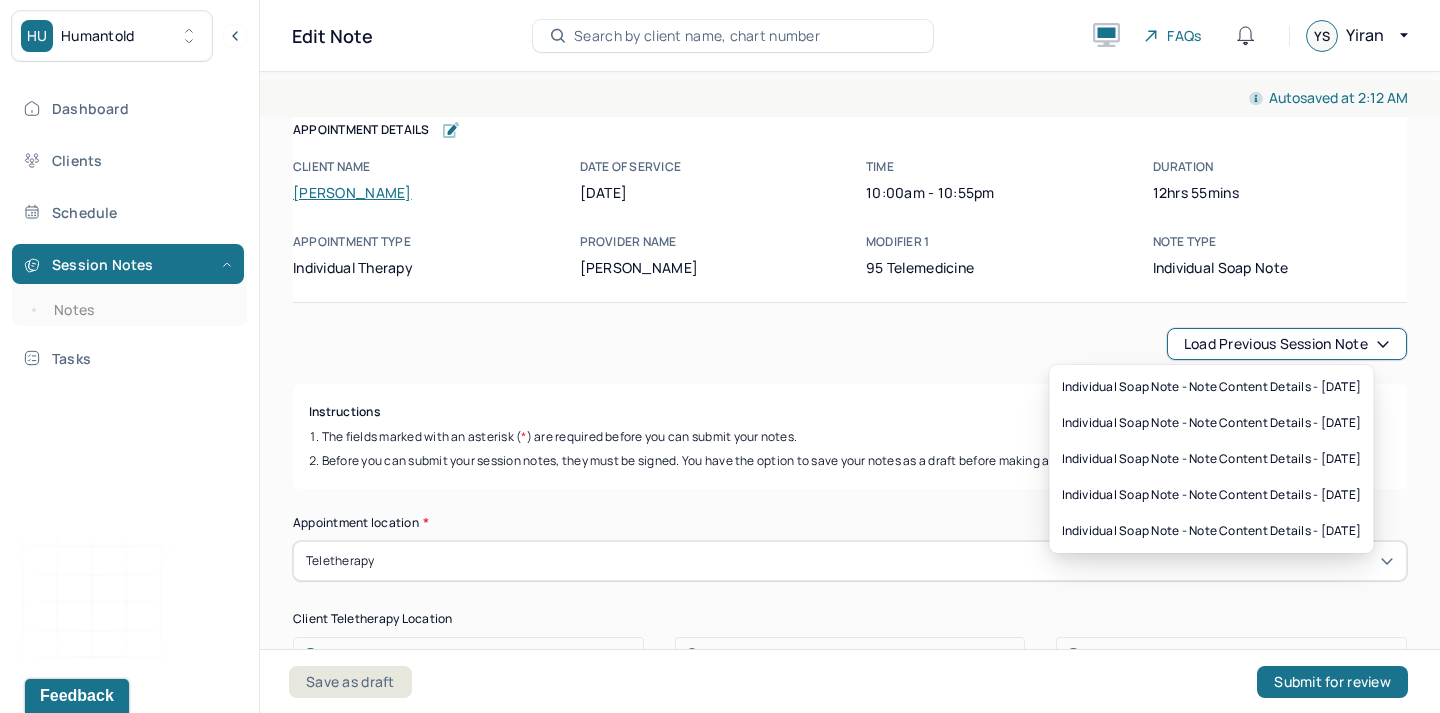 click on "Load previous session note" at bounding box center (1287, 344) 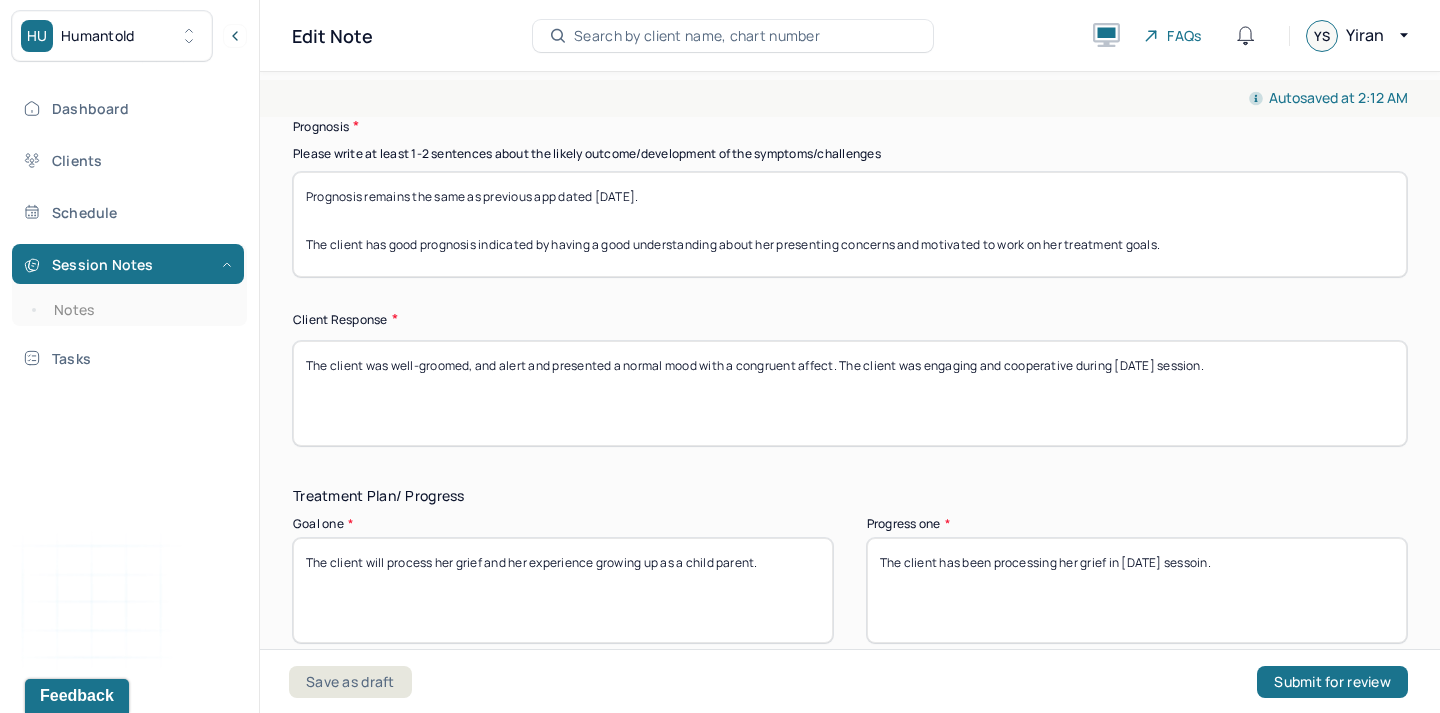 scroll, scrollTop: 2988, scrollLeft: 0, axis: vertical 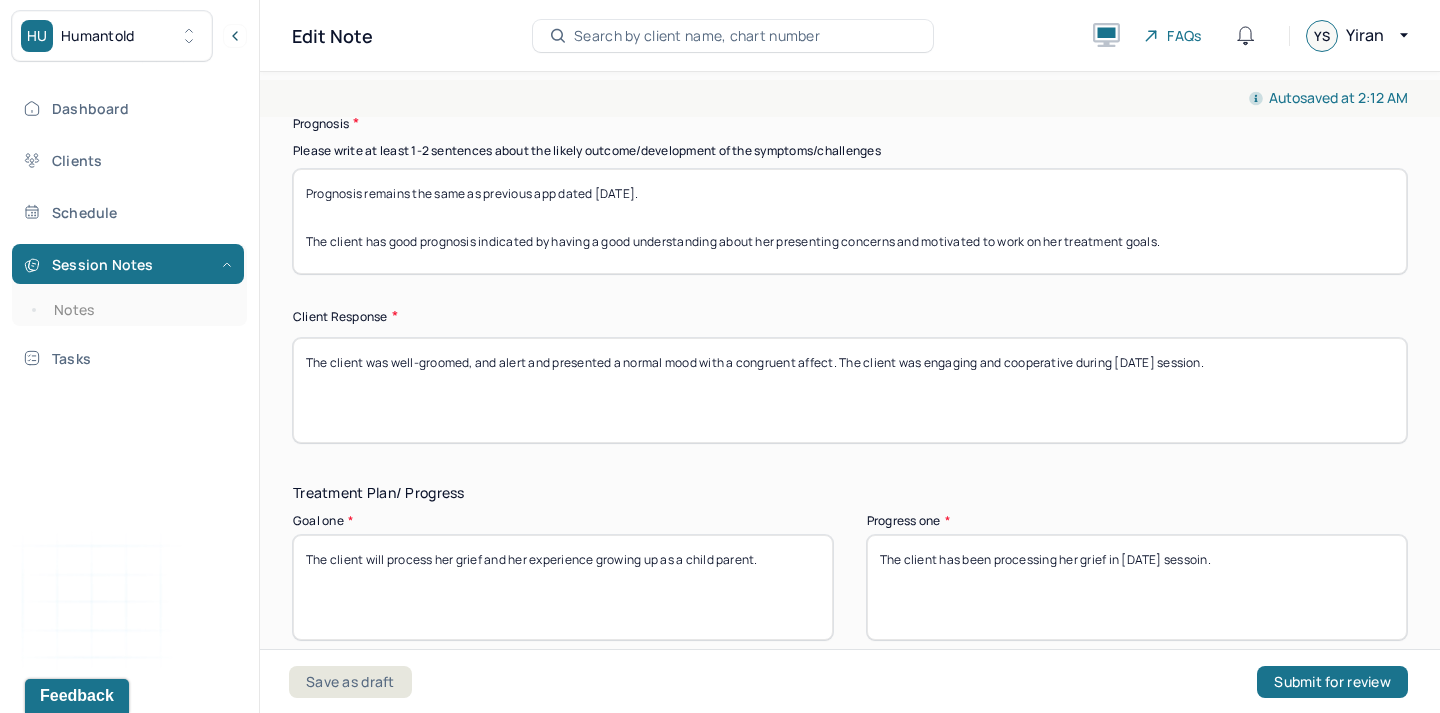 click on "Prognosis remains the same as previous app dated [DATE].
The client has good prognosis indicated by having a good understanding about her presenting concerns and motivated to work on her treatment goals." at bounding box center [850, 221] 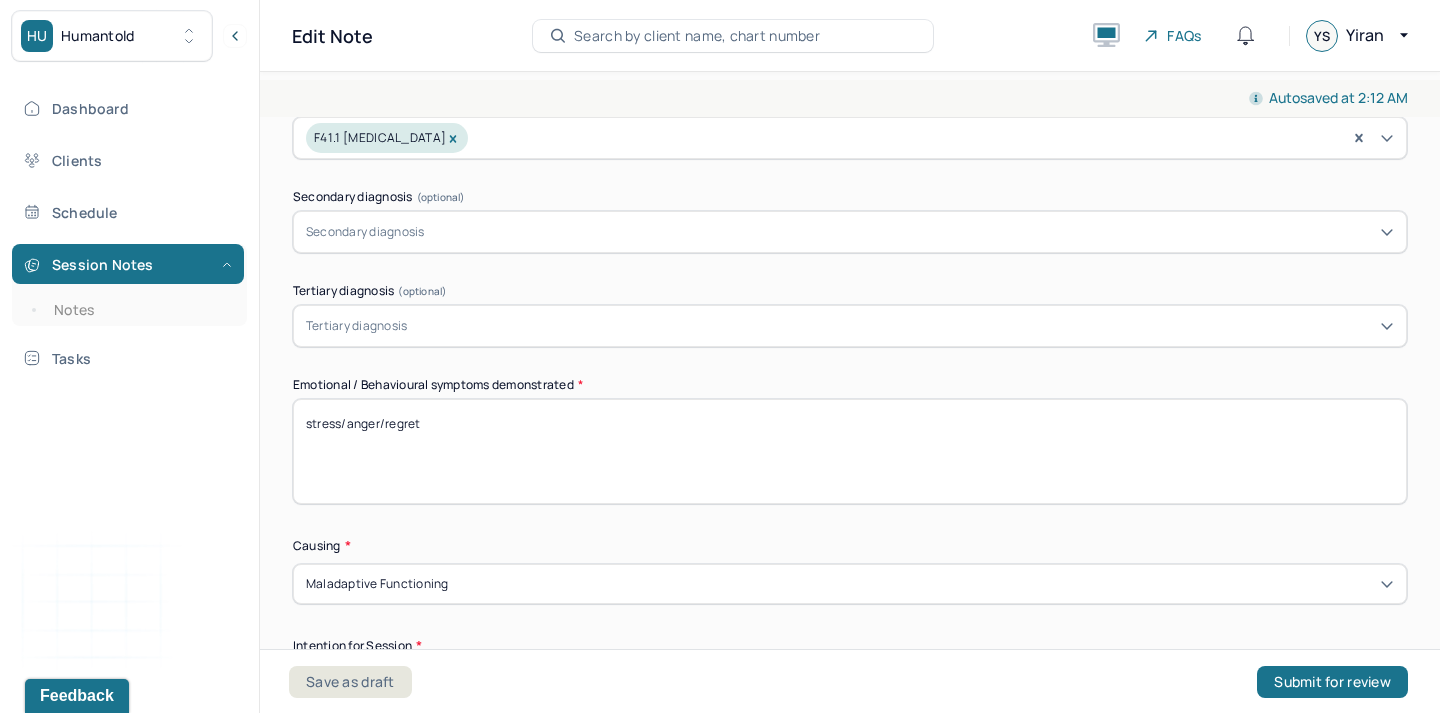 scroll, scrollTop: 736, scrollLeft: 0, axis: vertical 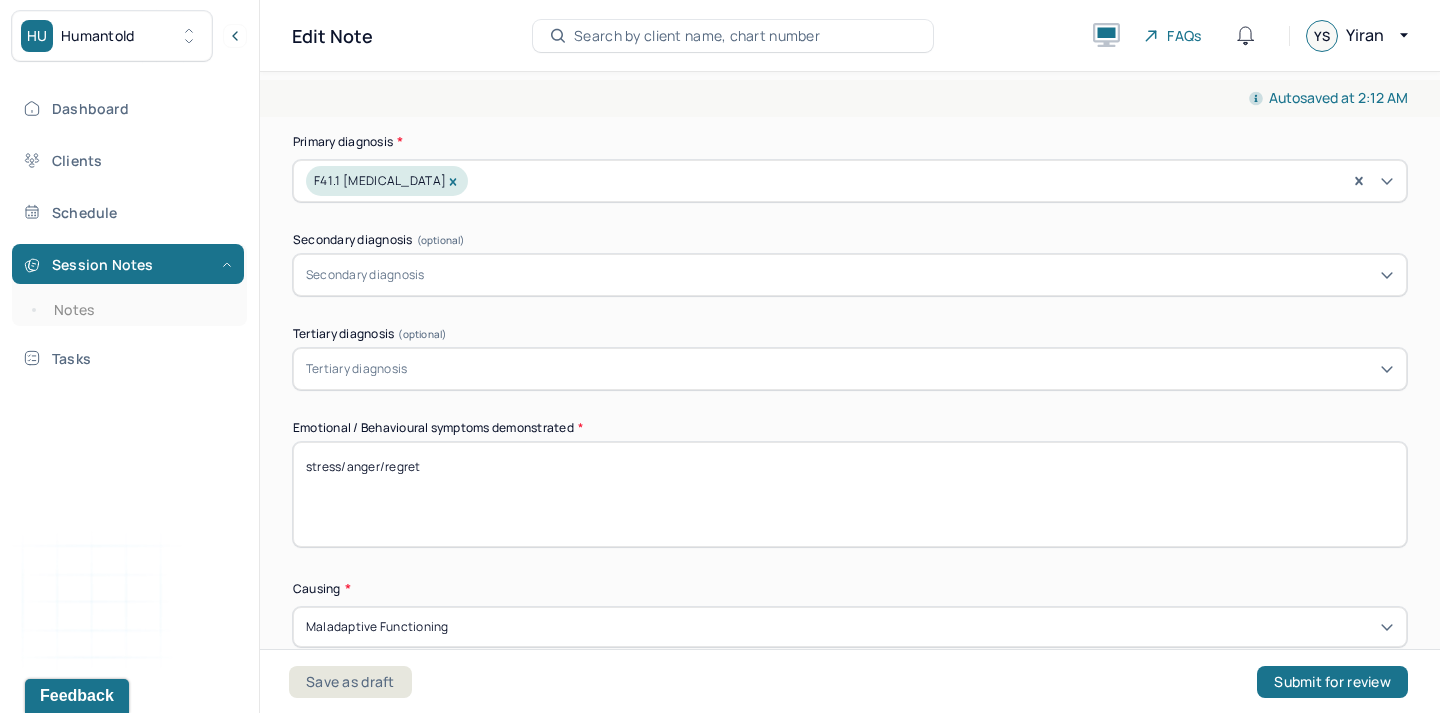 type on "Prognosis remains the same as previous app dated [DATE].
The client has good prognosis indicated by having a good understanding about her presenting concerns and motivated to work on her treatment goals." 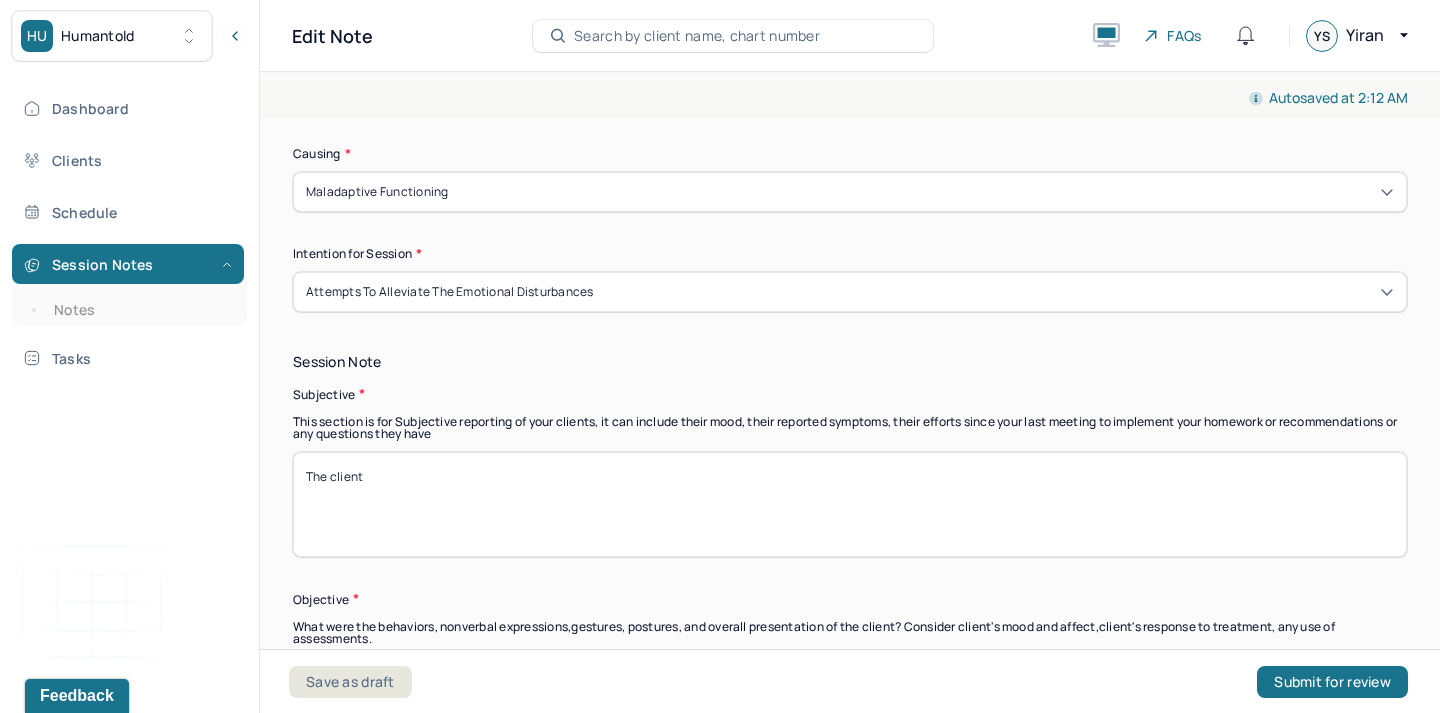 scroll, scrollTop: 1172, scrollLeft: 0, axis: vertical 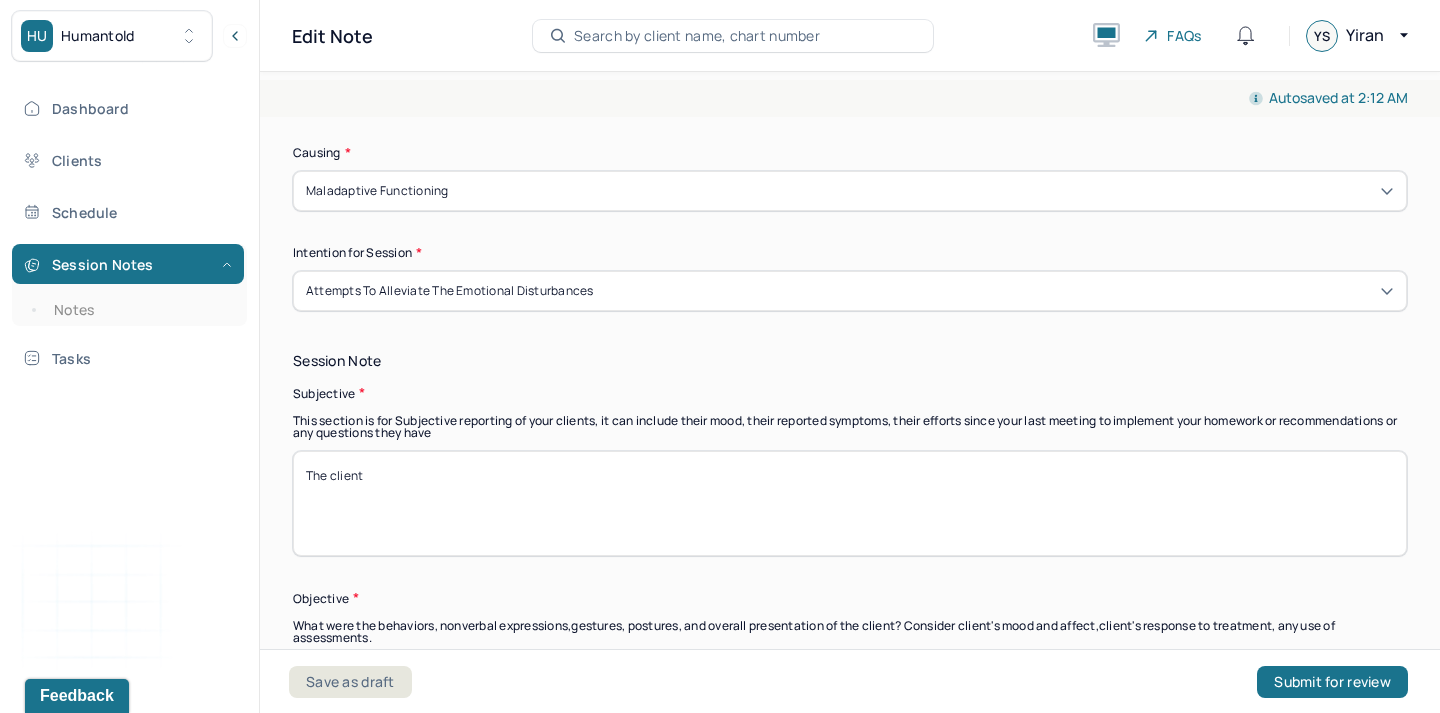 click on "The client" at bounding box center [850, 503] 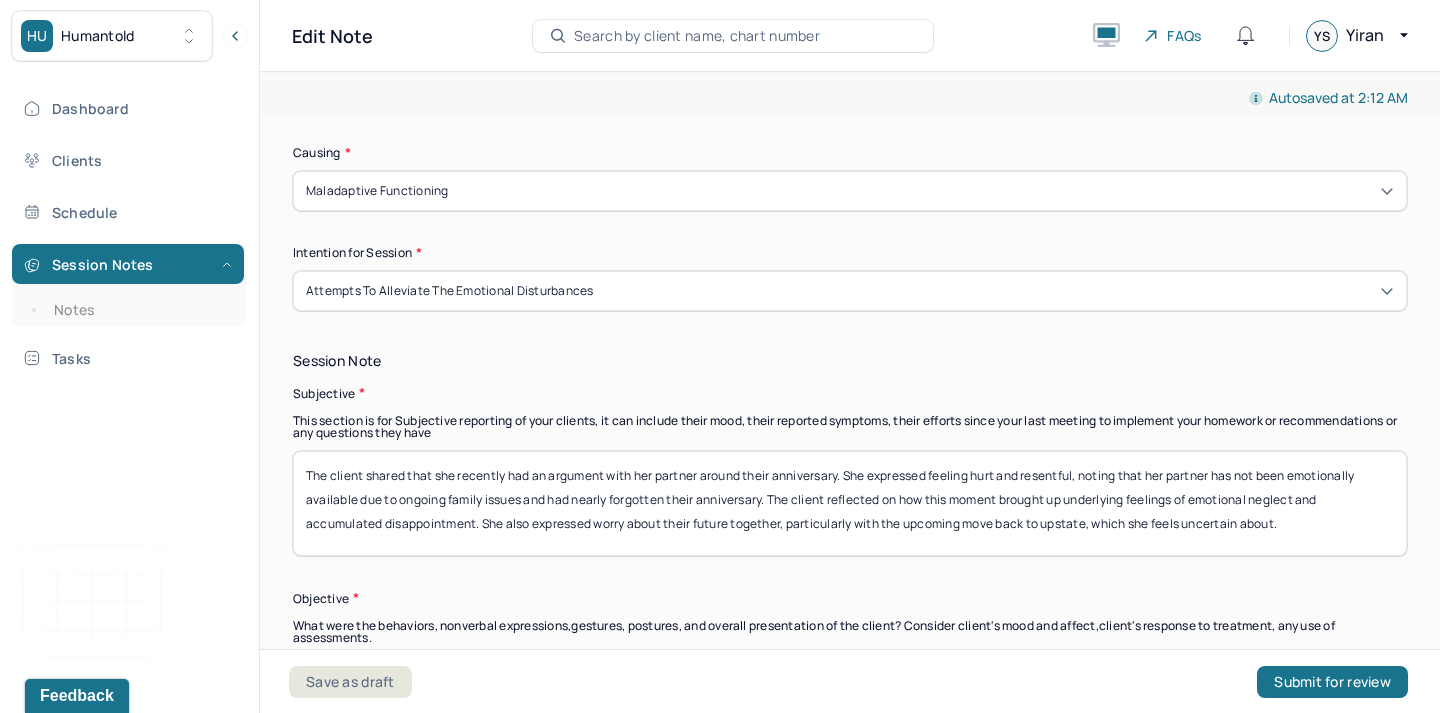 type on "The client shared that she recently had an argument with her partner around their anniversary. She expressed feeling hurt and resentful, noting that her partner has not been emotionally available due to ongoing family issues and had nearly forgotten their anniversary. The client reflected on how this moment brought up underlying feelings of emotional neglect and accumulated disappointment. She also expressed worry about their future together, particularly with the upcoming move back to upstate, which she feels uncertain about." 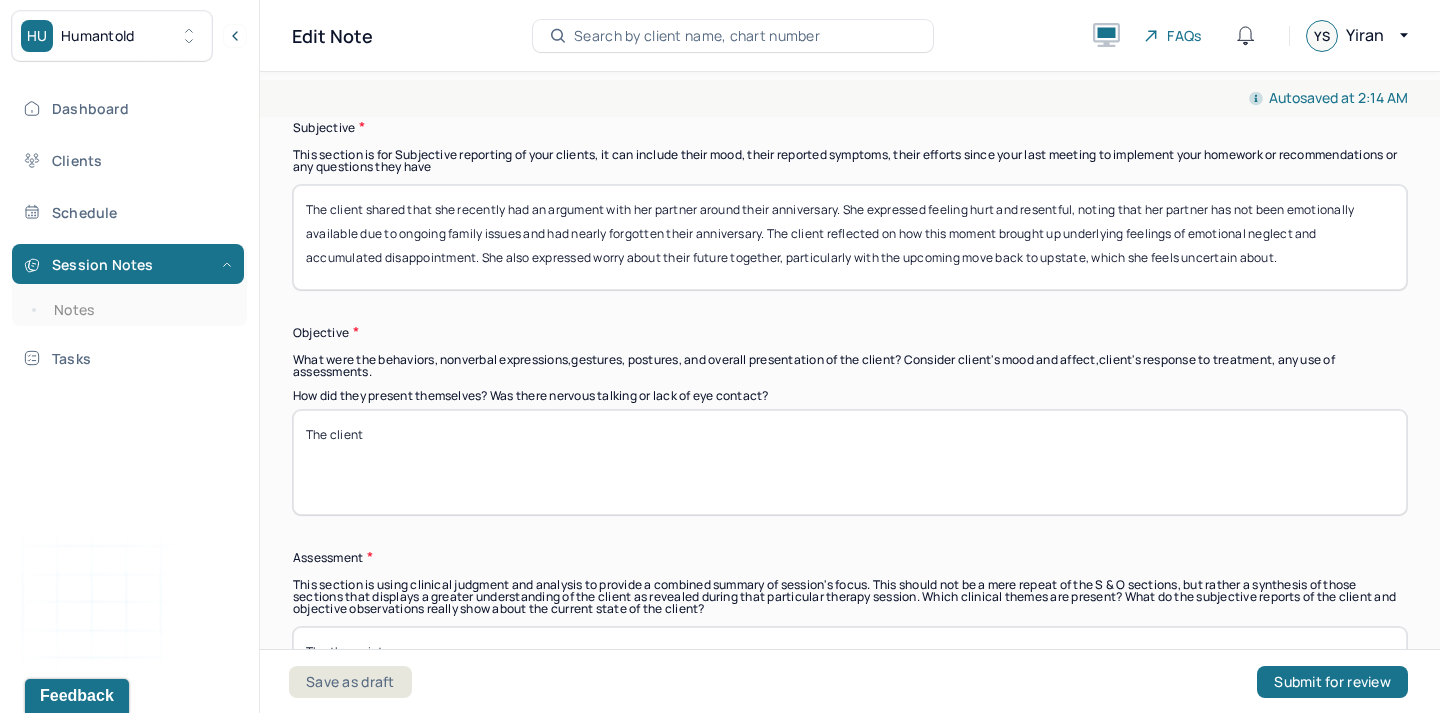 scroll, scrollTop: 1438, scrollLeft: 0, axis: vertical 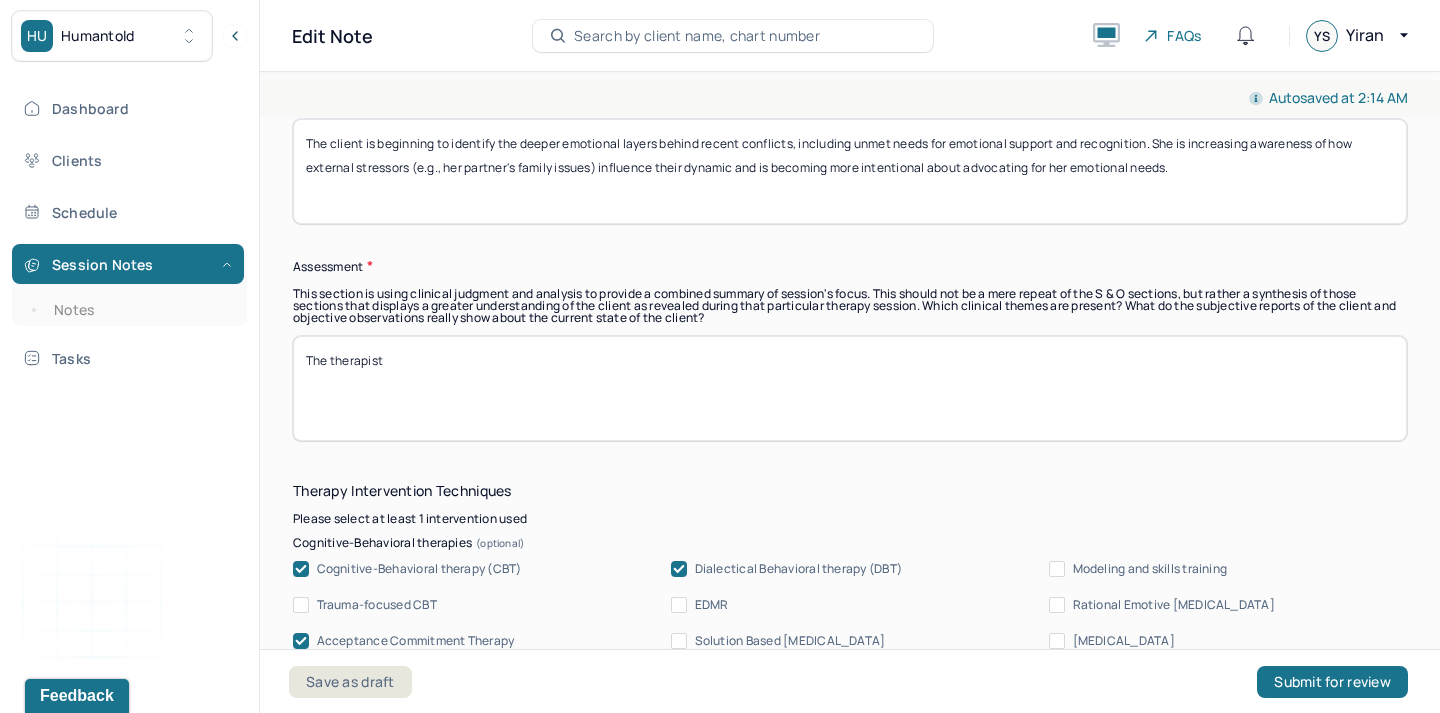 type on "The client is beginning to identify the deeper emotional layers behind recent conflicts, including unmet needs for emotional support and recognition. She is increasing awareness of how external stressors (e.g., her partner's family issues) influence their dynamic and is becoming more intentional about advocating for her emotional needs." 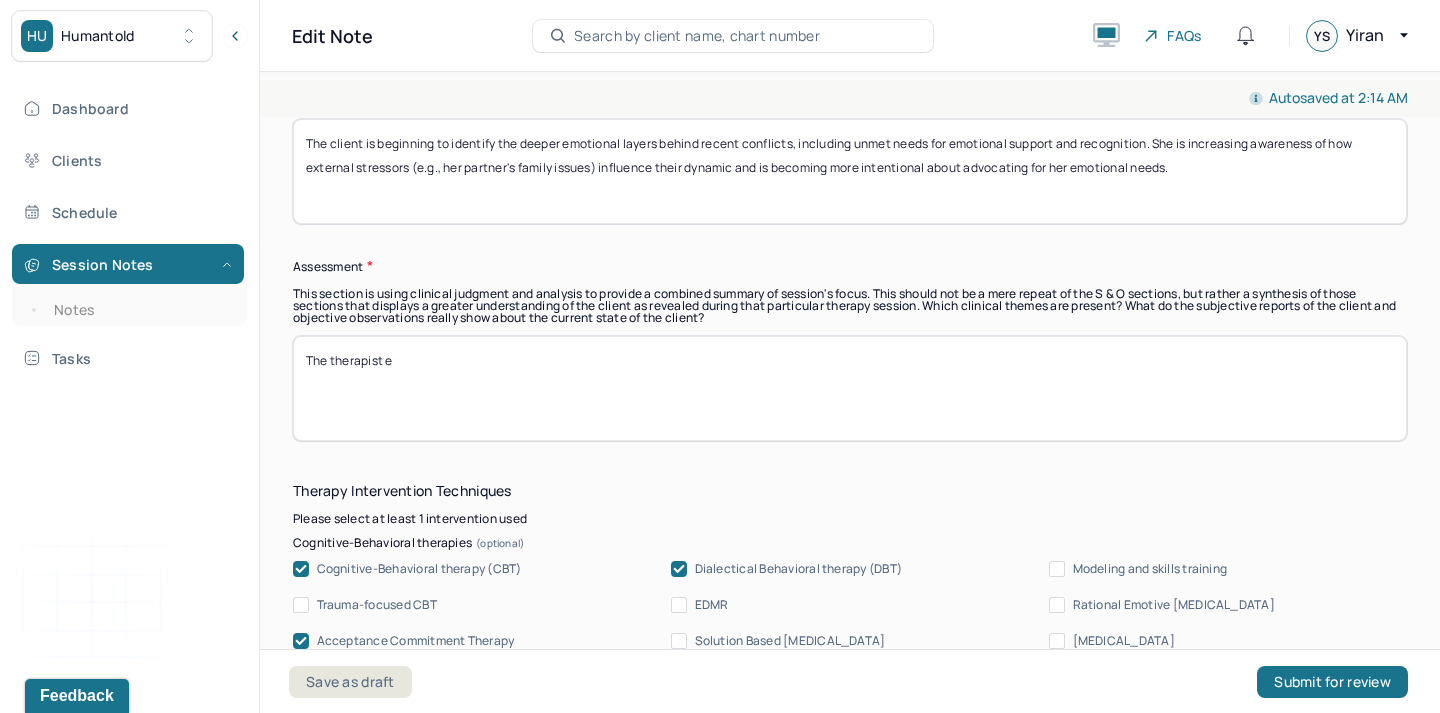 paste on "xplored the client’s fears and expectations related to the upcoming move and its impact on her relationship and overall well-being." 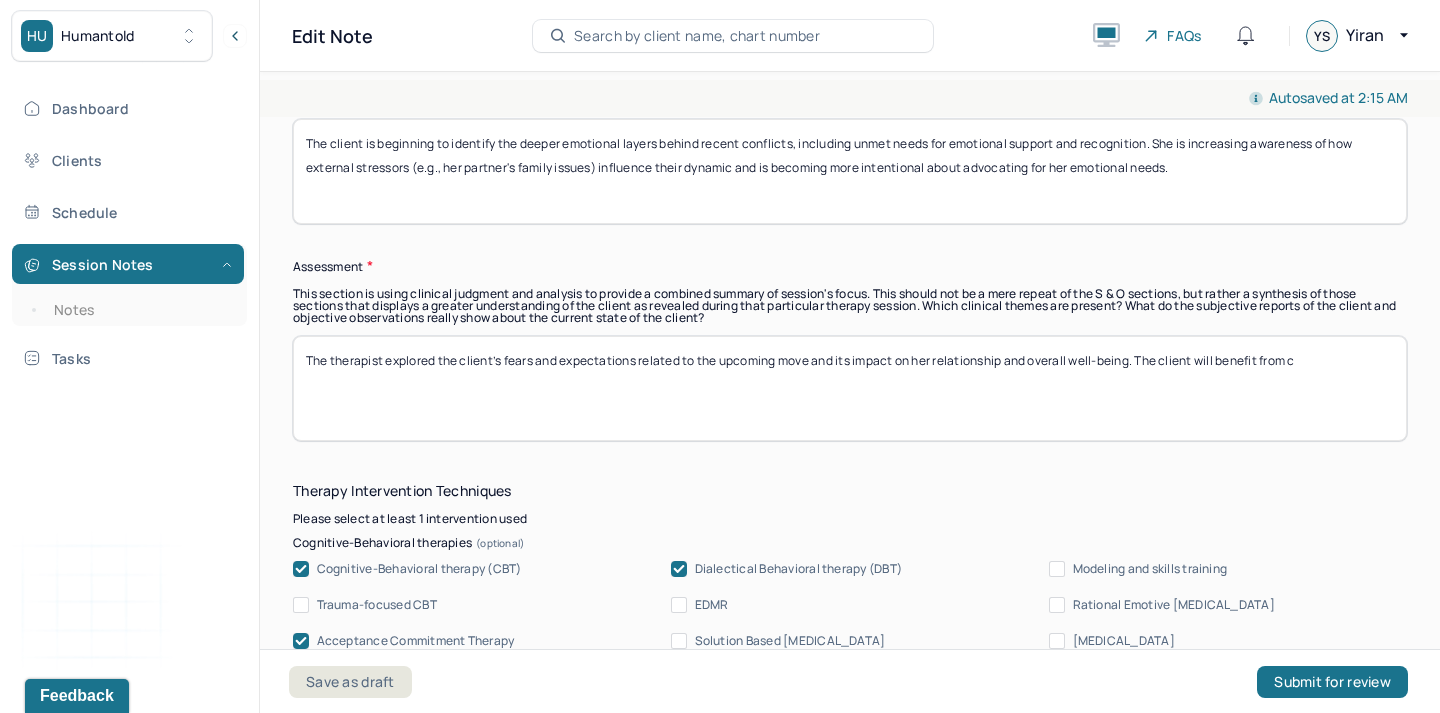 paste on "ontinue exploring relational dynamics and support development of effective communication strategies." 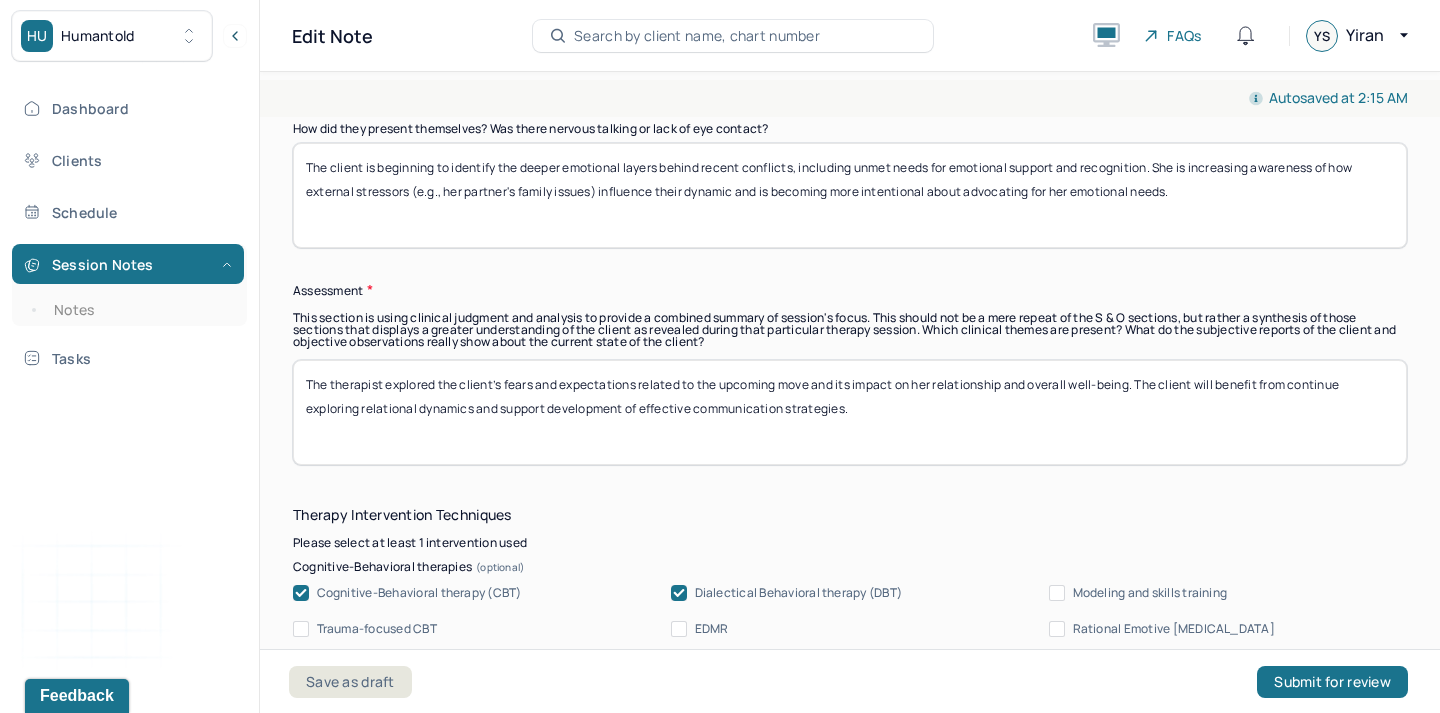 scroll, scrollTop: 1247, scrollLeft: 0, axis: vertical 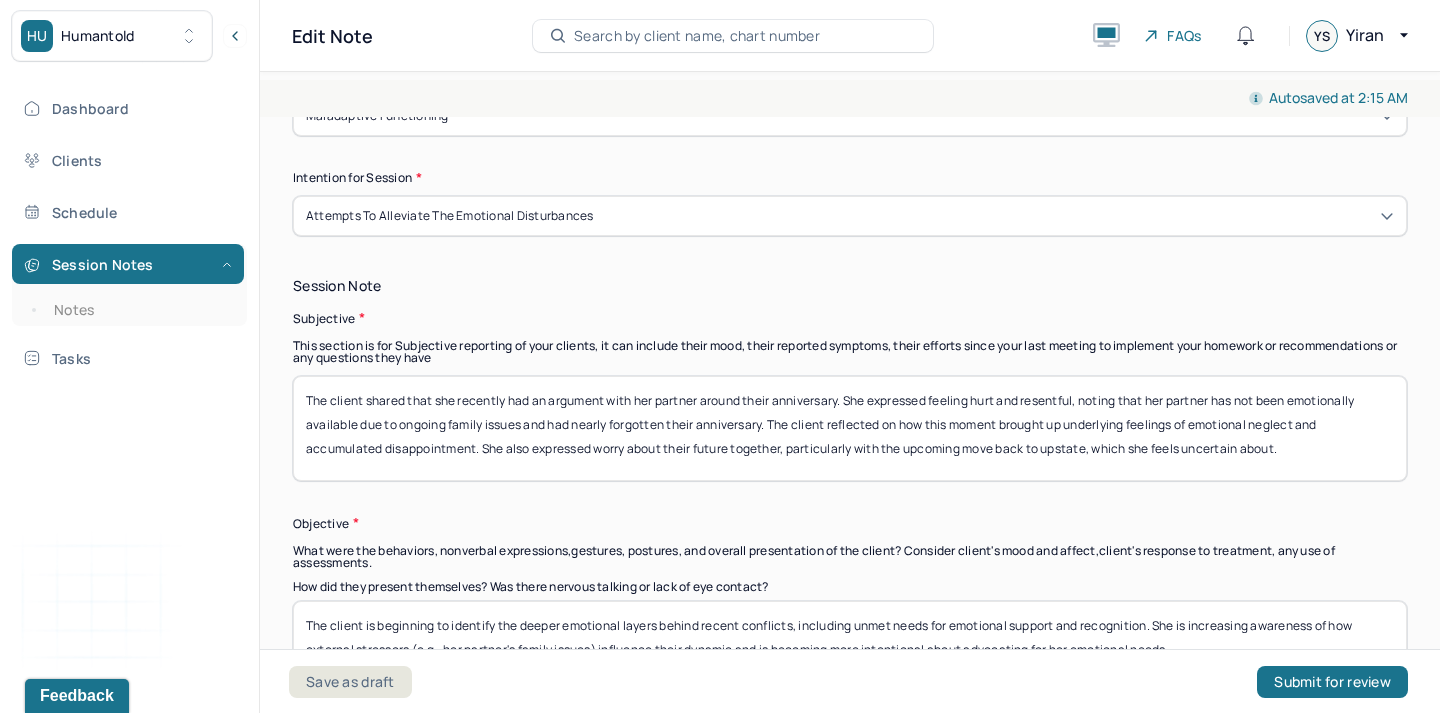 type on "The therapist explored the client’s fears and expectations related to the upcoming move and its impact on her relationship and overall well-being. The client will benefit from continue exploring relational dynamics and support development of effective communication strategies." 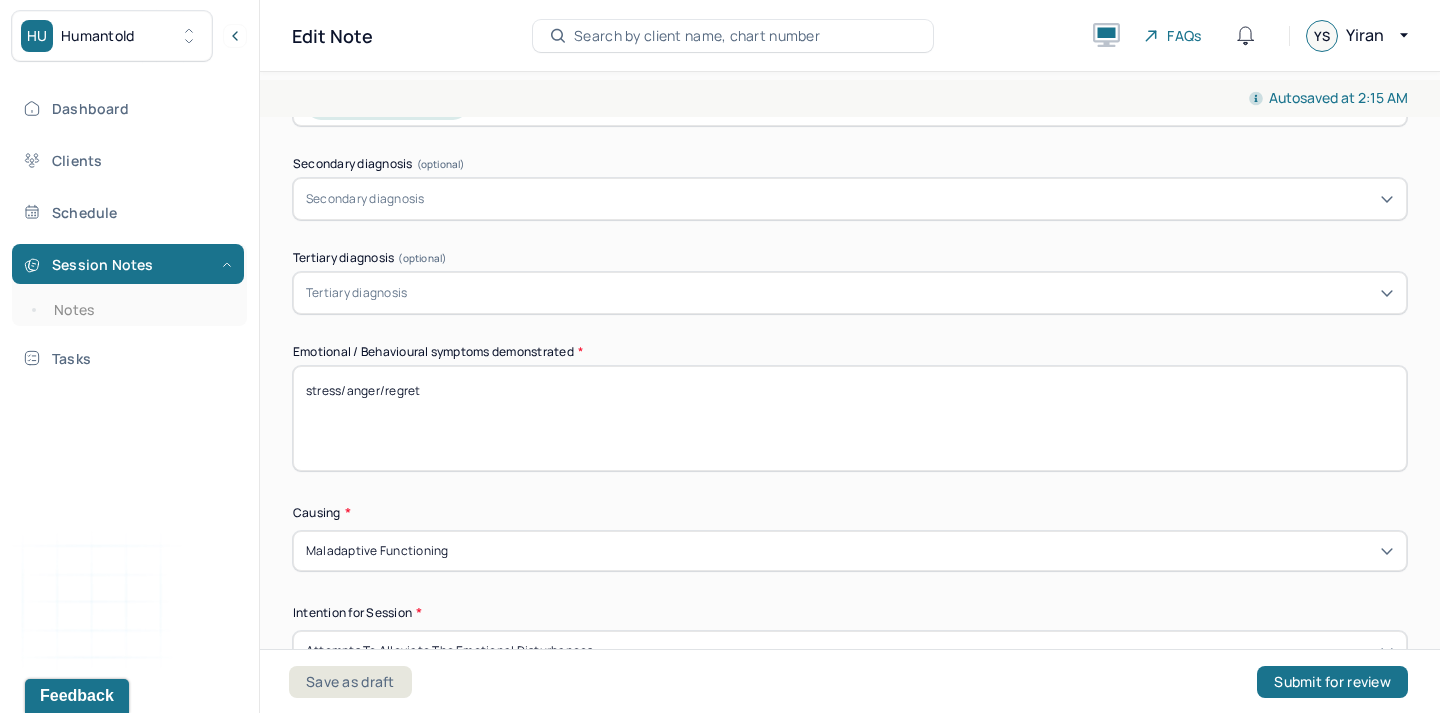 scroll, scrollTop: 810, scrollLeft: 0, axis: vertical 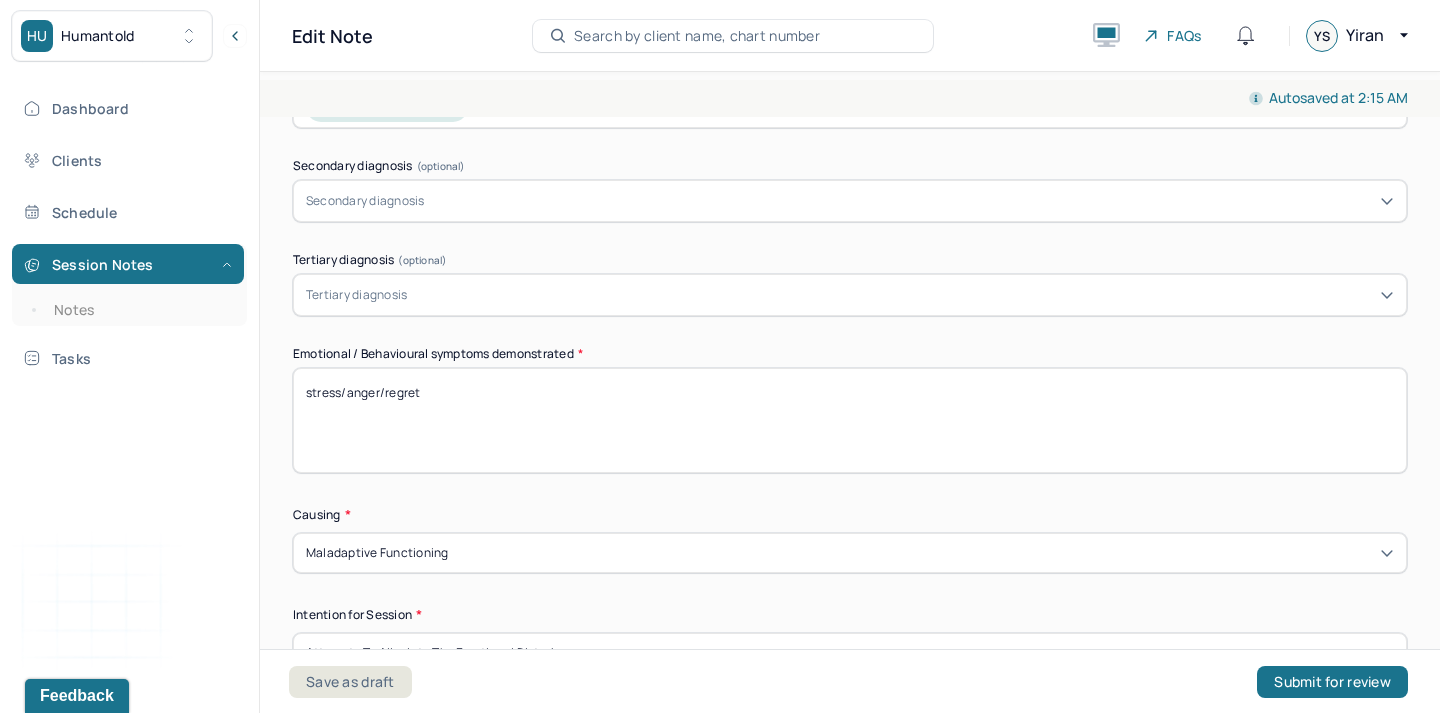 drag, startPoint x: 342, startPoint y: 390, endPoint x: 281, endPoint y: 390, distance: 61 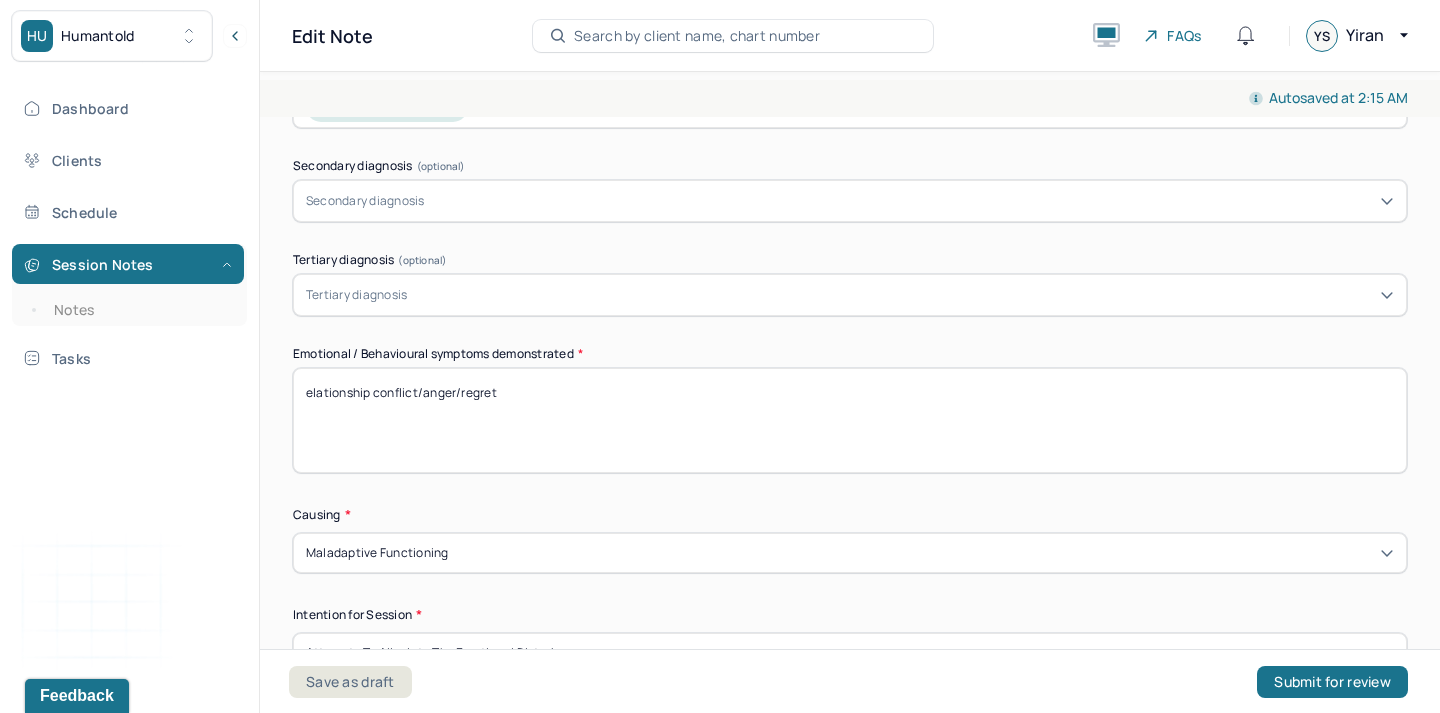 click on "stress/anger/regret" at bounding box center [850, 420] 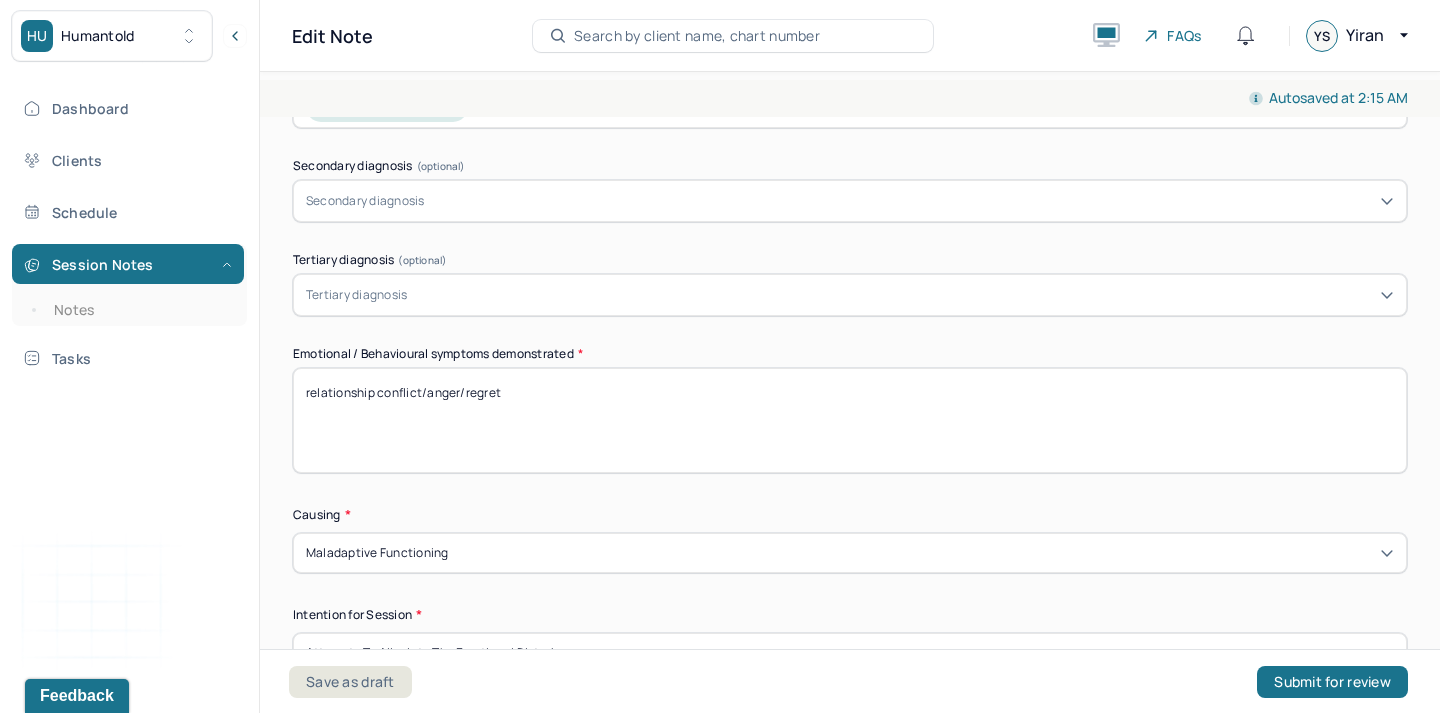 drag, startPoint x: 465, startPoint y: 393, endPoint x: 543, endPoint y: 392, distance: 78.00641 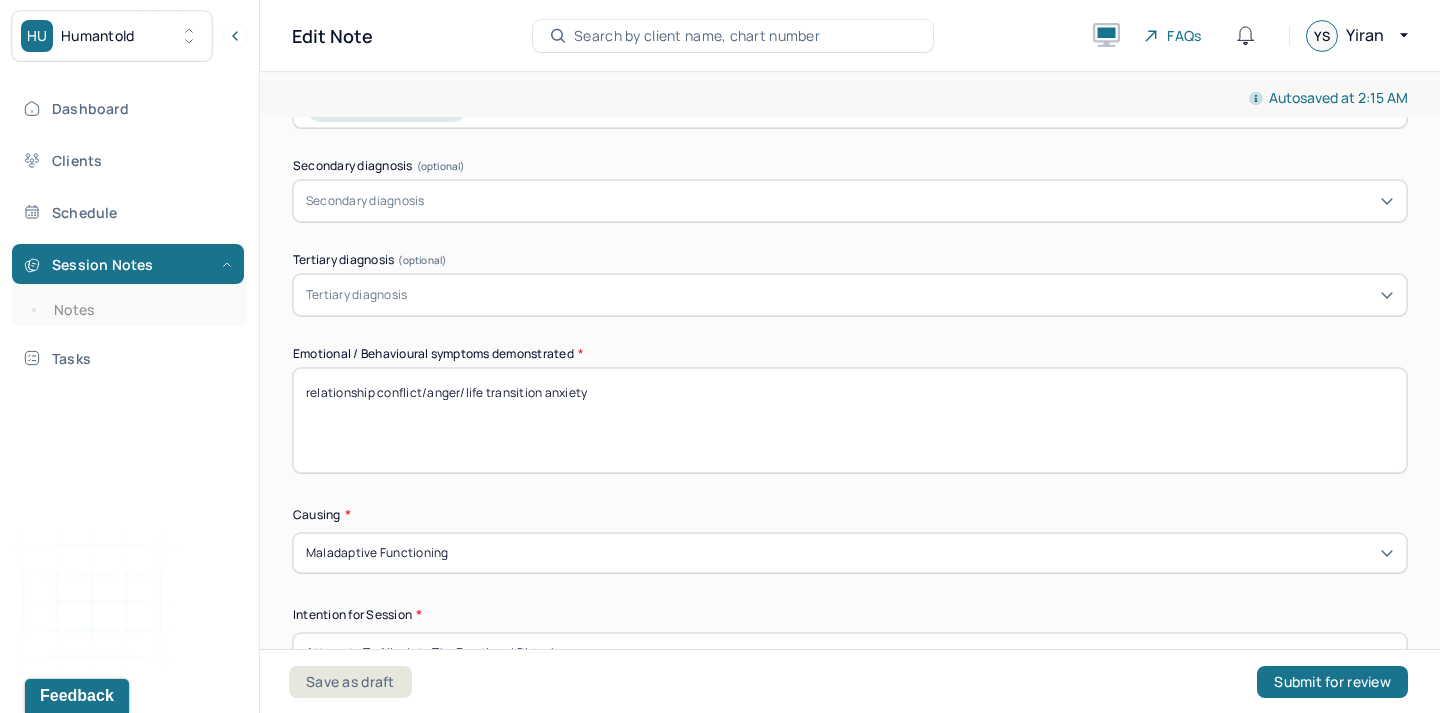 drag, startPoint x: 459, startPoint y: 392, endPoint x: 427, endPoint y: 392, distance: 32 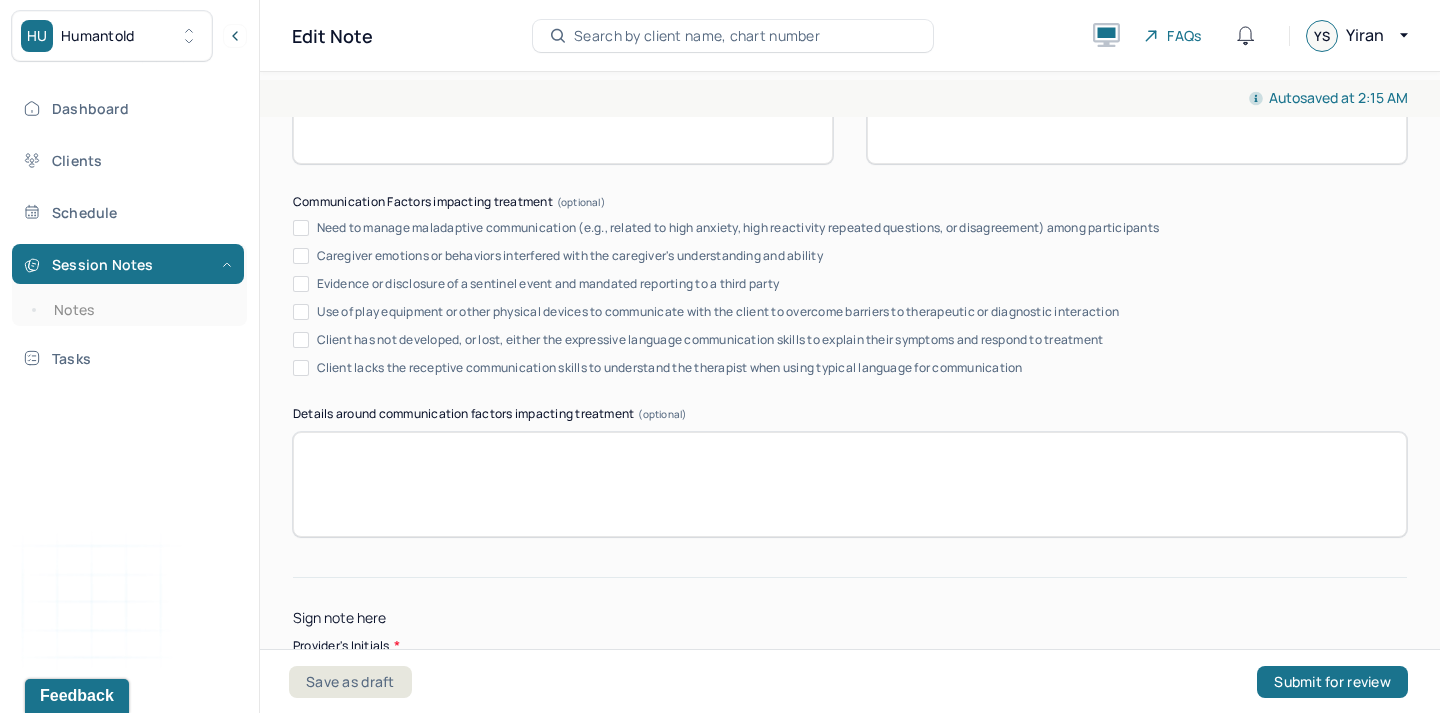 scroll, scrollTop: 3946, scrollLeft: 0, axis: vertical 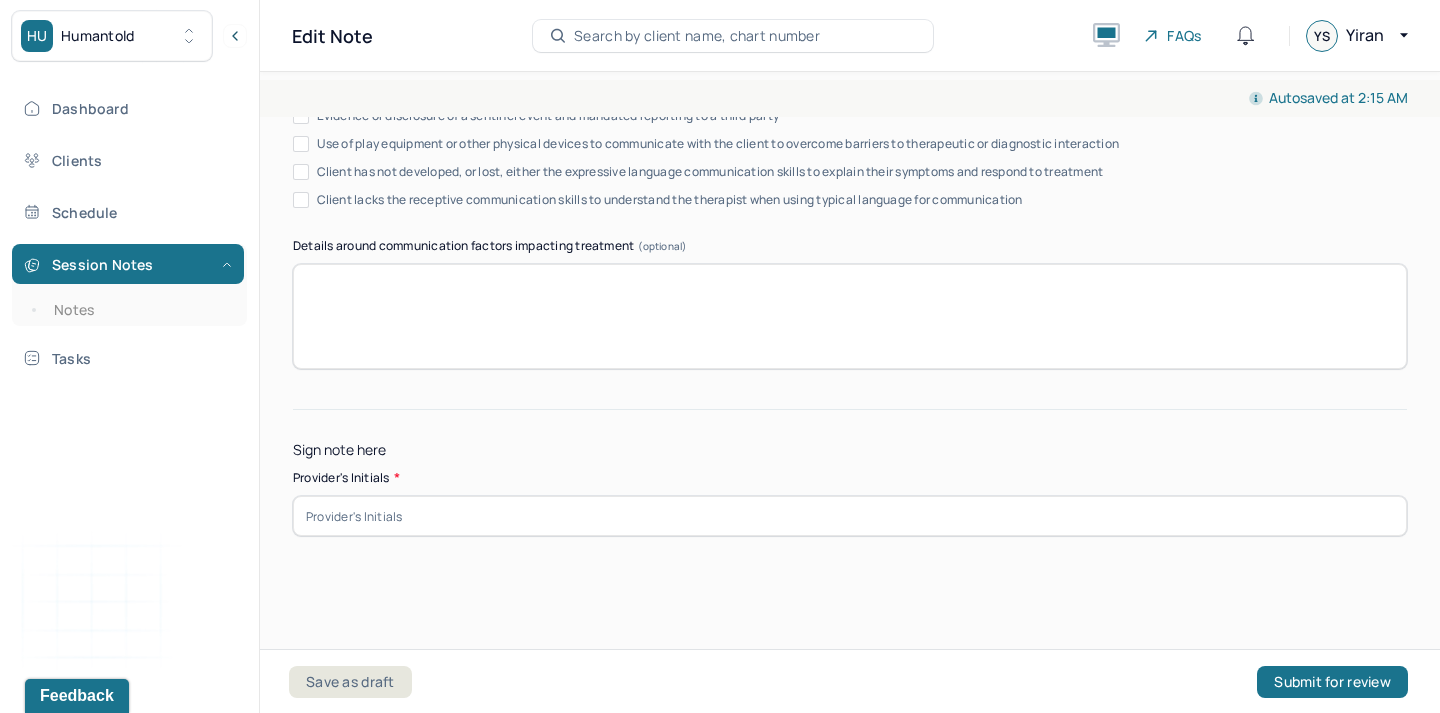 type on "relationship conflict/emotional availability/life transition anxiety" 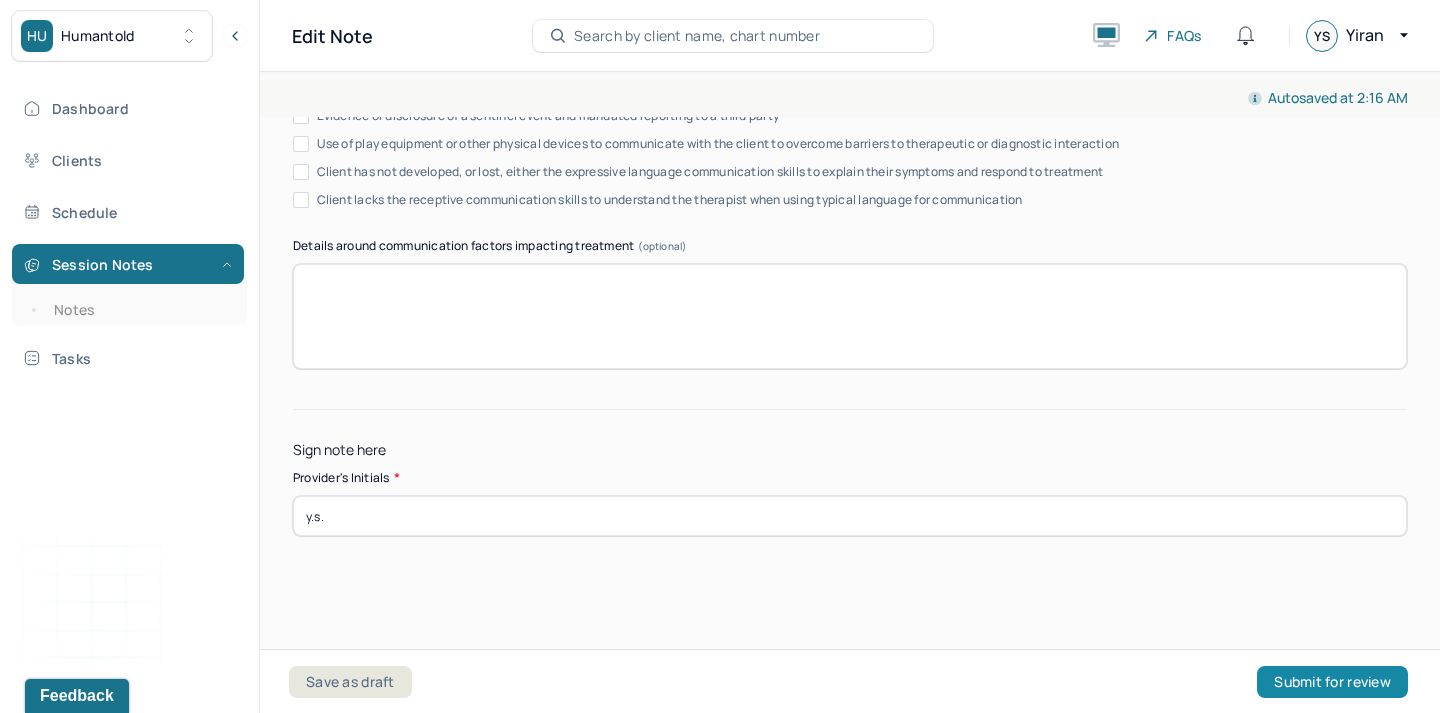 type on "y.s." 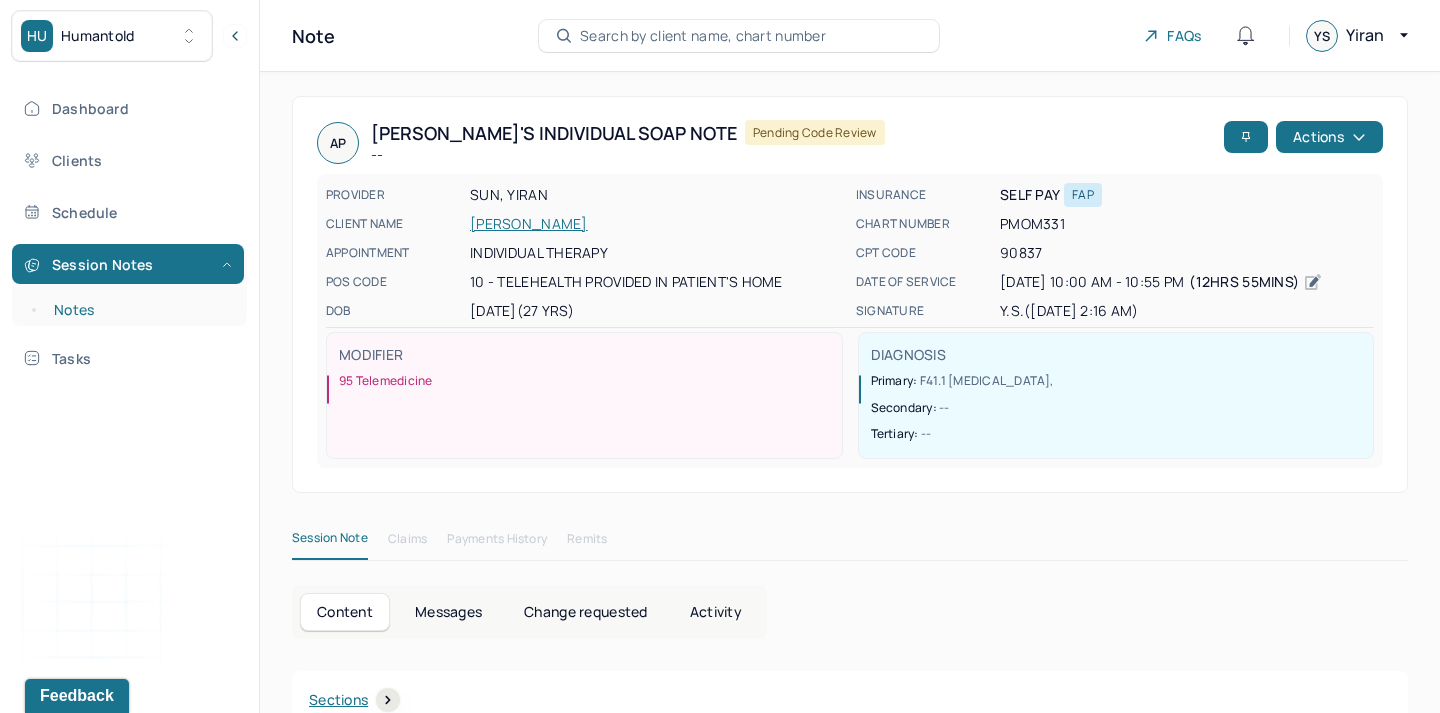 click on "Notes" at bounding box center [139, 310] 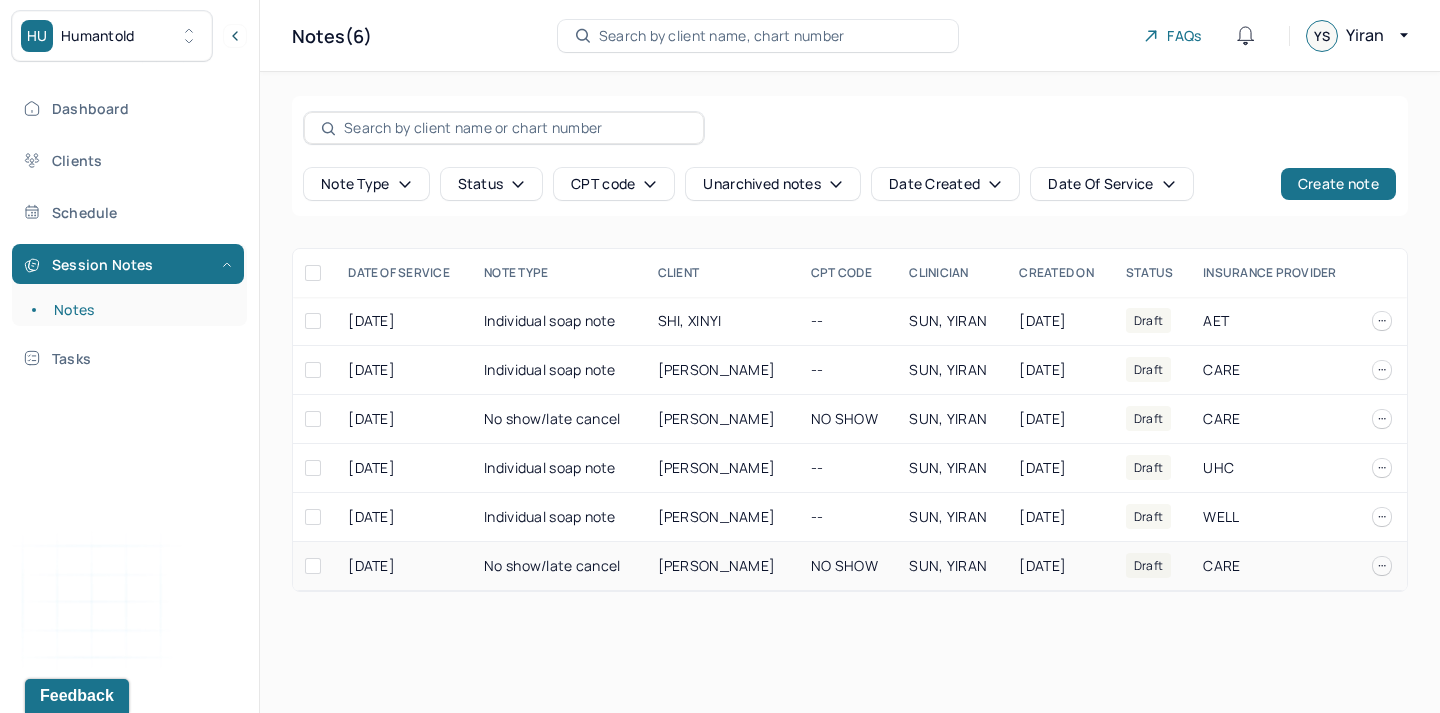 click on "[PERSON_NAME]" at bounding box center [717, 565] 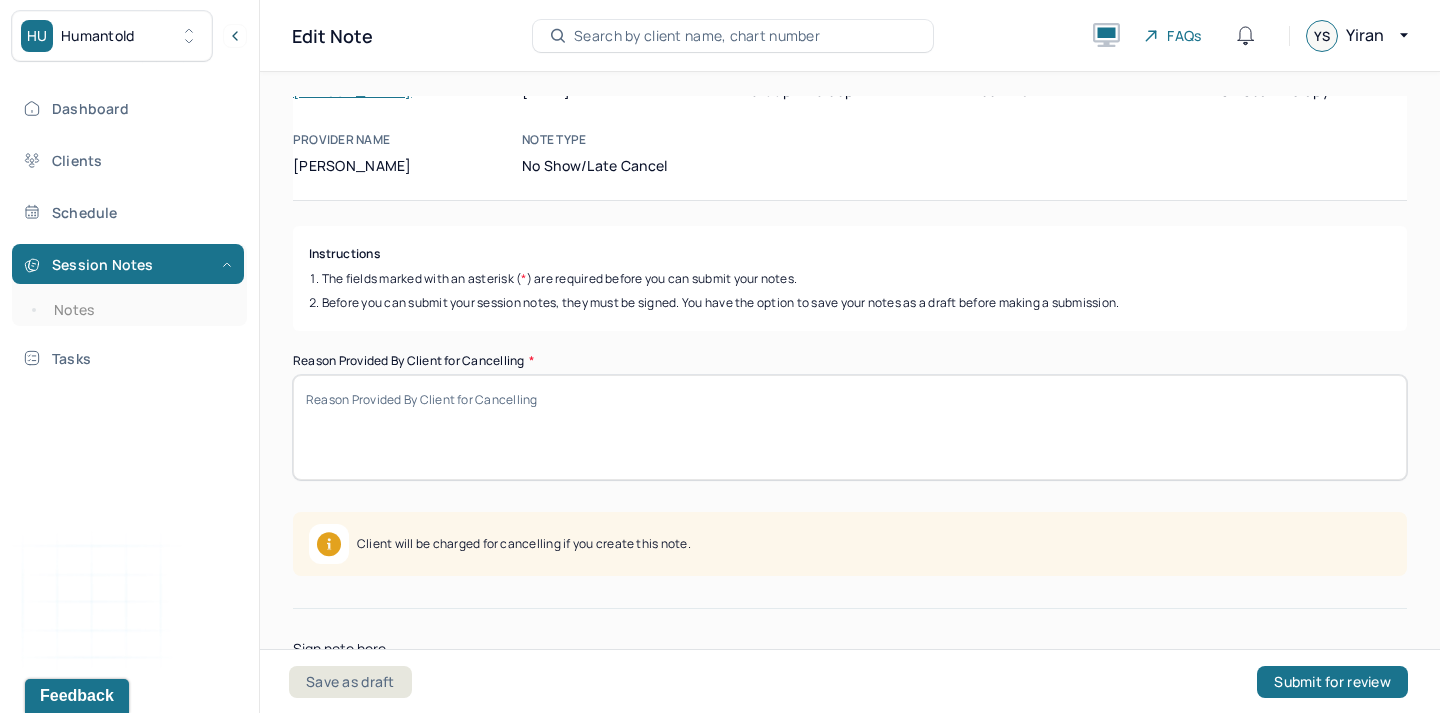 scroll, scrollTop: 0, scrollLeft: 0, axis: both 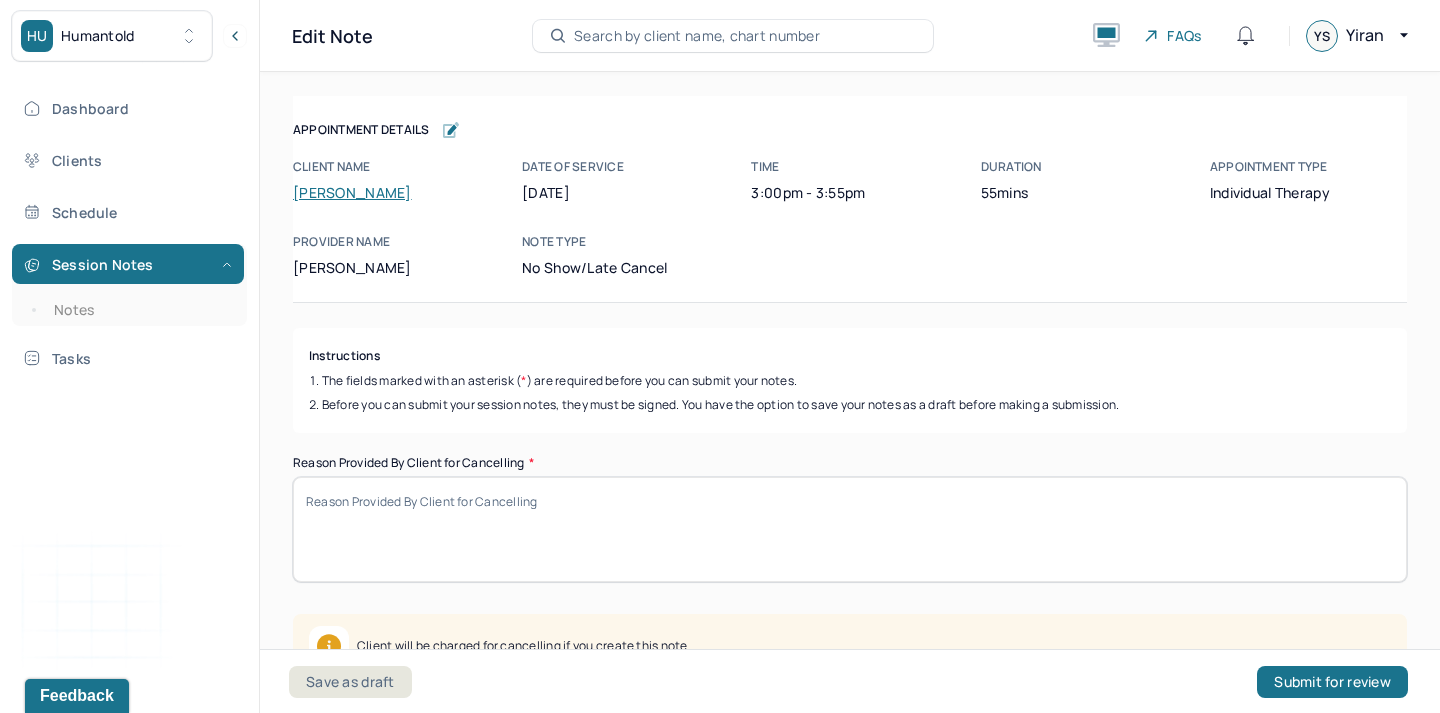 click on "Reason Provided By Client for Cancelling *" at bounding box center (850, 529) 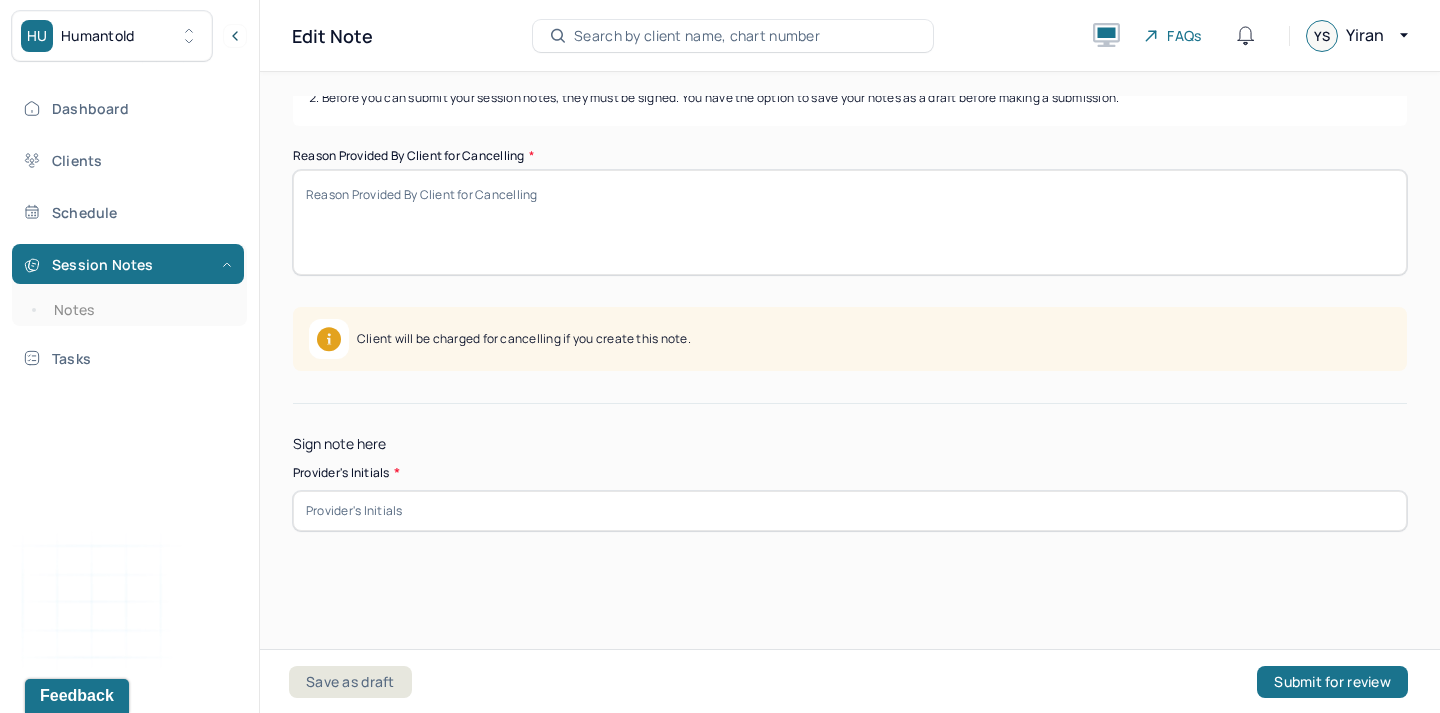 click at bounding box center [850, 511] 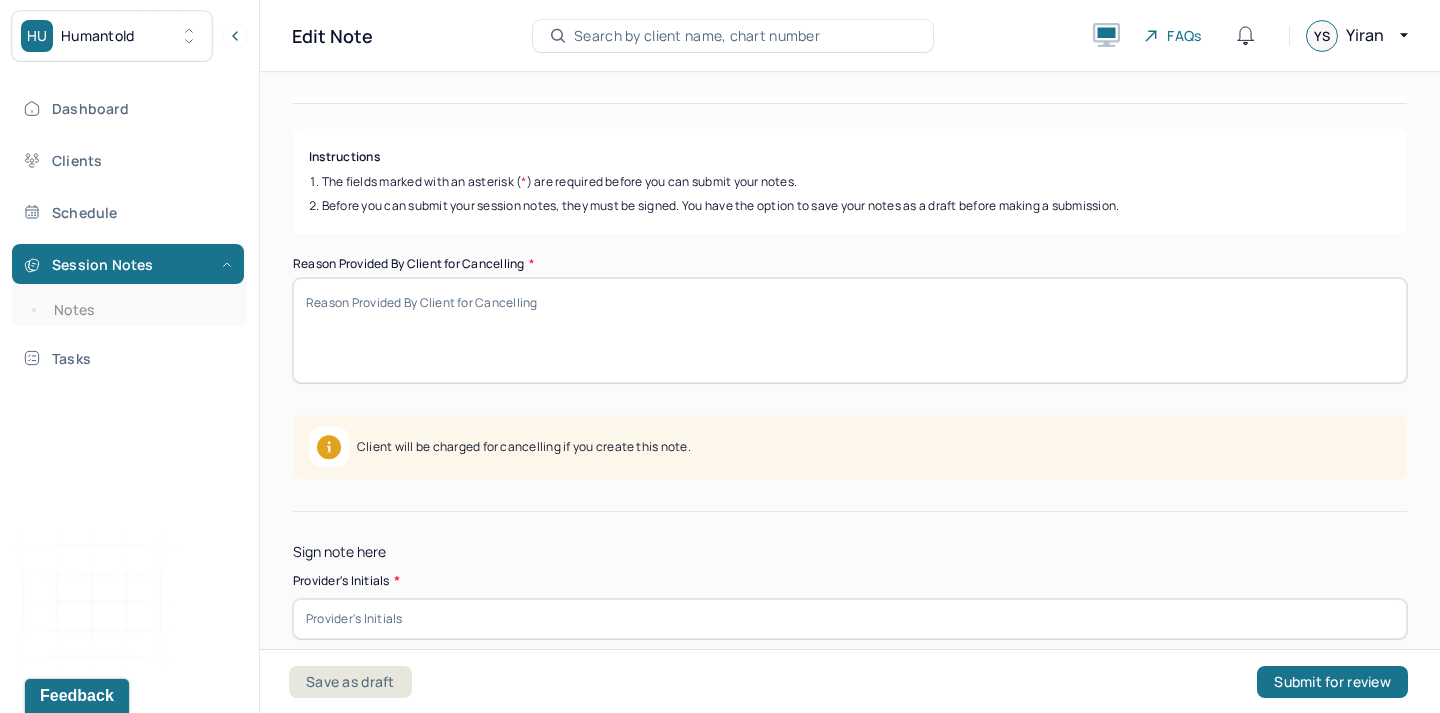 scroll, scrollTop: 200, scrollLeft: 0, axis: vertical 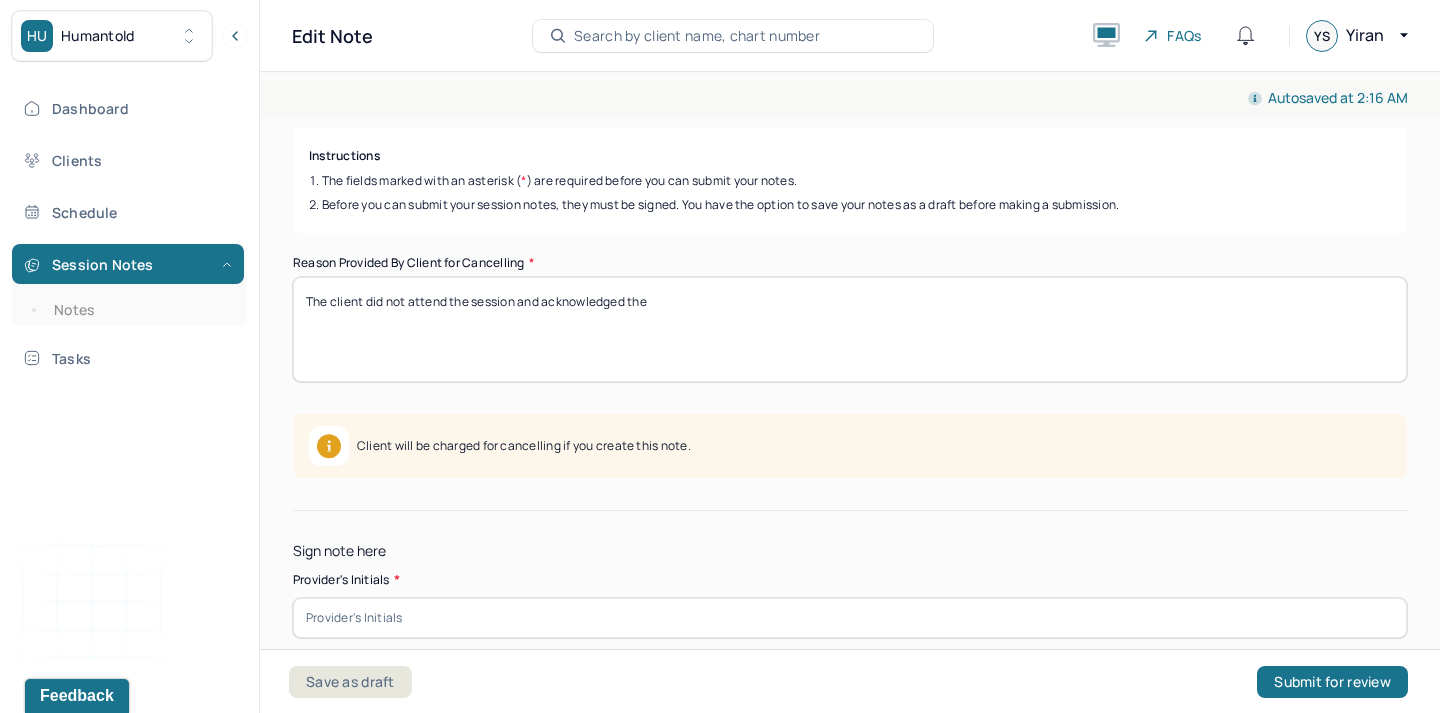 click on "The client did not attend the session and ackowledged the" at bounding box center (850, 329) 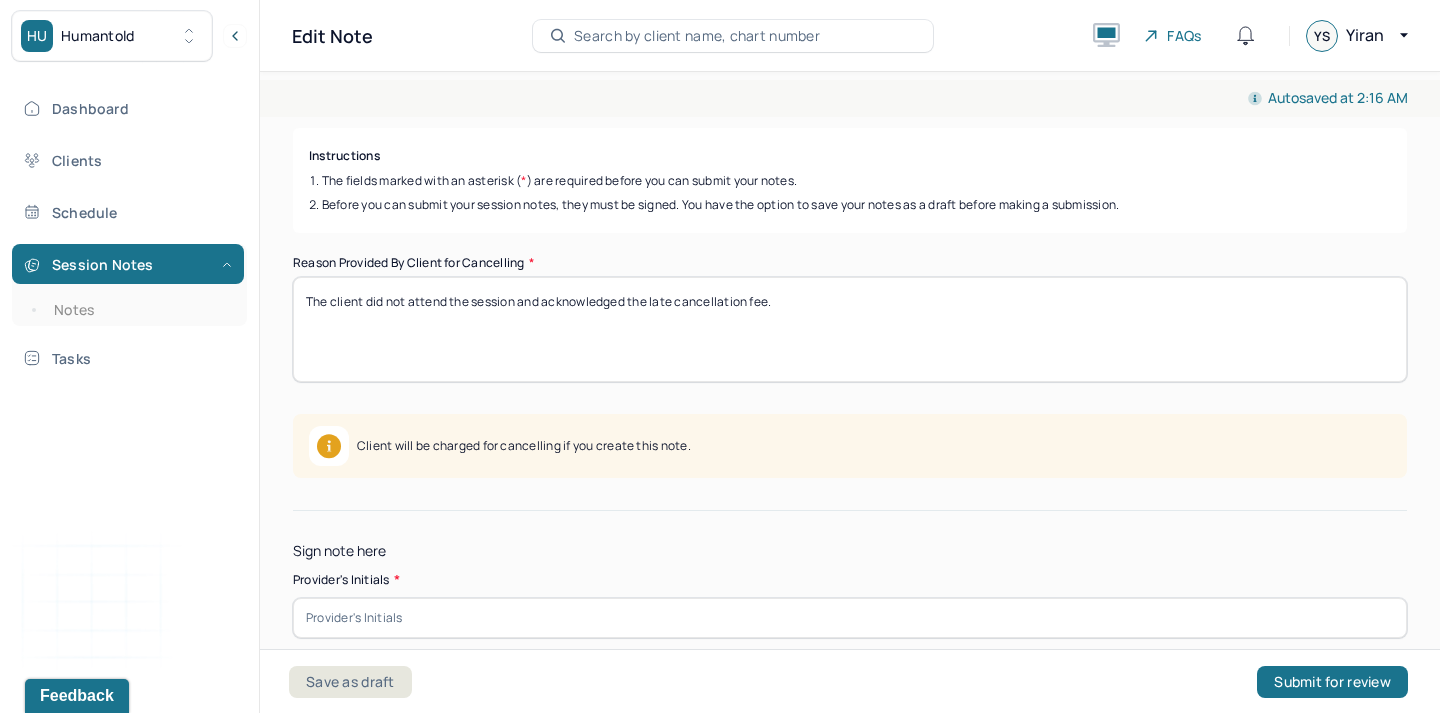 drag, startPoint x: 906, startPoint y: 331, endPoint x: 925, endPoint y: 167, distance: 165.09694 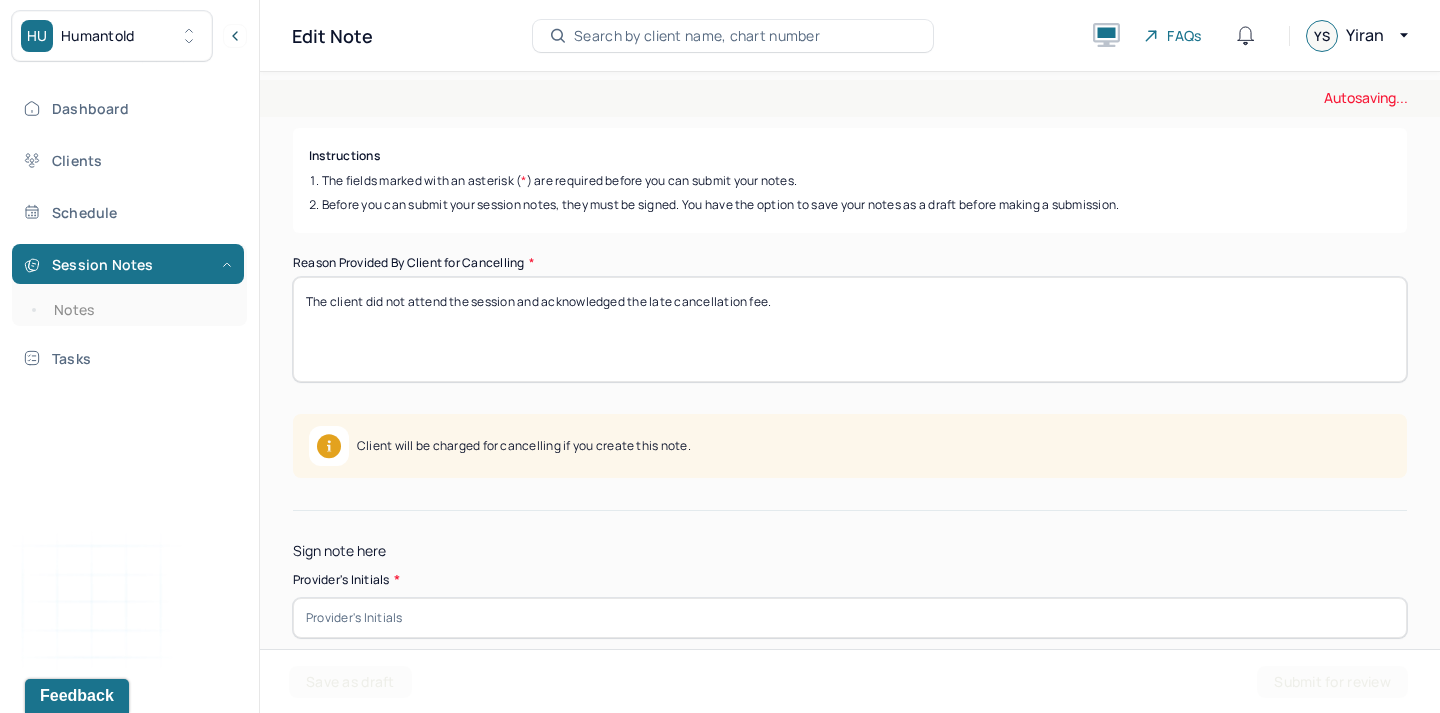 click at bounding box center [850, 618] 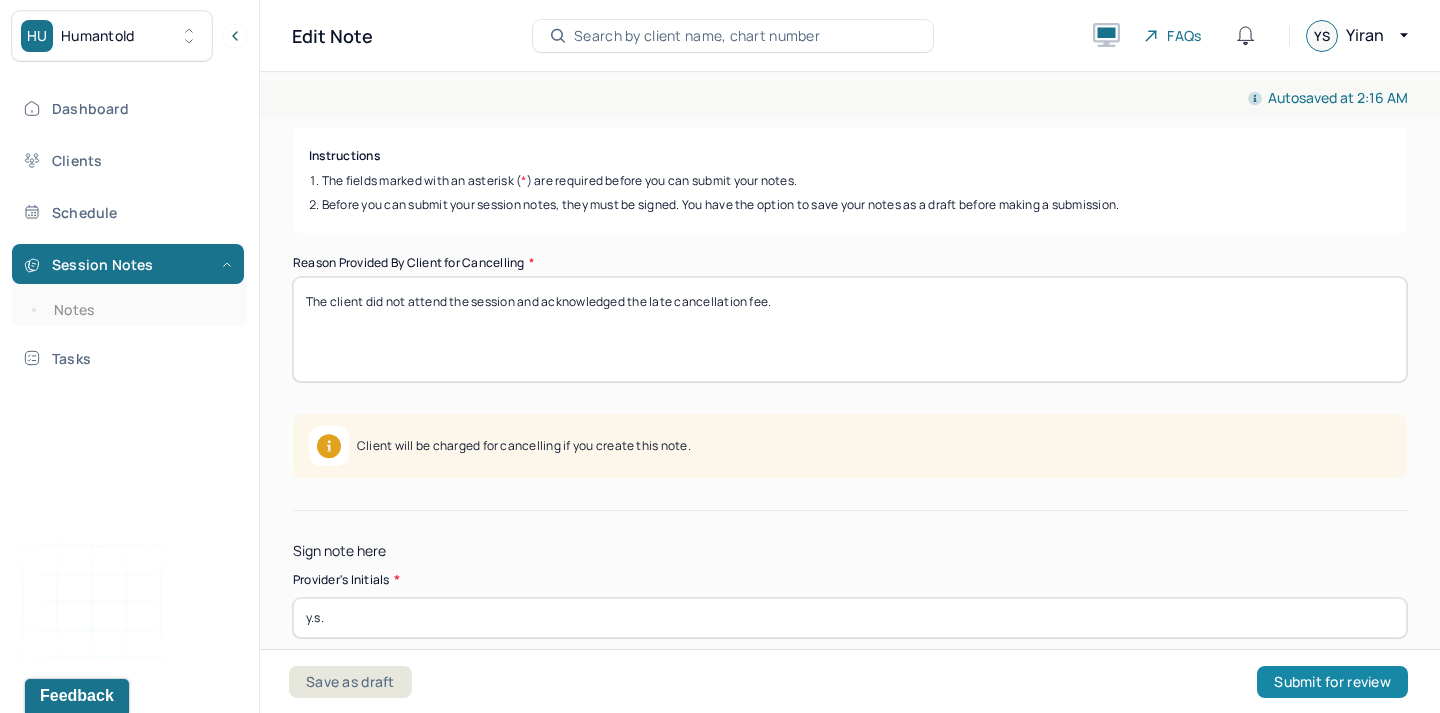 type on "y.s." 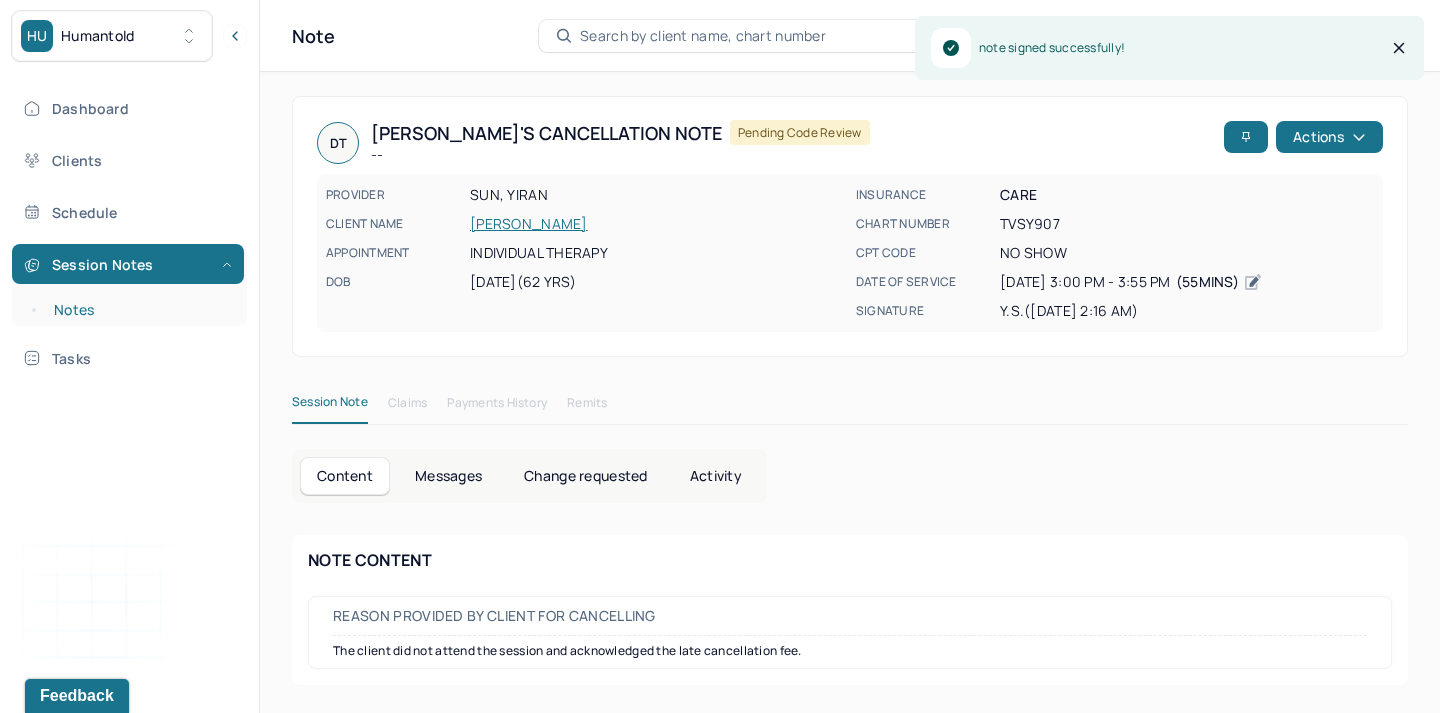 click on "Notes" at bounding box center [139, 310] 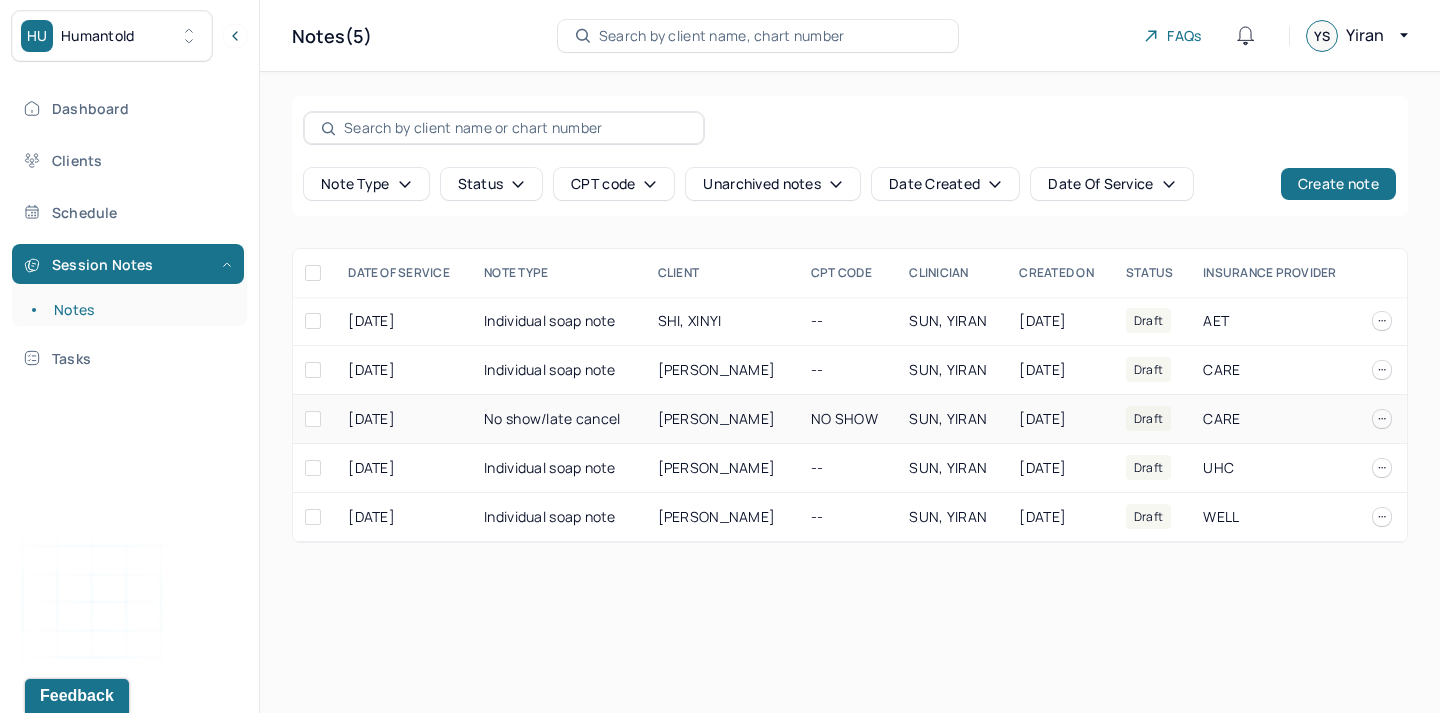 click on "[PERSON_NAME]" at bounding box center (717, 418) 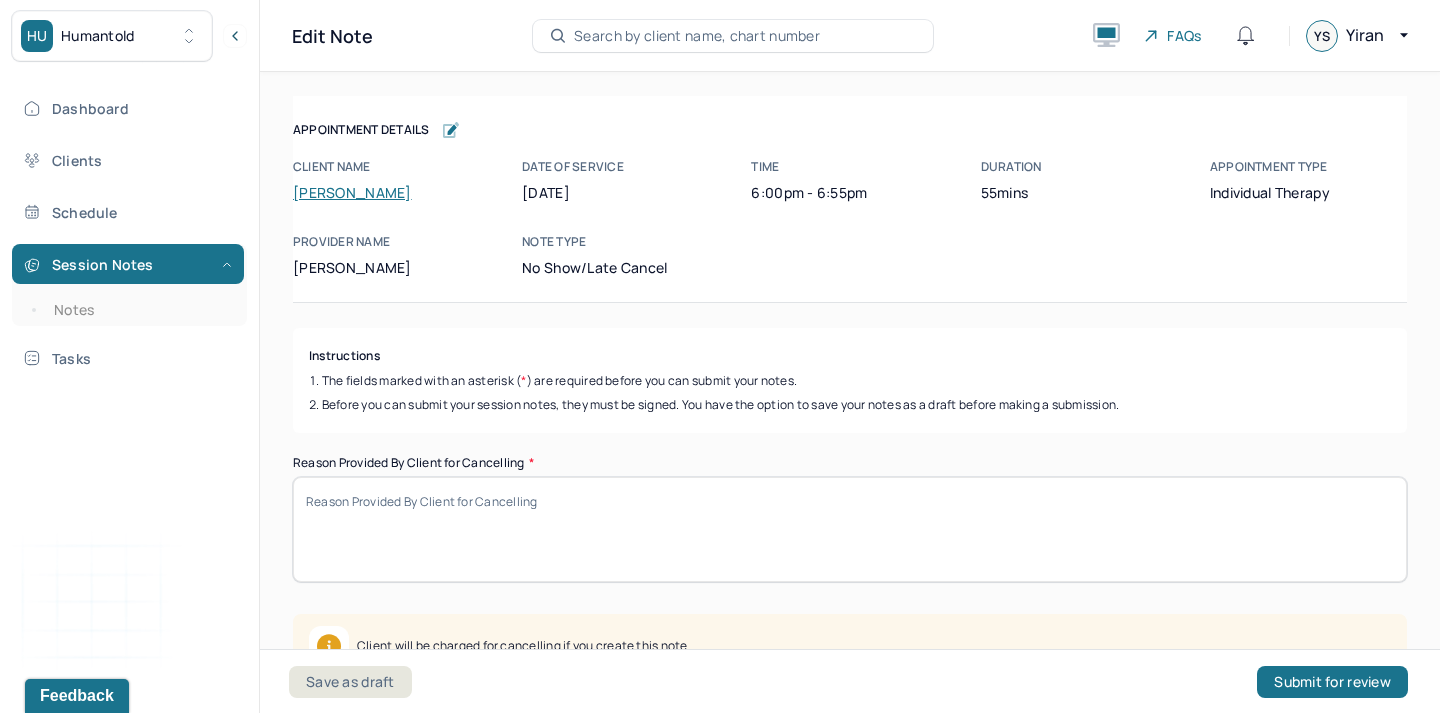 click on "Reason Provided By Client for Cancelling *" at bounding box center [850, 529] 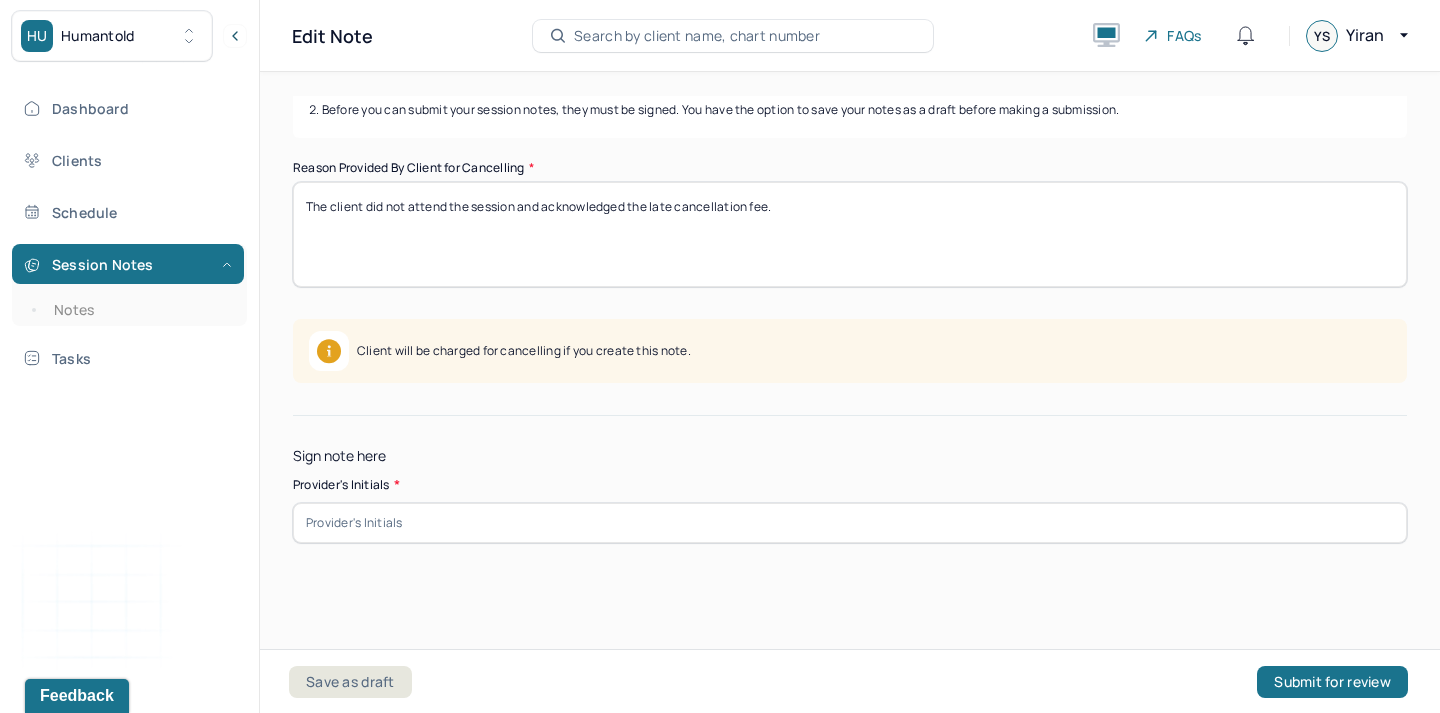 scroll, scrollTop: 308, scrollLeft: 0, axis: vertical 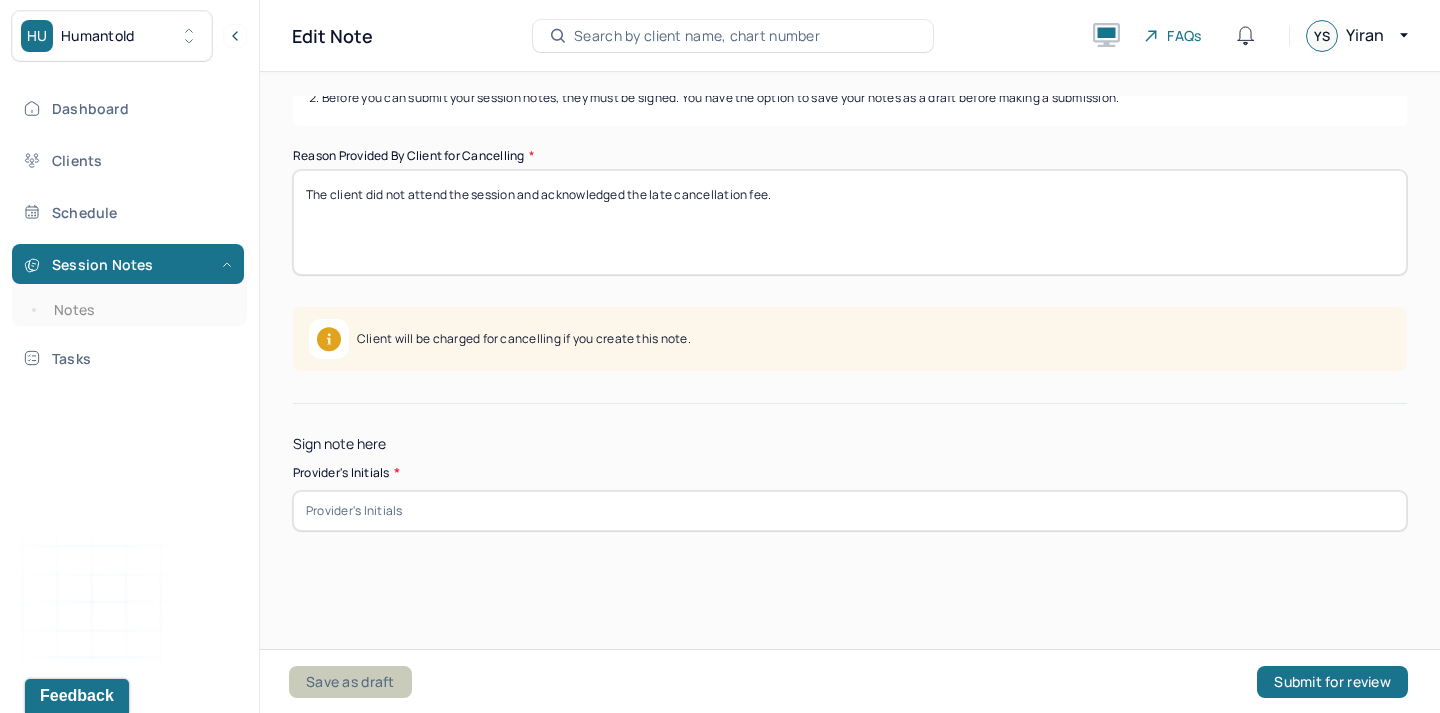 type on "The client did not attend the session and acknowledged the late cancellation fee." 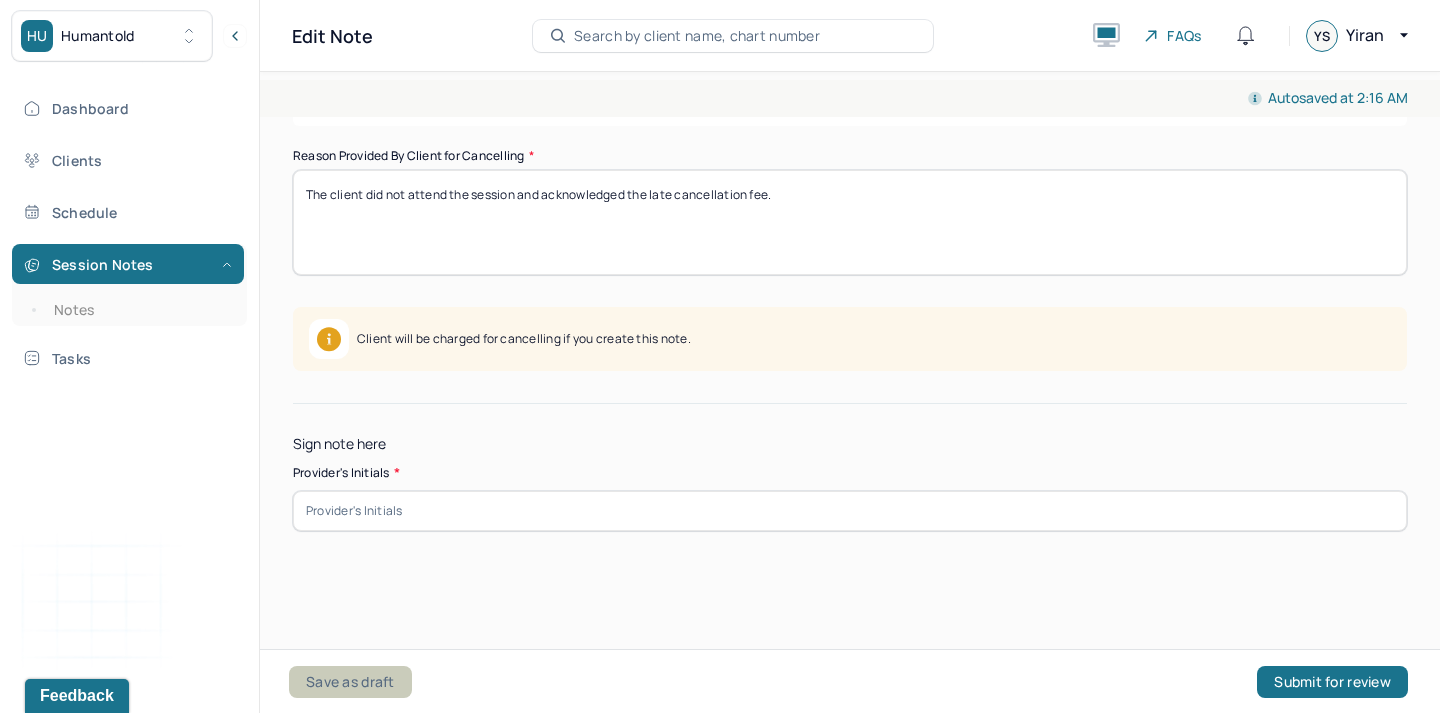 click on "Save as draft" at bounding box center [350, 682] 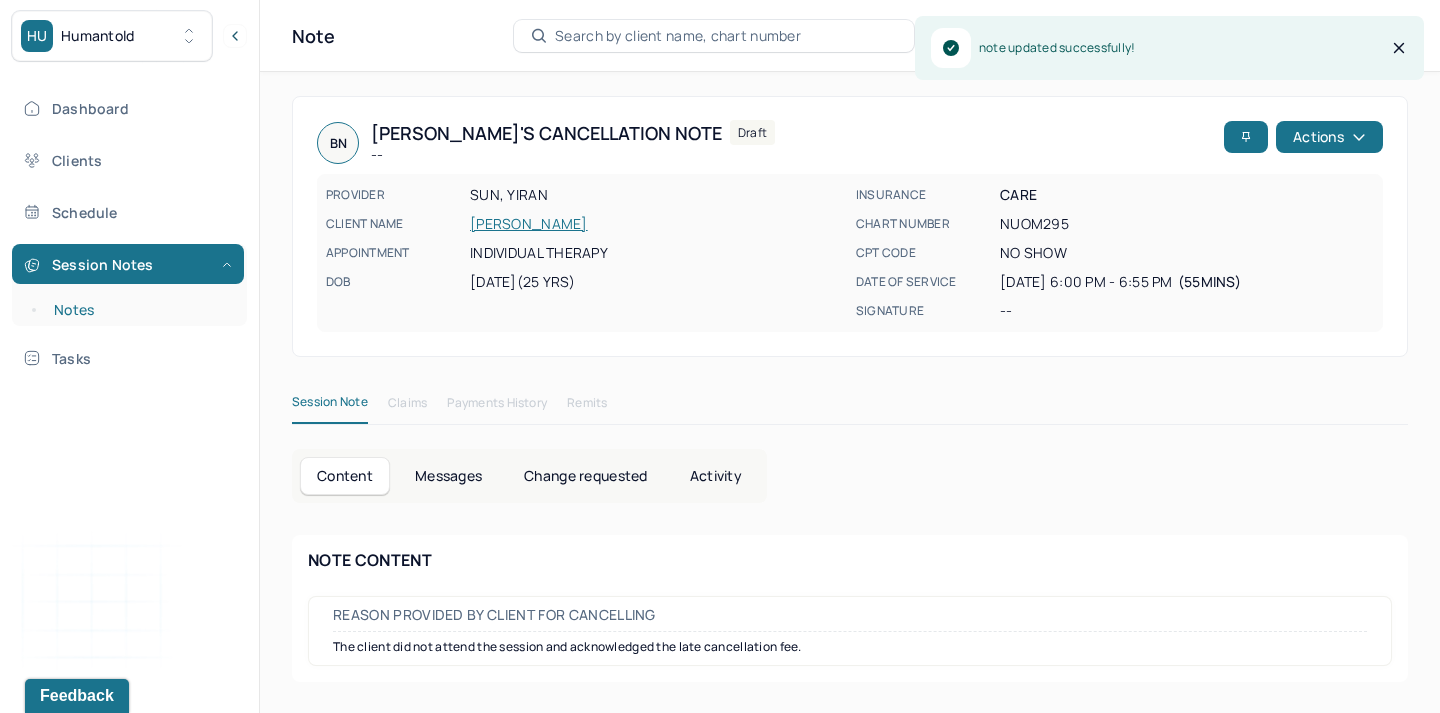click on "Notes" at bounding box center (139, 310) 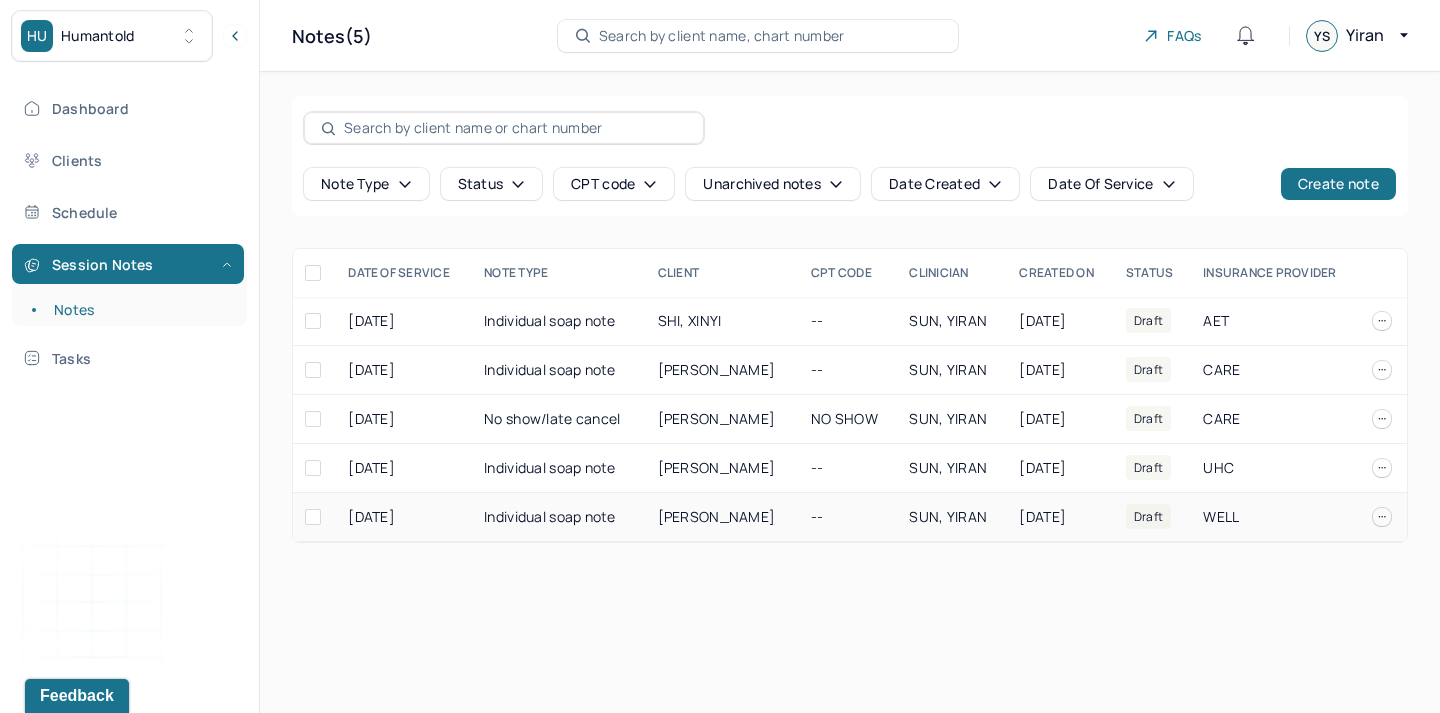 click on "[PERSON_NAME]" at bounding box center (717, 516) 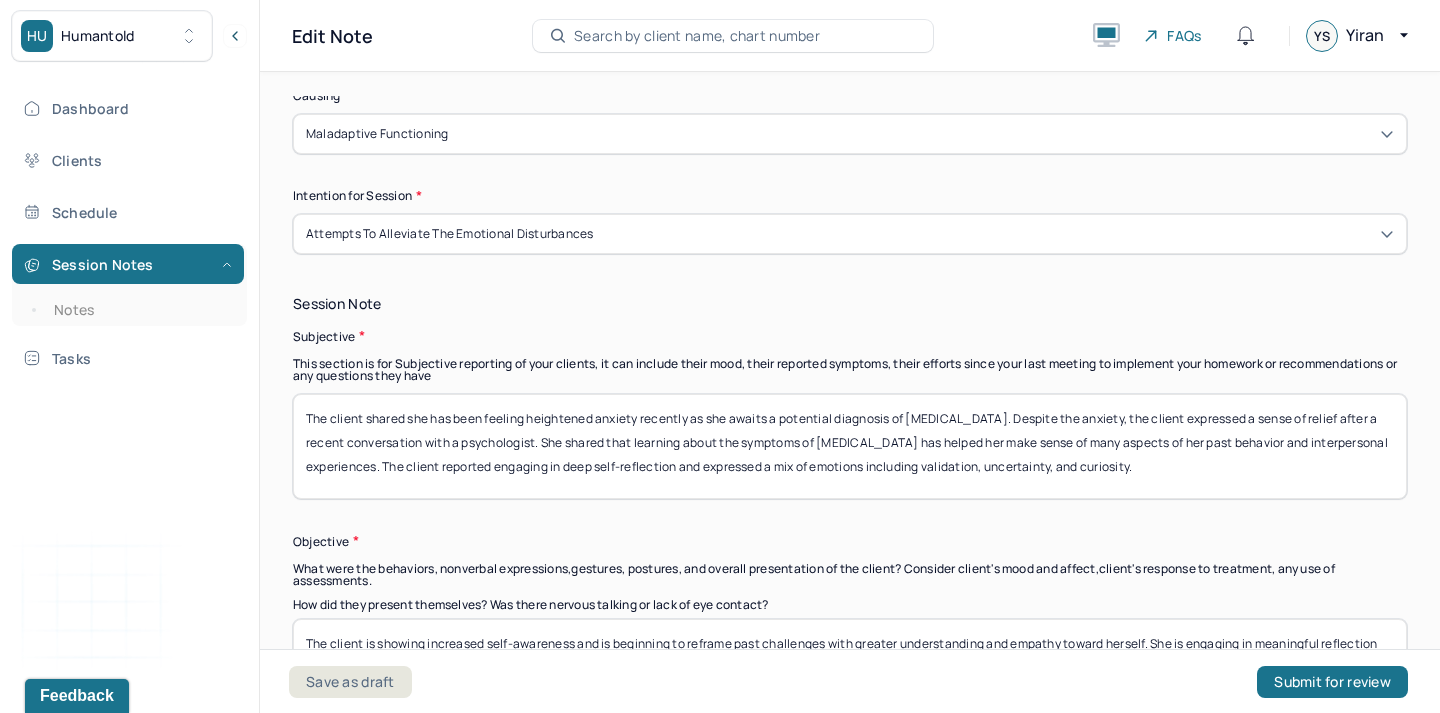 scroll, scrollTop: 1388, scrollLeft: 0, axis: vertical 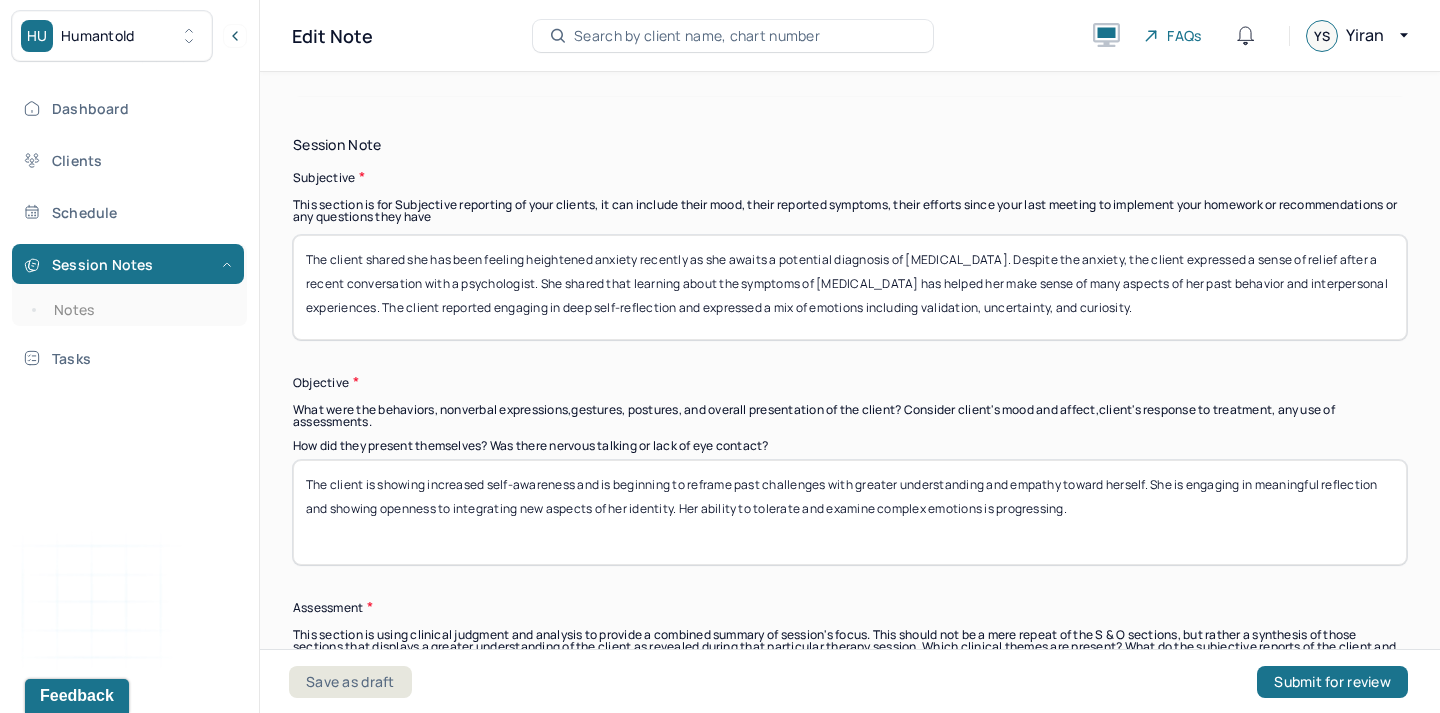 drag, startPoint x: 653, startPoint y: 325, endPoint x: 366, endPoint y: 260, distance: 294.2686 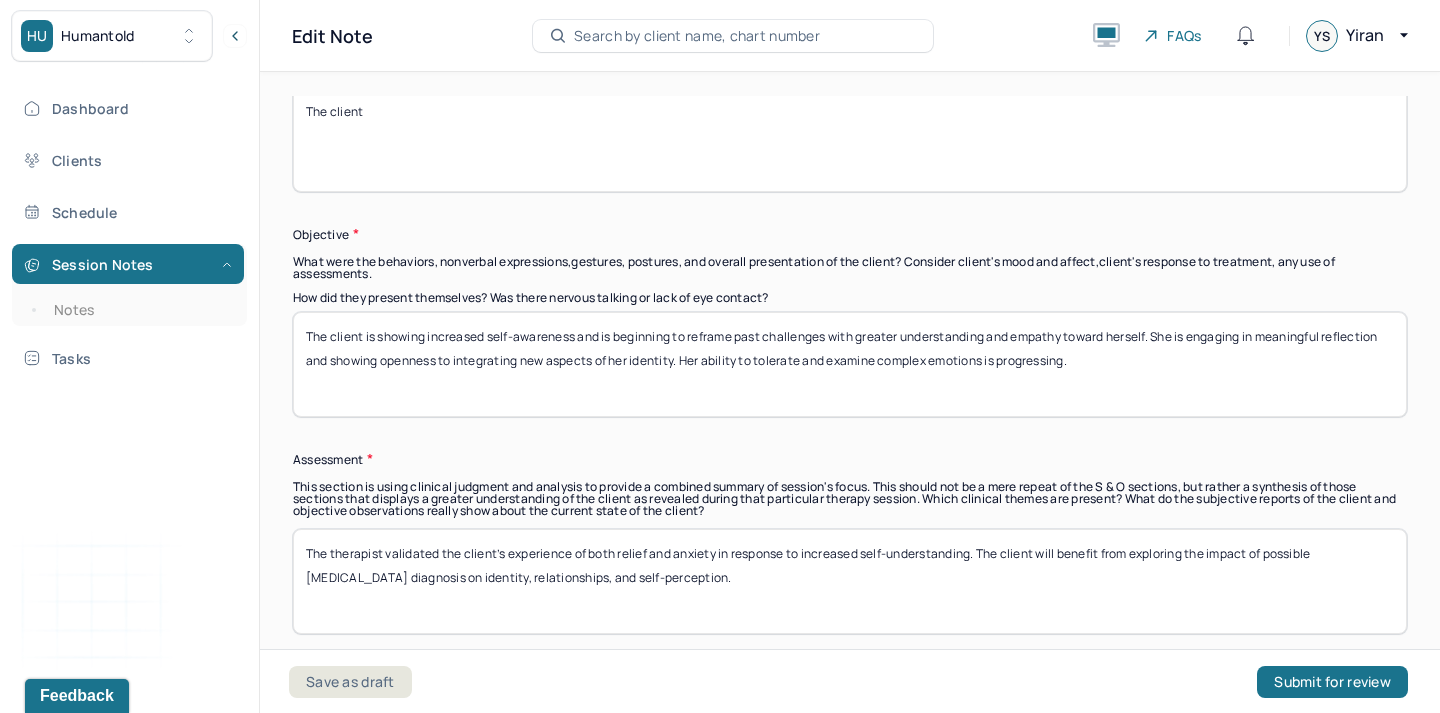 scroll, scrollTop: 1543, scrollLeft: 0, axis: vertical 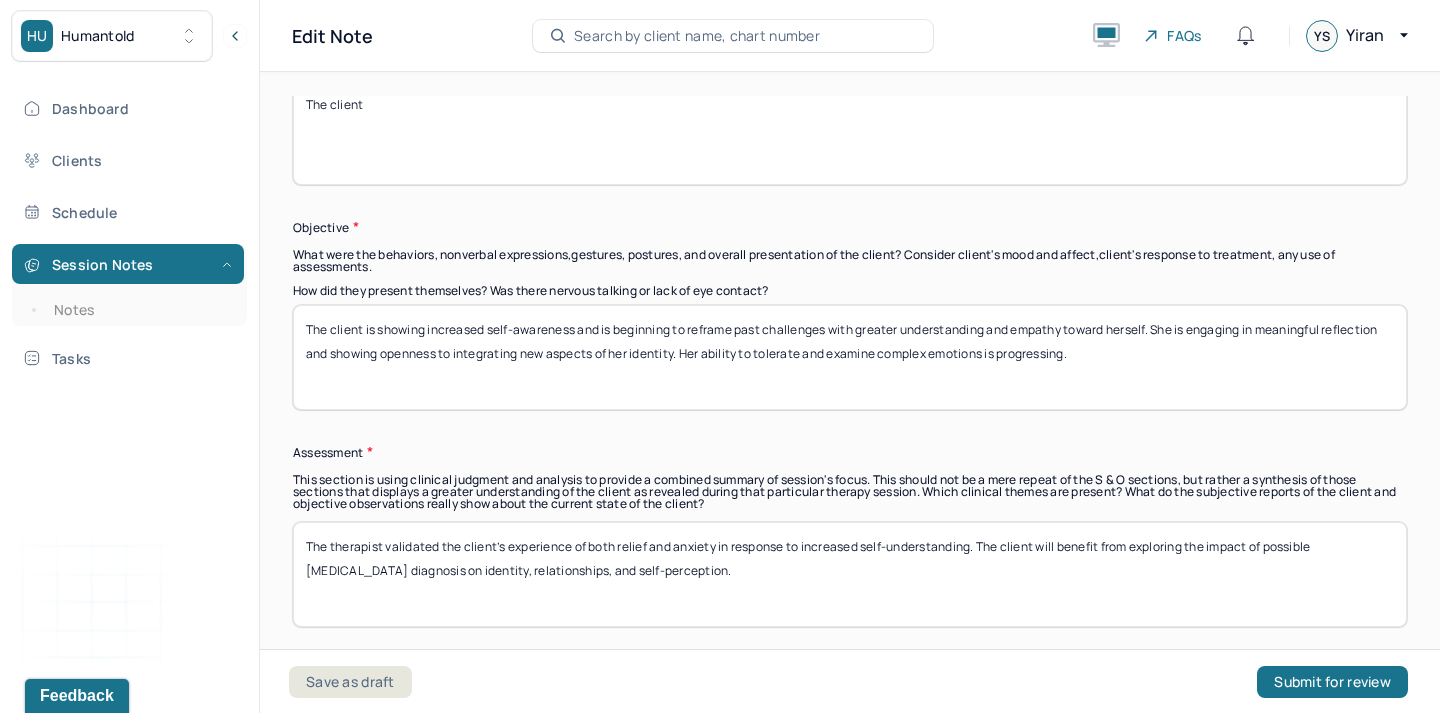 type on "The client" 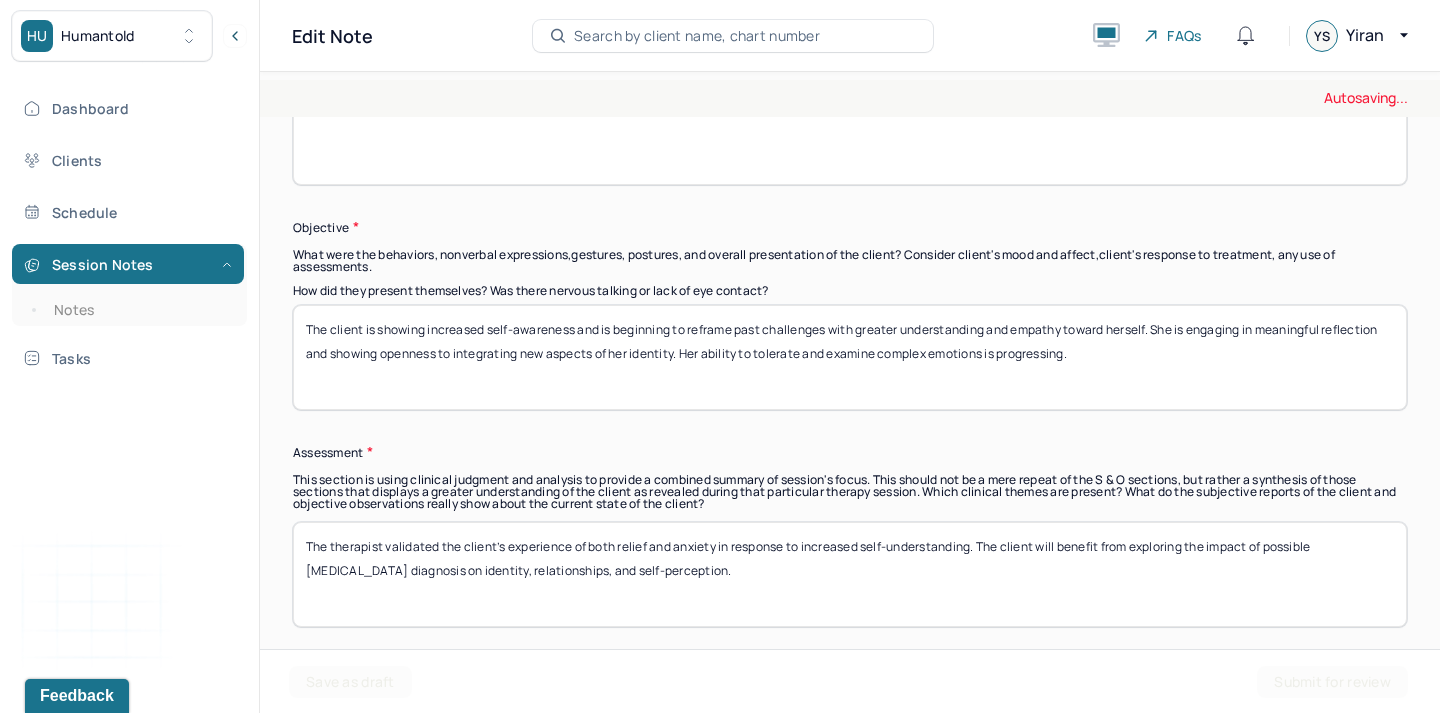 drag, startPoint x: 403, startPoint y: 397, endPoint x: 365, endPoint y: 327, distance: 79.64923 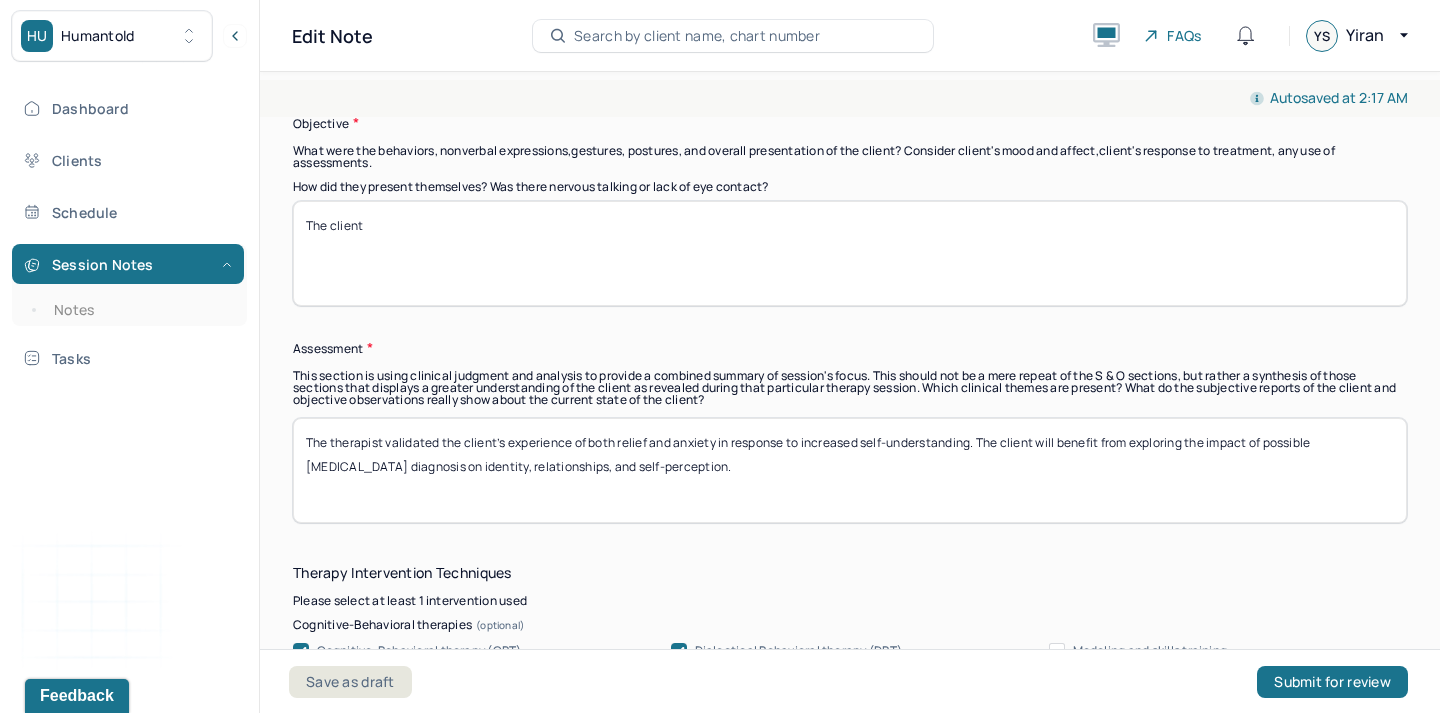 scroll, scrollTop: 1651, scrollLeft: 0, axis: vertical 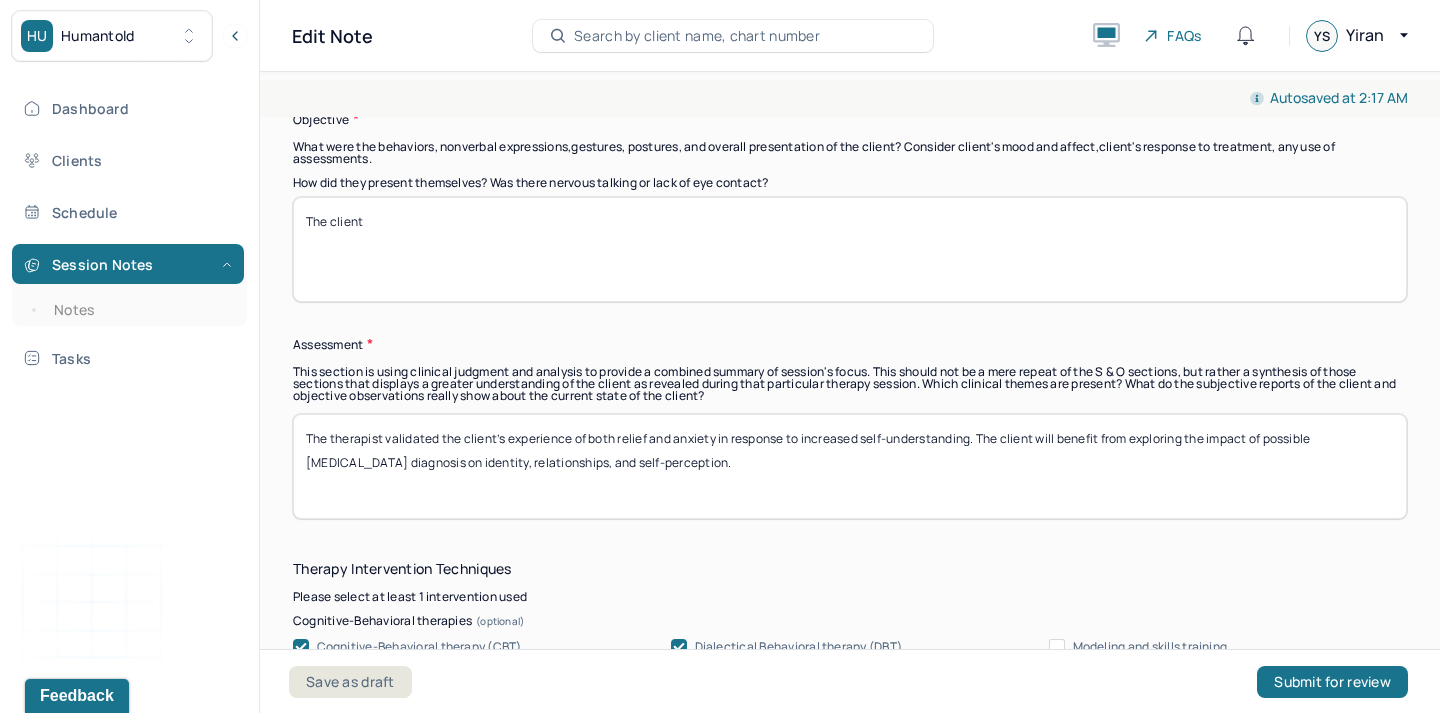 type on "The client" 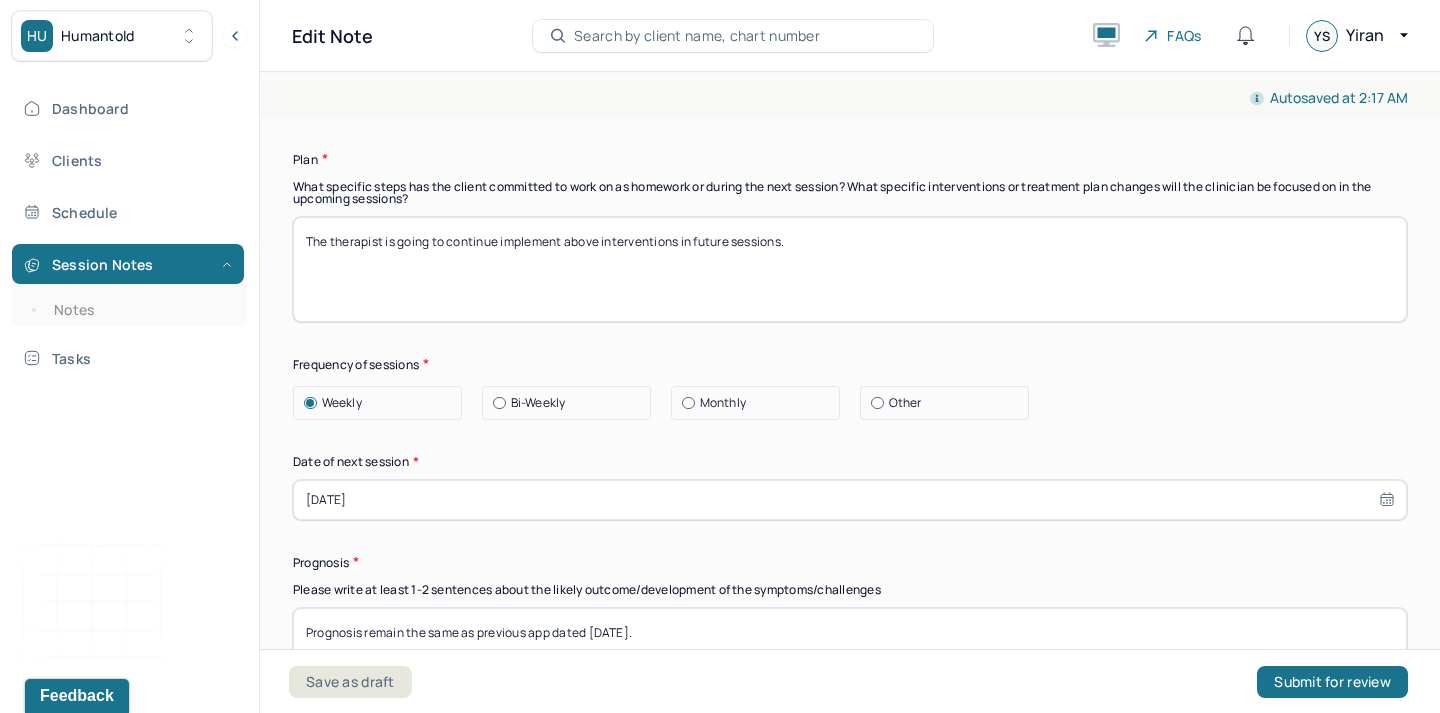scroll, scrollTop: 2547, scrollLeft: 0, axis: vertical 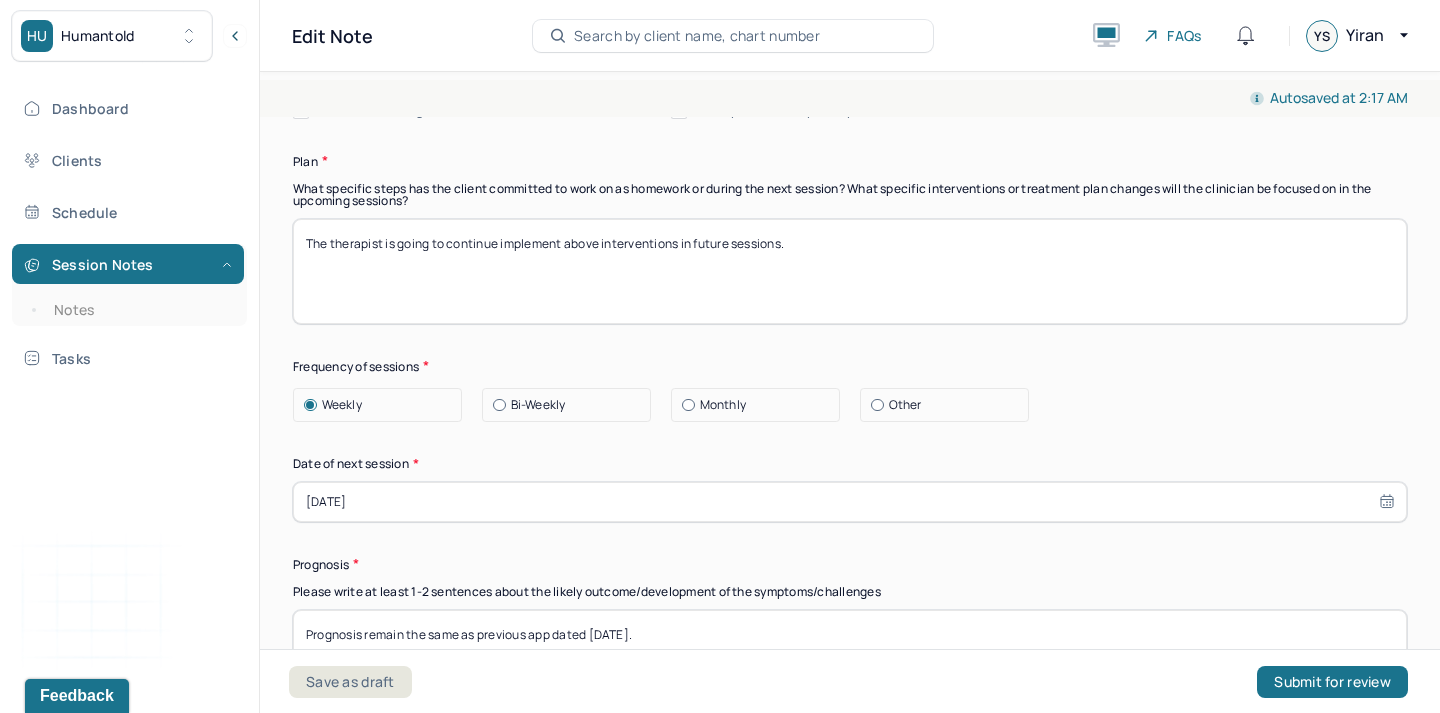 type on "The therapist" 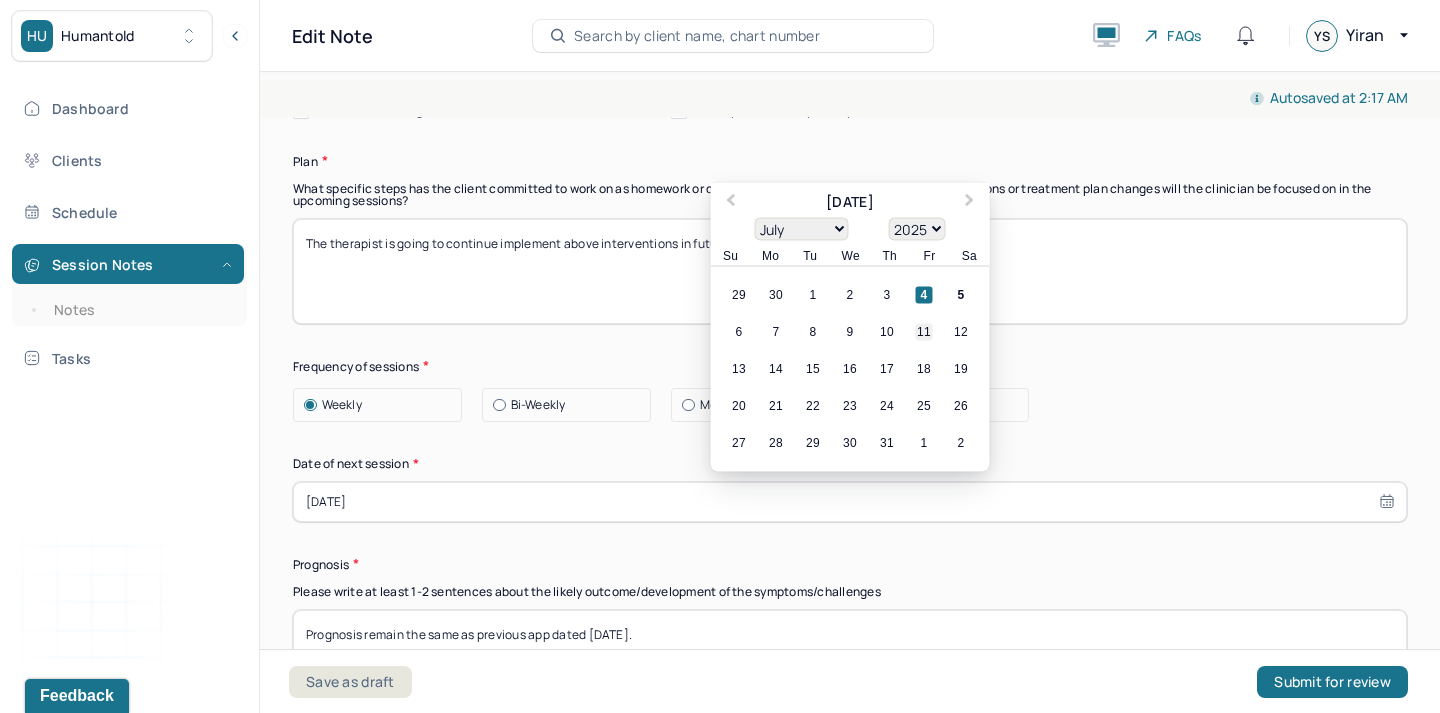 click on "11" at bounding box center (924, 331) 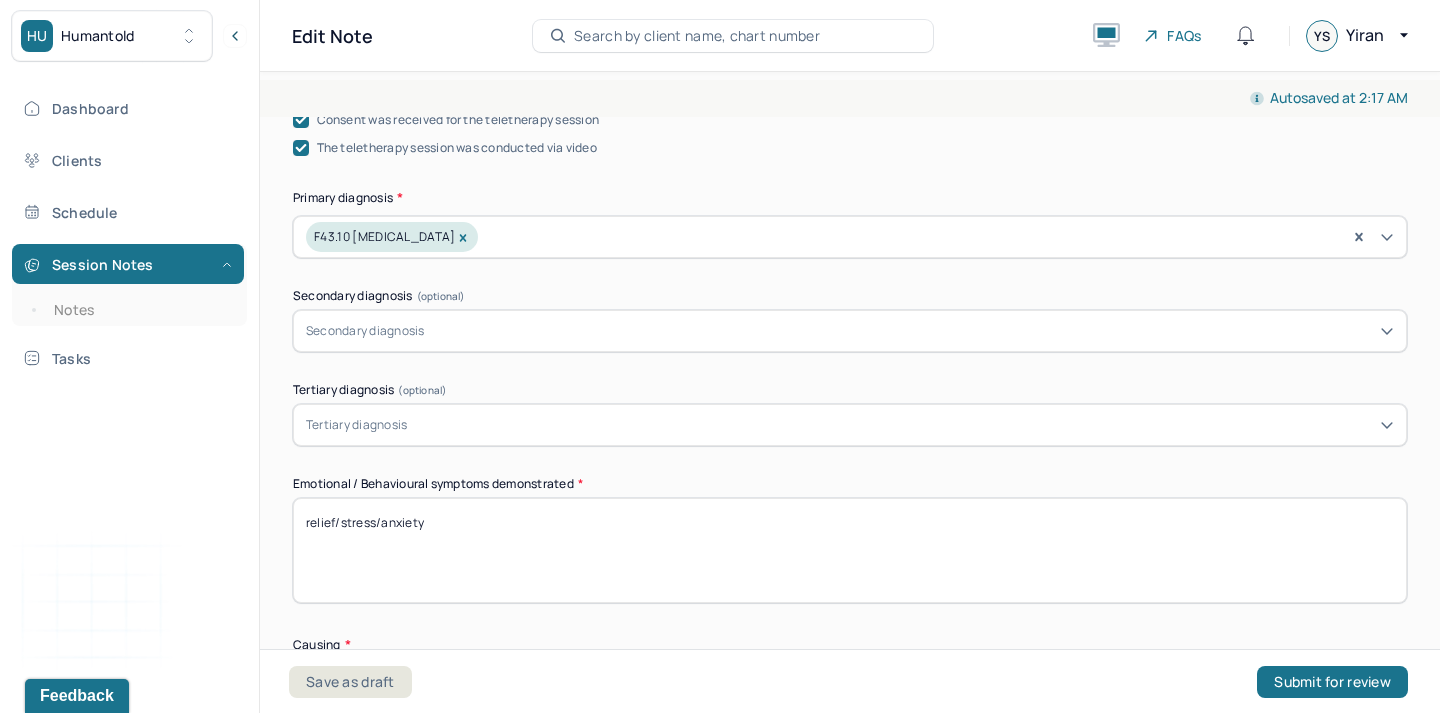 scroll, scrollTop: 0, scrollLeft: 0, axis: both 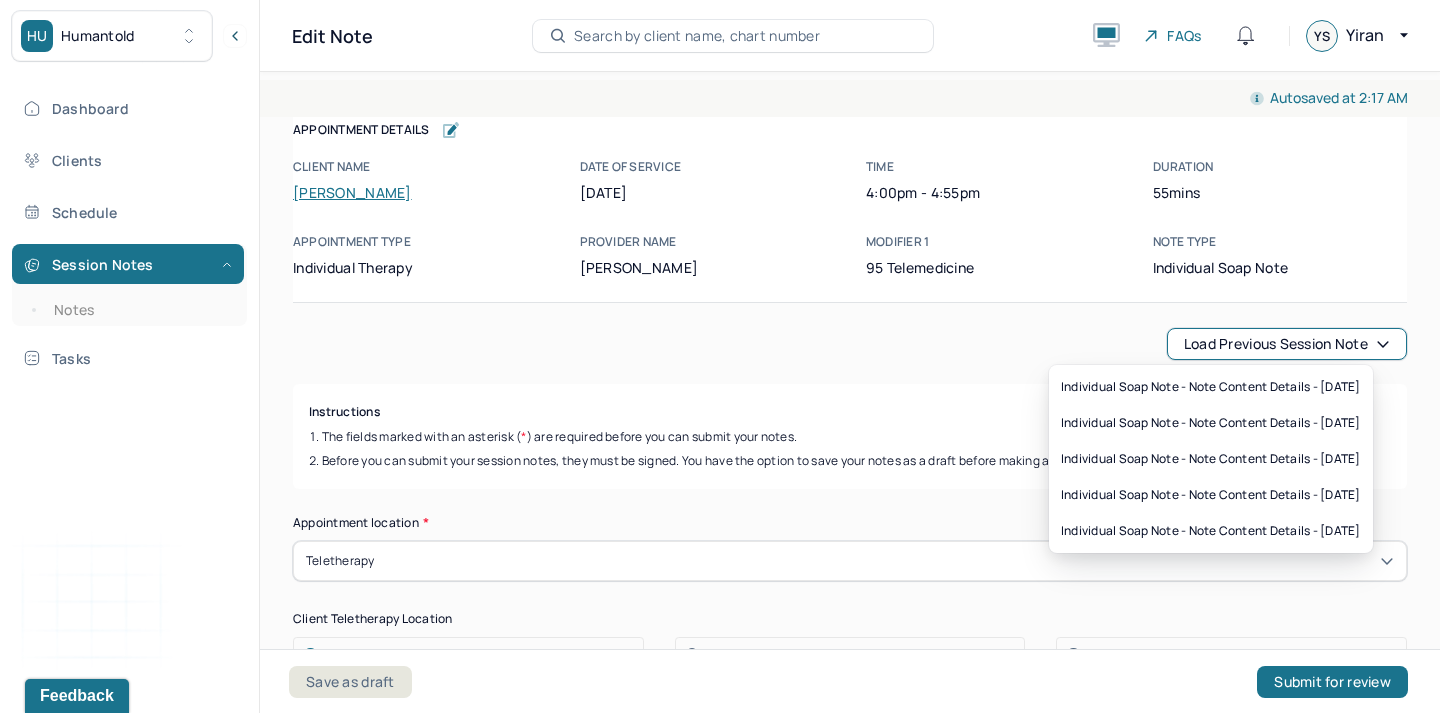 click on "Load previous session note" at bounding box center [1287, 344] 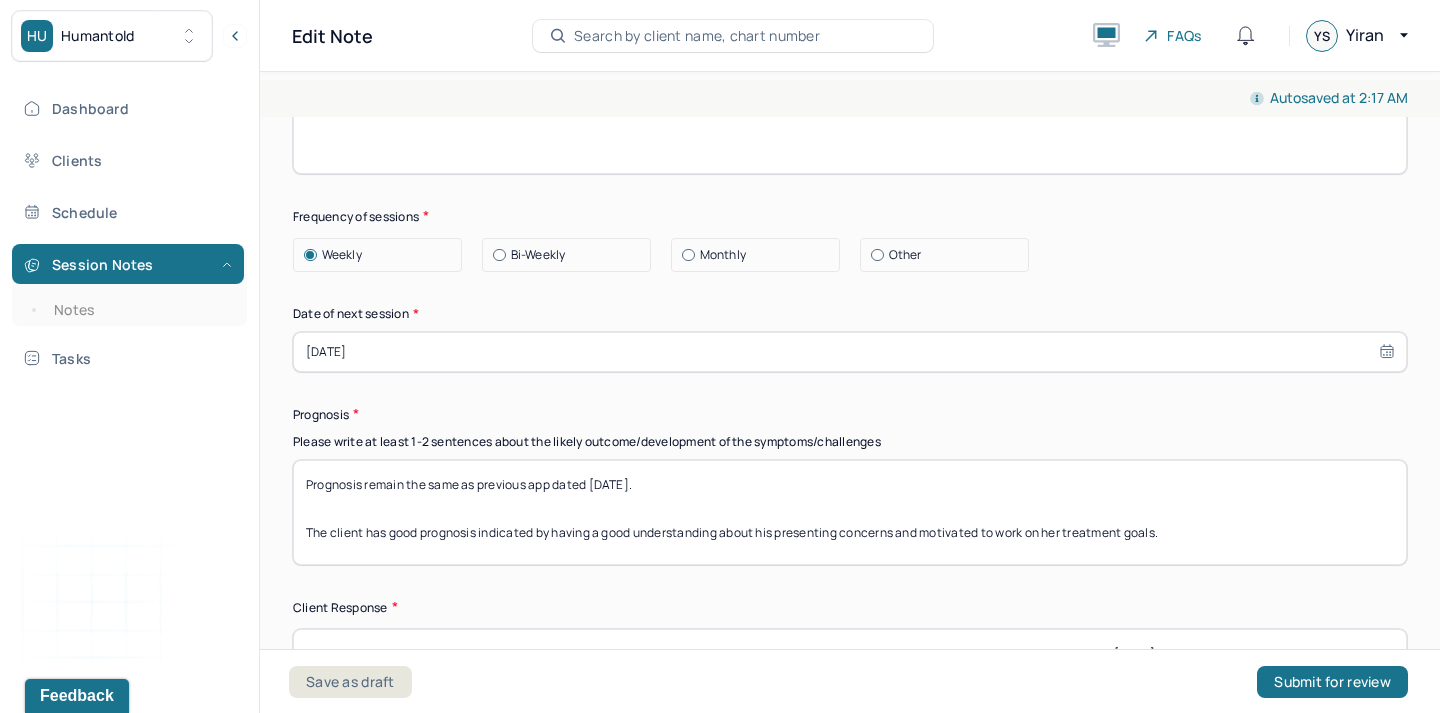 scroll, scrollTop: 2867, scrollLeft: 0, axis: vertical 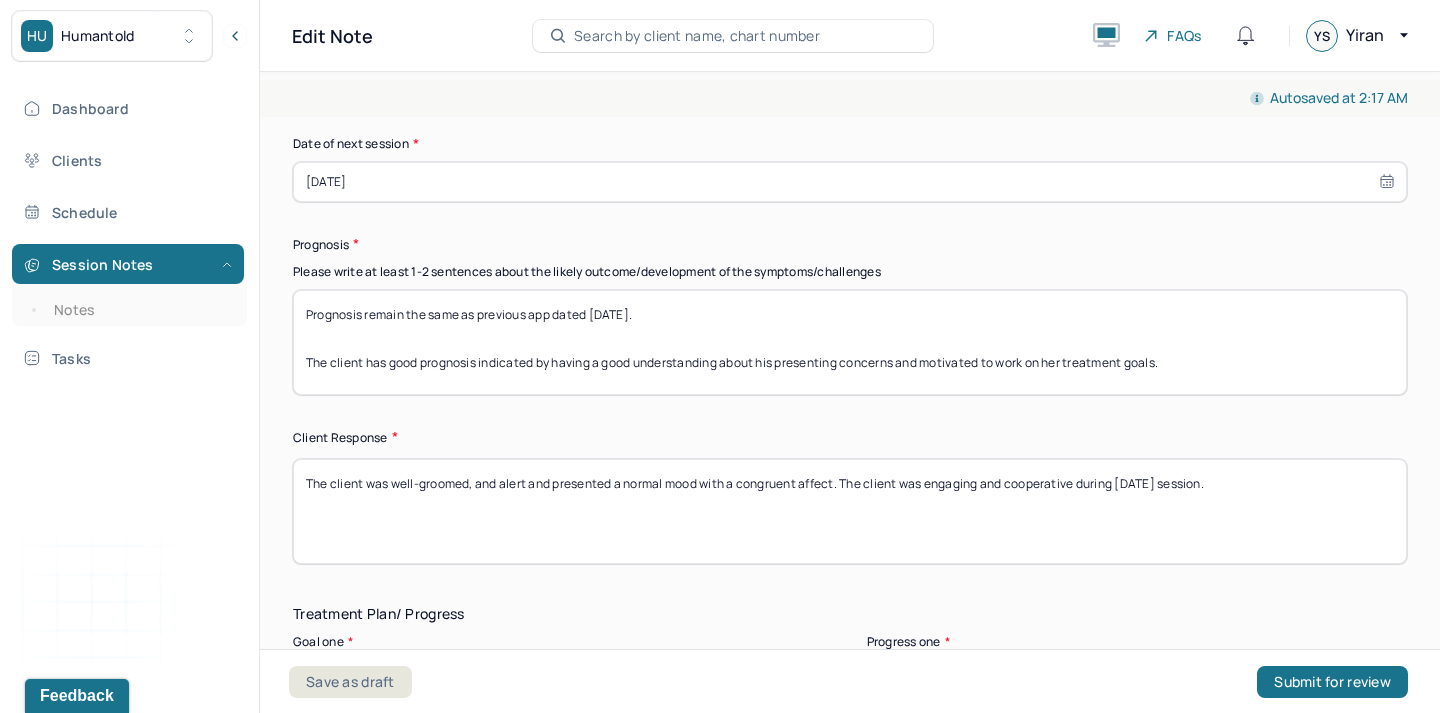 click on "Prognosis remain the same as previous app dated [DATE].
The client has good prognosis indicated by having a good understanding about his presenting concerns and motivated to work on her treatment goals." at bounding box center (850, 342) 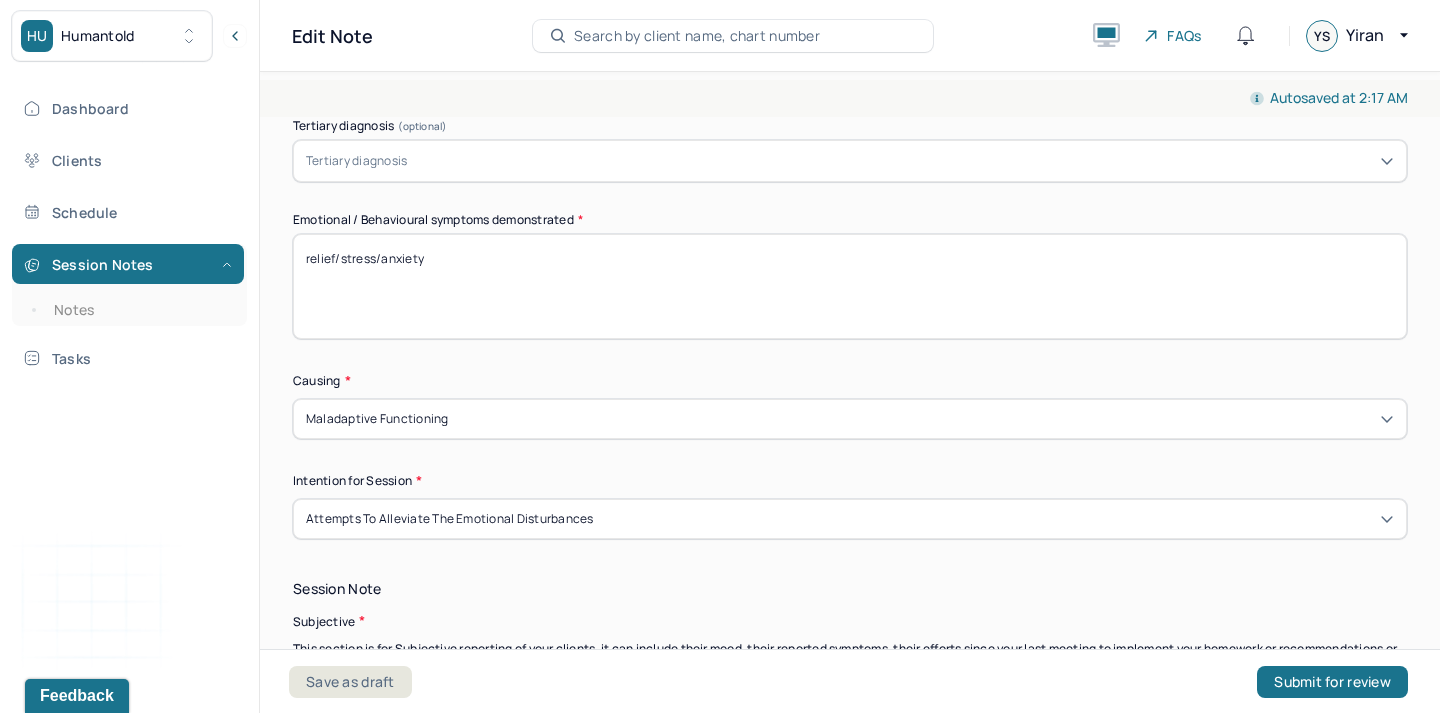 scroll, scrollTop: 941, scrollLeft: 0, axis: vertical 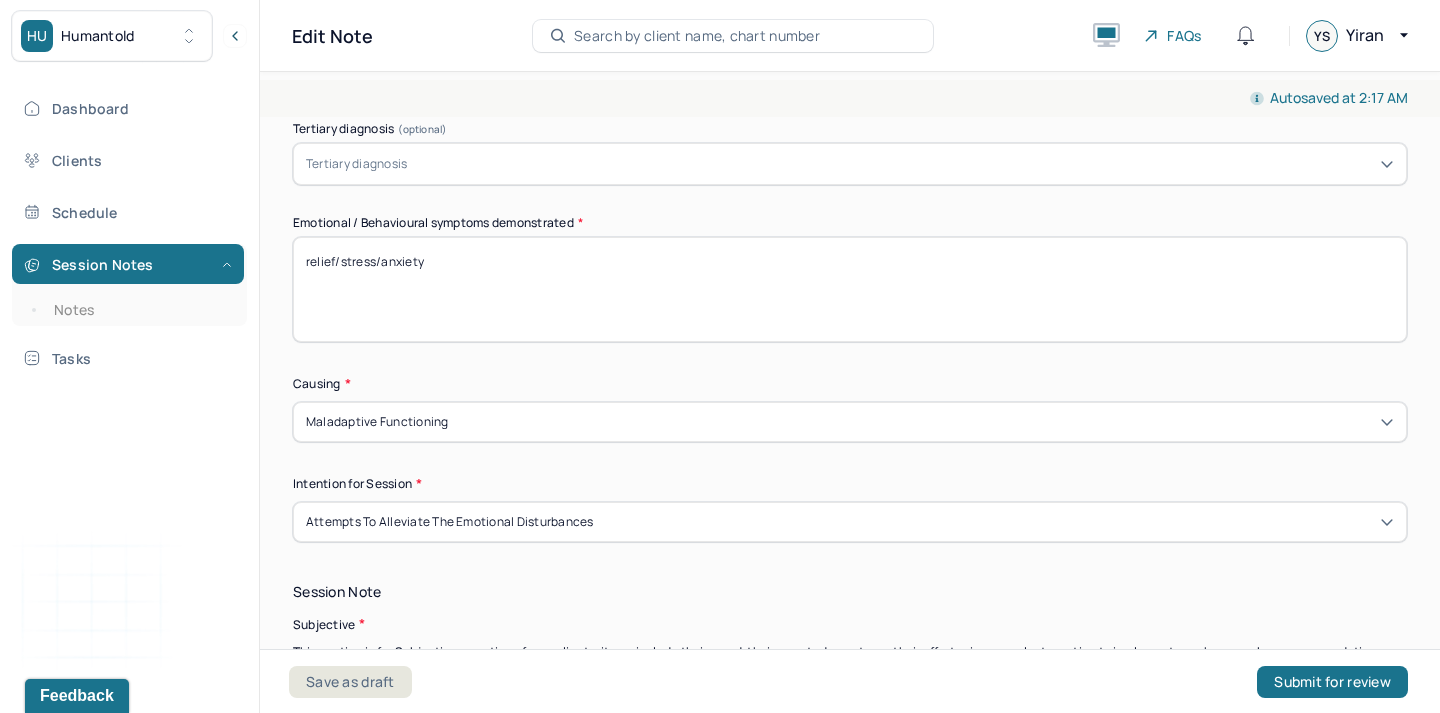 type on "Prognosis remain the same as previous app dated [DATE].
The client has good prognosis indicated by having a good understanding about his presenting concerns and motivated to work on her treatment goals." 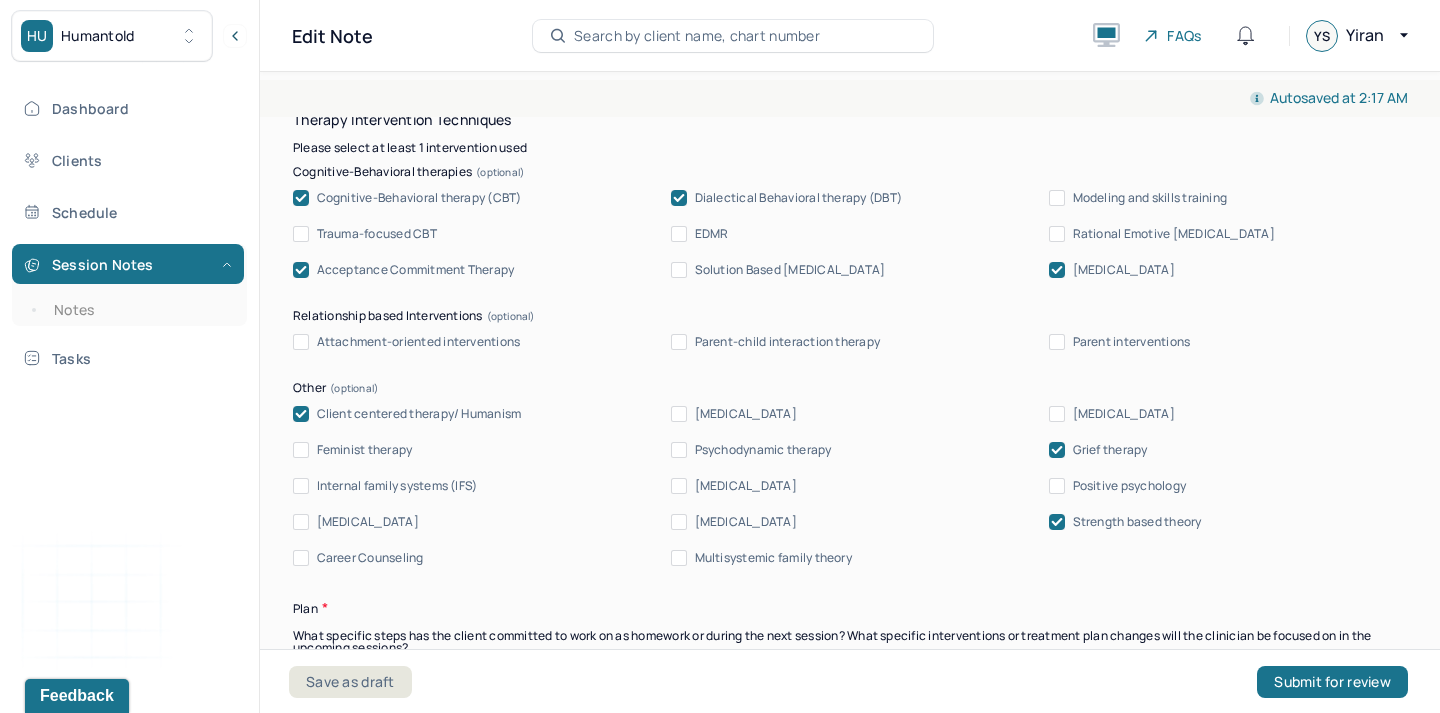 scroll, scrollTop: 2102, scrollLeft: 0, axis: vertical 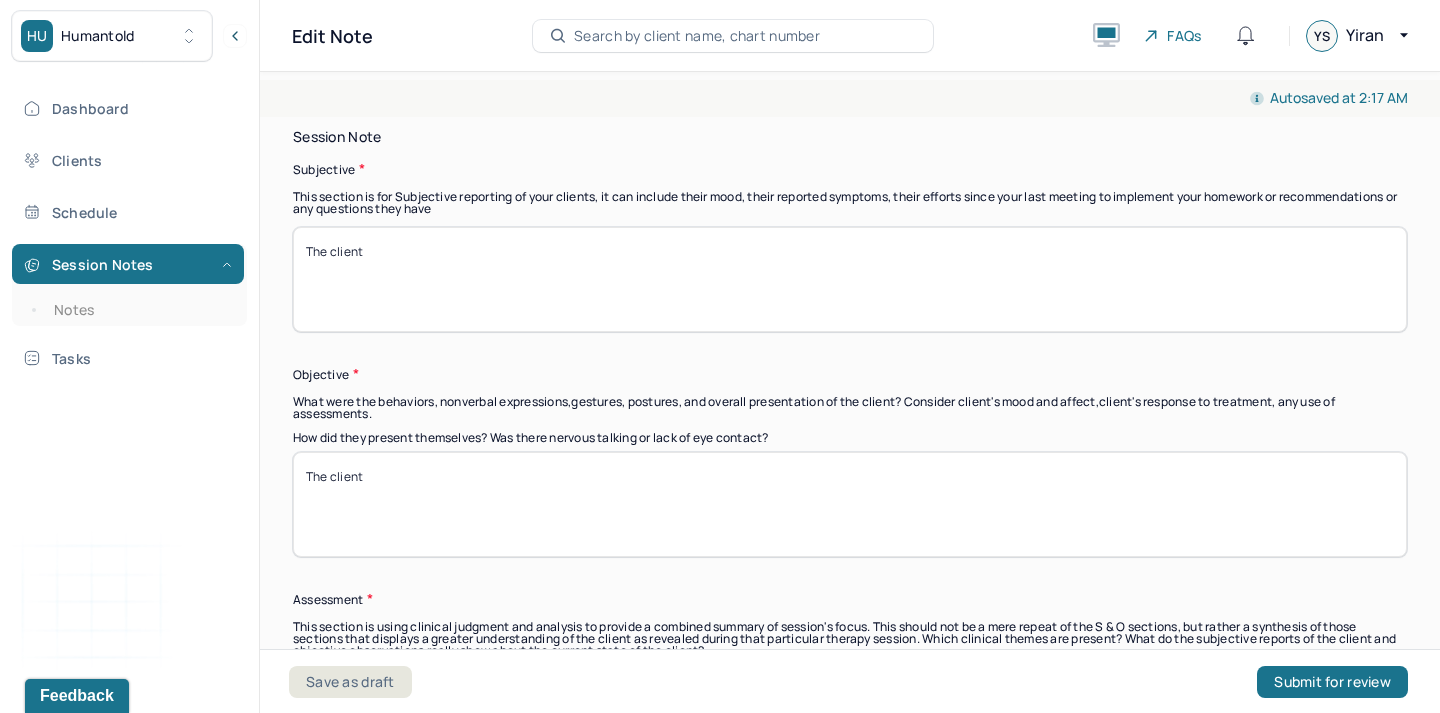 click on "The client" at bounding box center (850, 279) 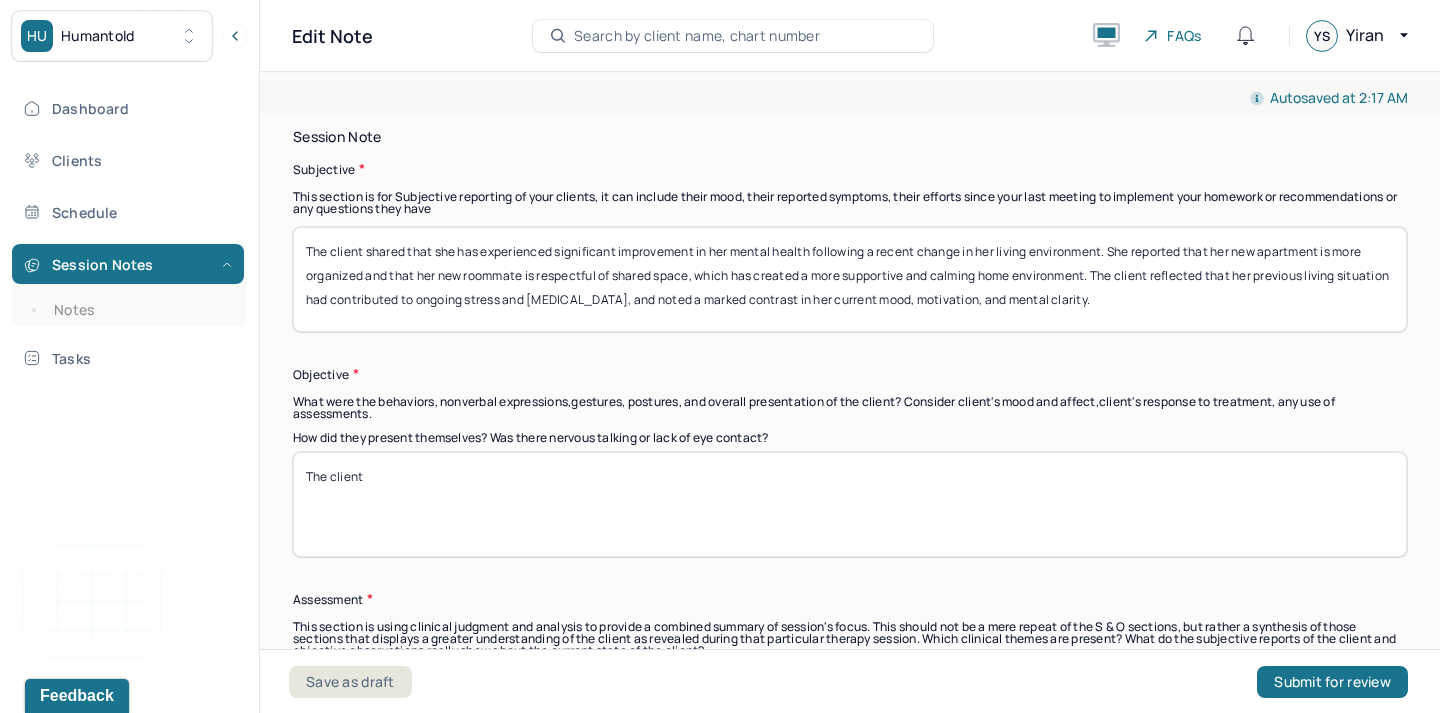 type on "The client shared that she has experienced significant improvement in her mental health following a recent change in her living environment. She reported that her new apartment is more organized and that her new roommate is respectful of shared space, which has created a more supportive and calming home environment. The client reflected that her previous living situation had contributed to ongoing stress and [MEDICAL_DATA], and noted a marked contrast in her current mood, motivation, and mental clarity." 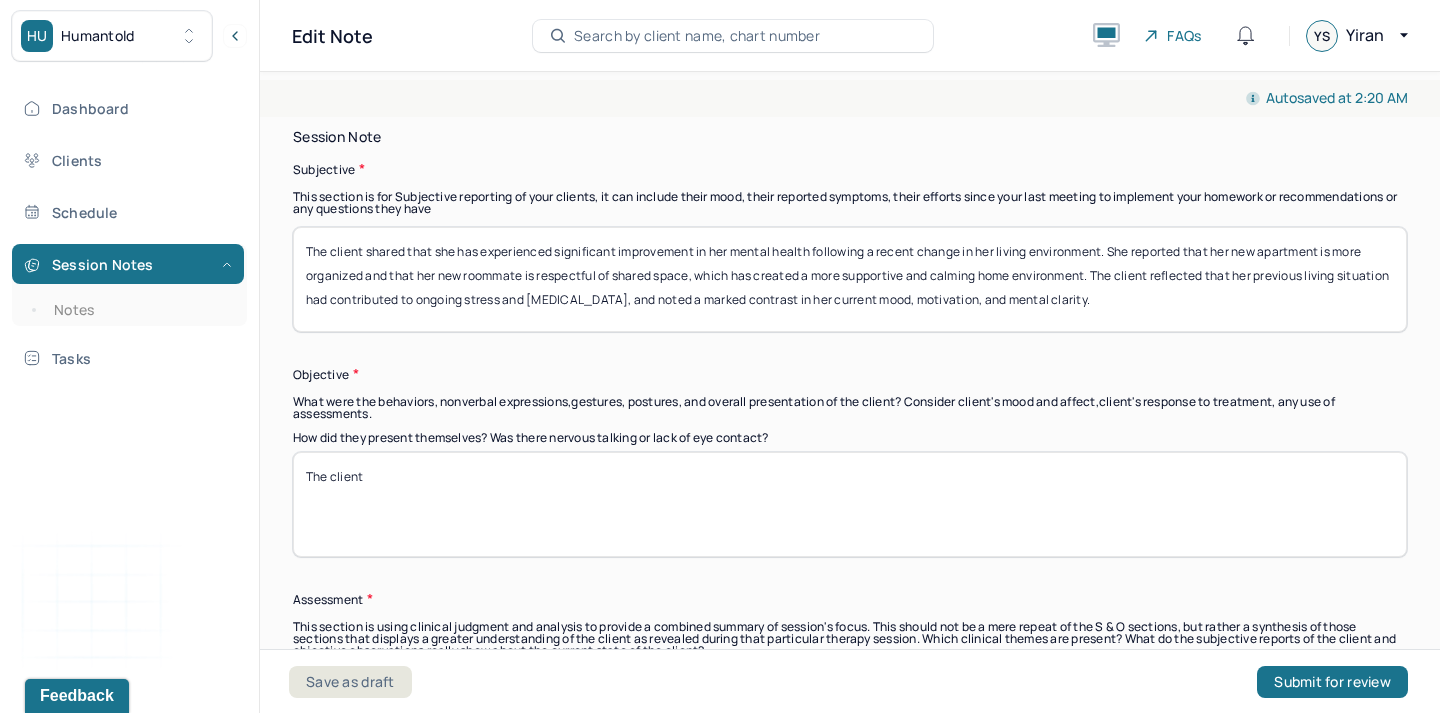 click on "The client" at bounding box center (850, 504) 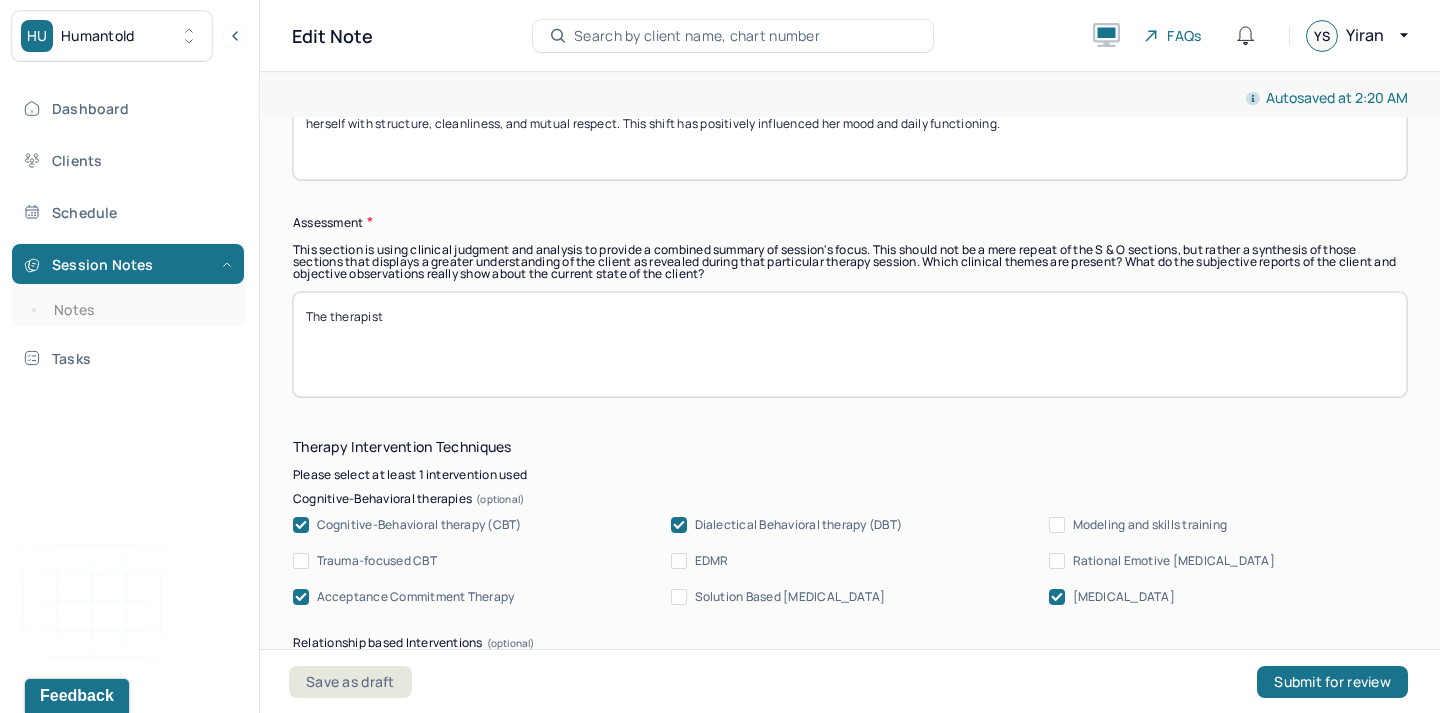 scroll, scrollTop: 1776, scrollLeft: 0, axis: vertical 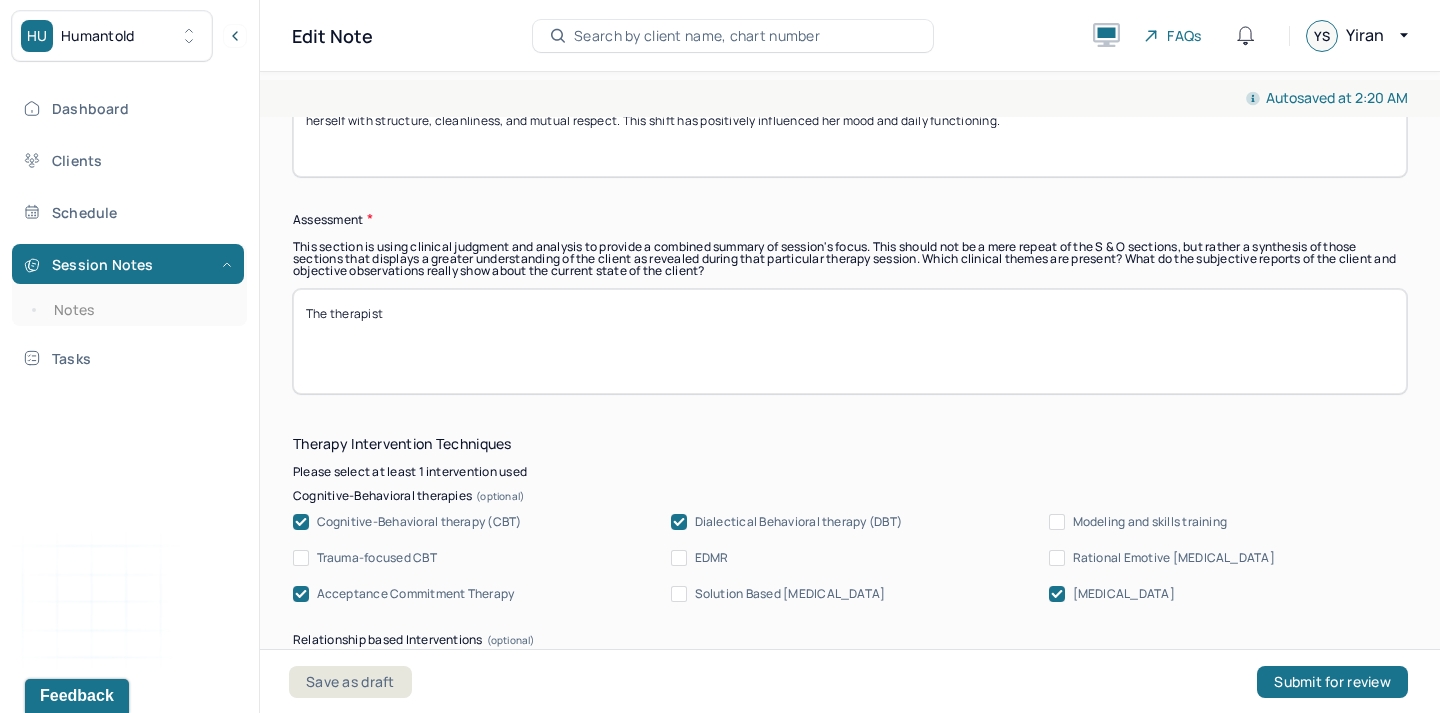type on "The client demonstrated increased self-awareness regarding the impact of her living environment on her psychological well-being. She is beginning to recognize the importance of surrounding herself with structure, cleanliness, and mutual respect. This shift has positively influenced her mood and daily functioning." 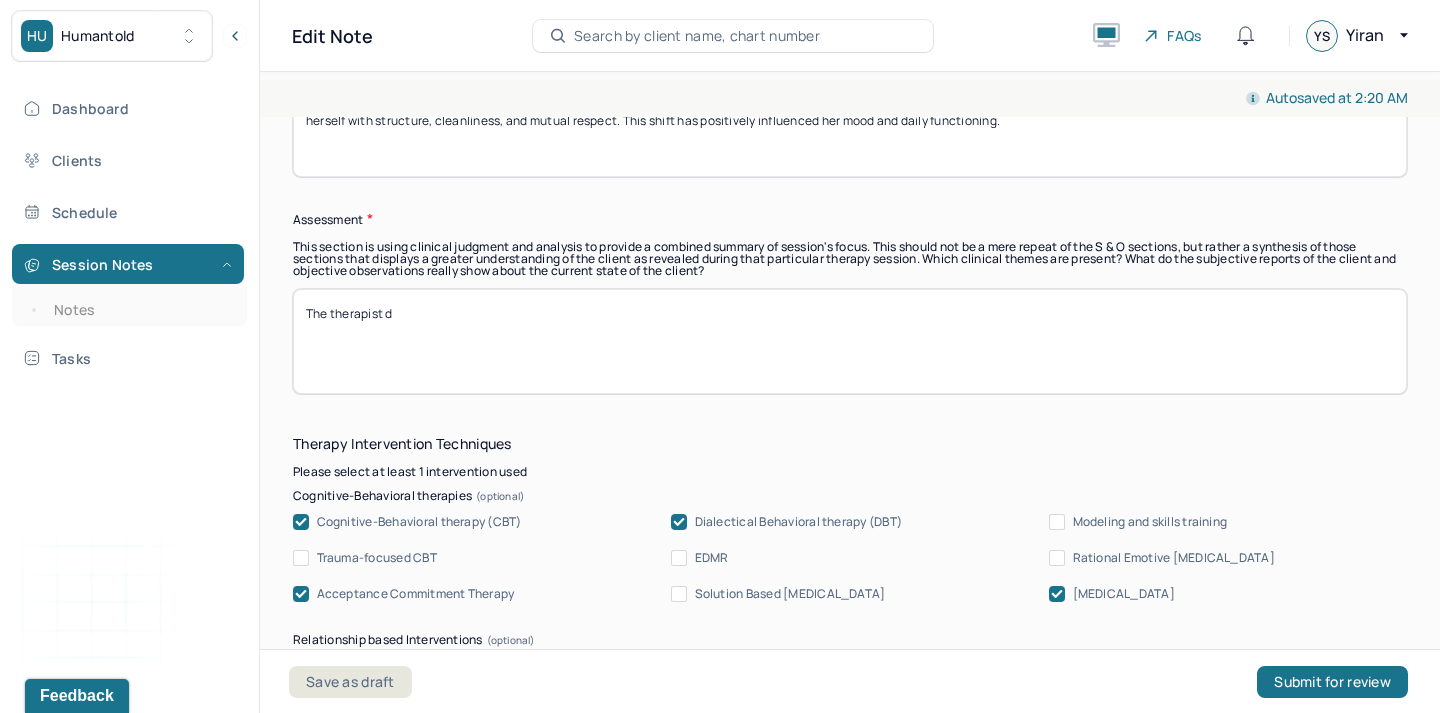 paste on "iscussed the role of external factors in emotional regulation and mental health maintenance." 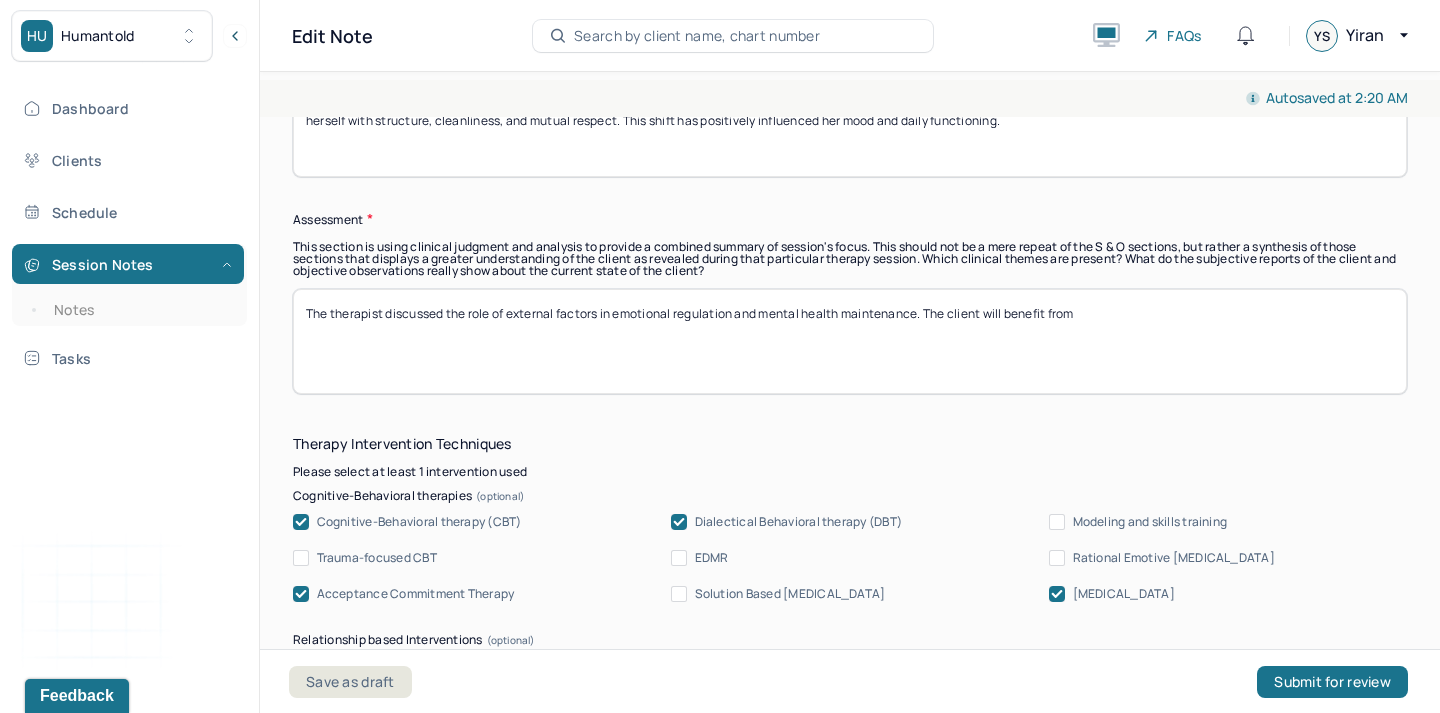 paste on "xplore additional areas of life where structural changes might support mental wellness." 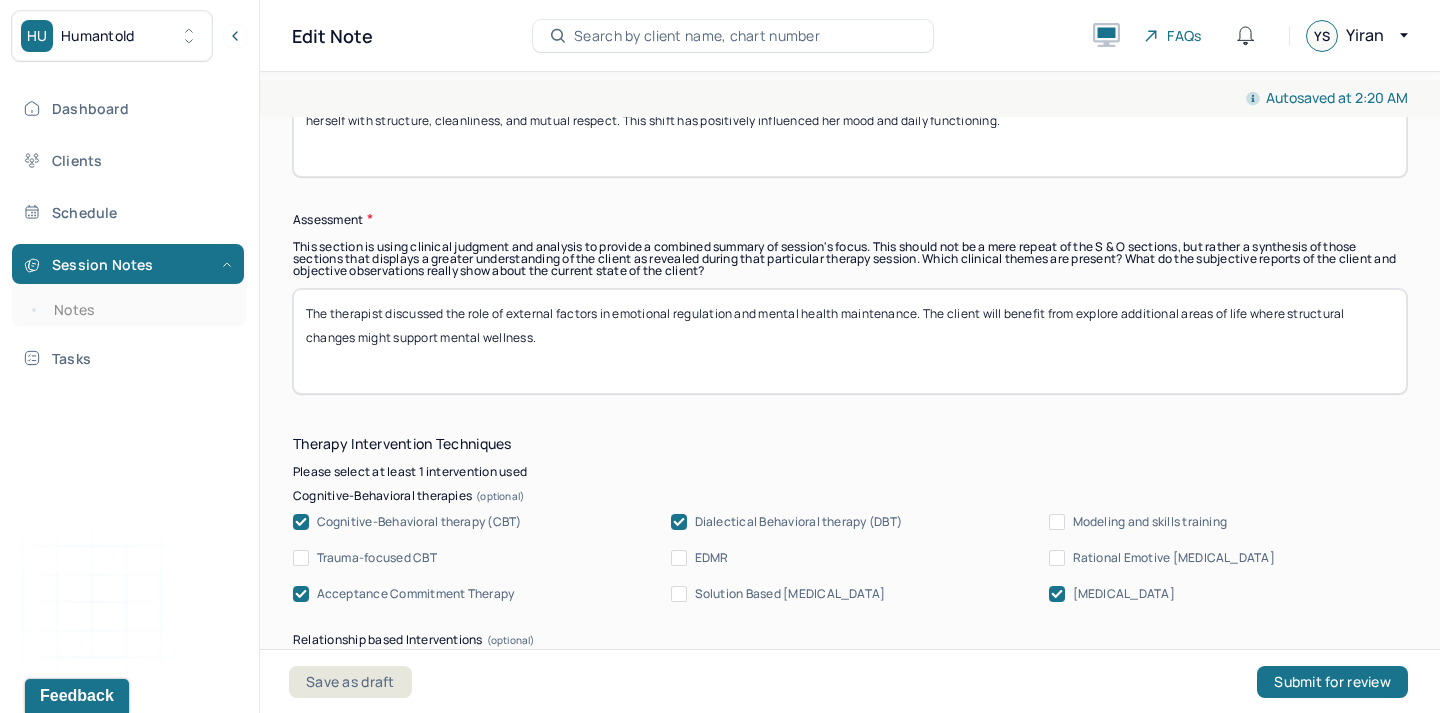 click on "The therapist discussed the role of external factors in emotional regulation and mental health maintenance. The client will benefit from" at bounding box center (850, 341) 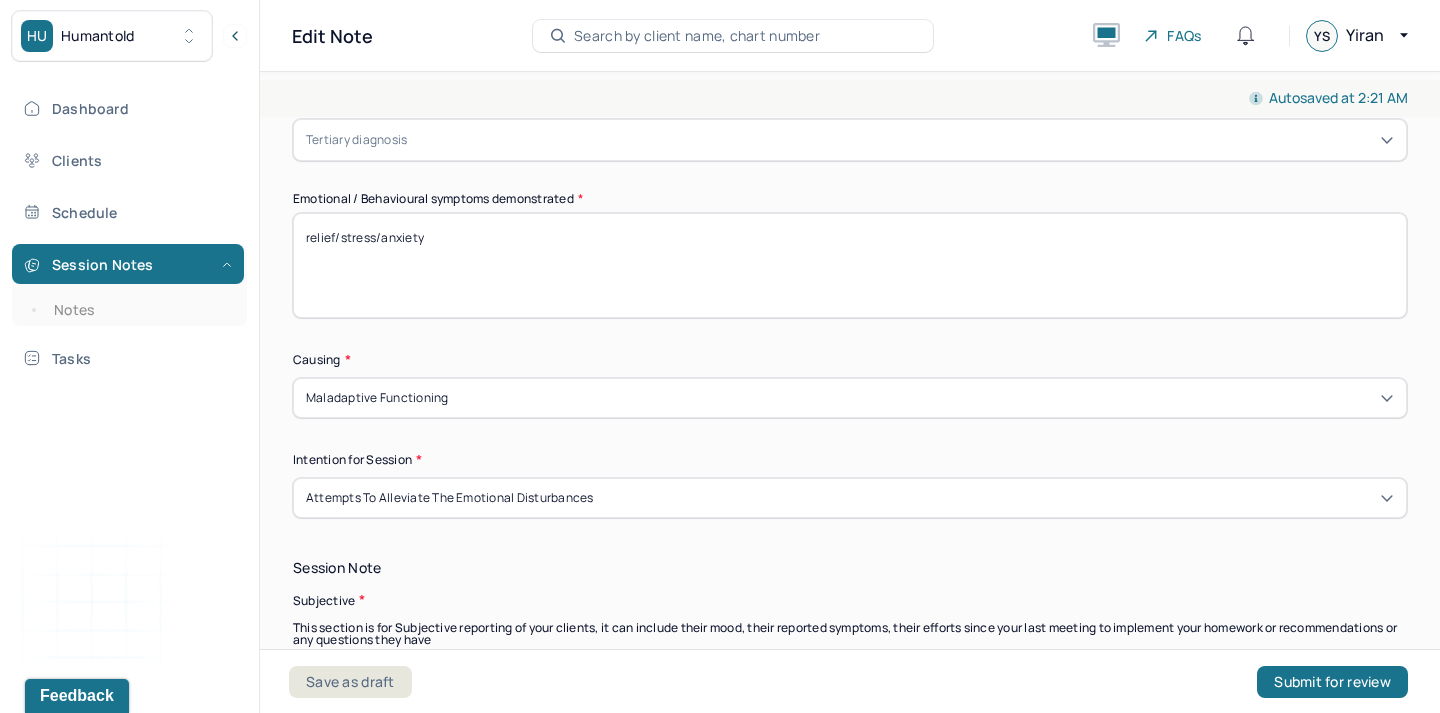 scroll, scrollTop: 926, scrollLeft: 0, axis: vertical 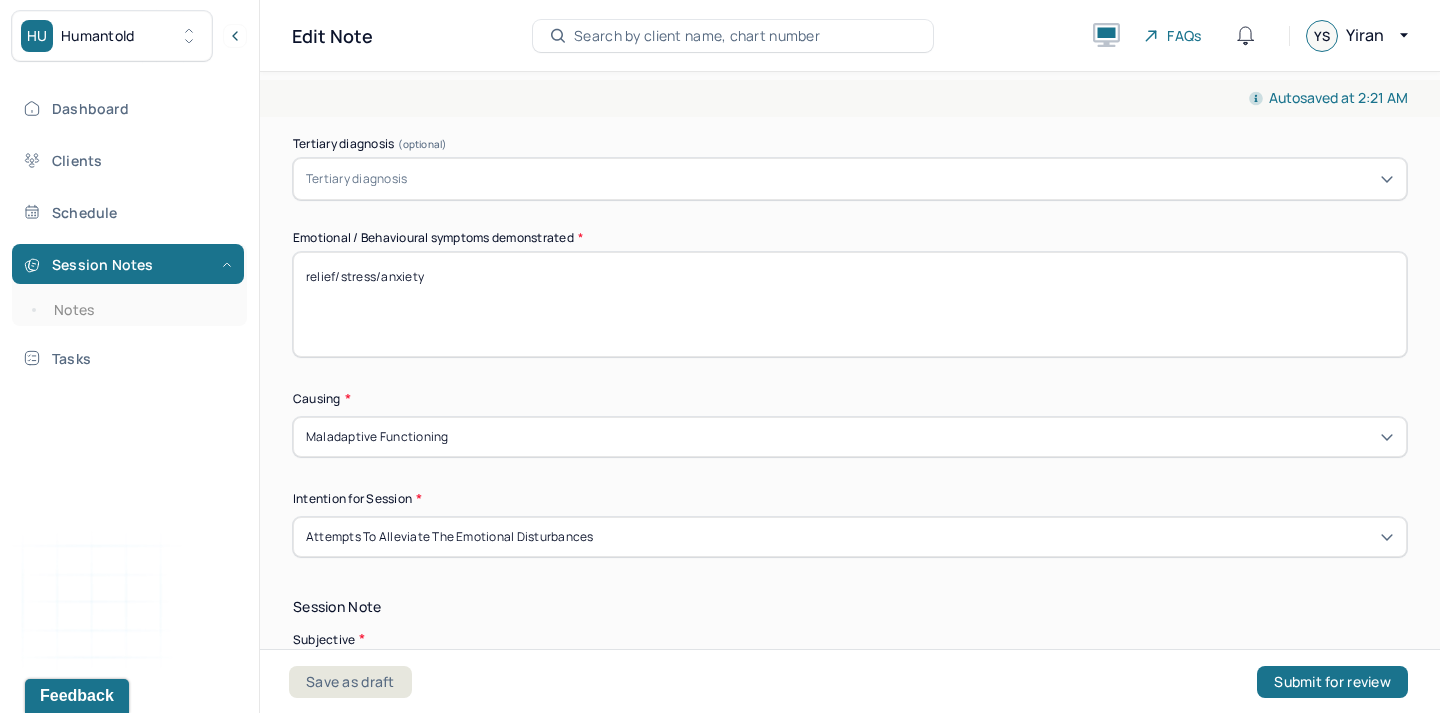 type on "The therapist discussed the role of external factors in emotional regulation and mental health maintenance. The client will benefit from exploring additional areas of life where structural changes might support mental wellness." 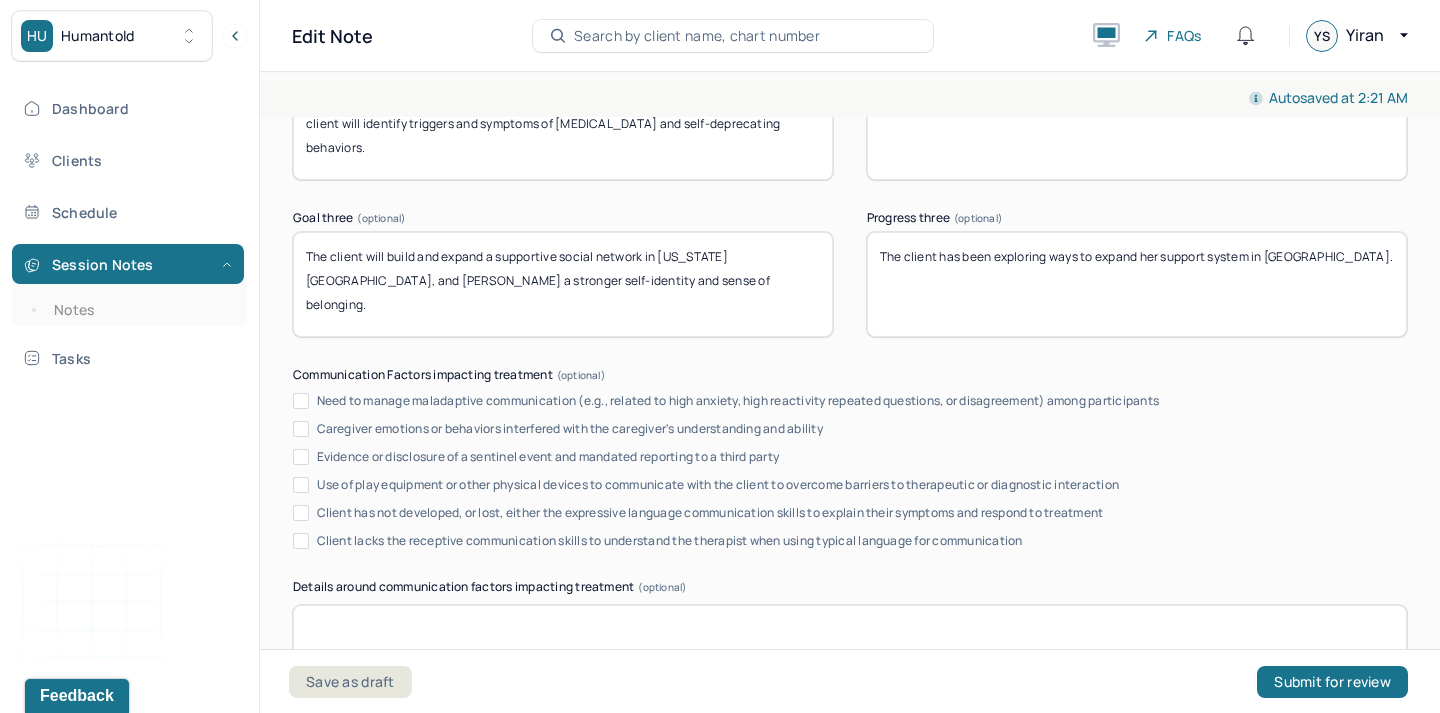 scroll, scrollTop: 3946, scrollLeft: 0, axis: vertical 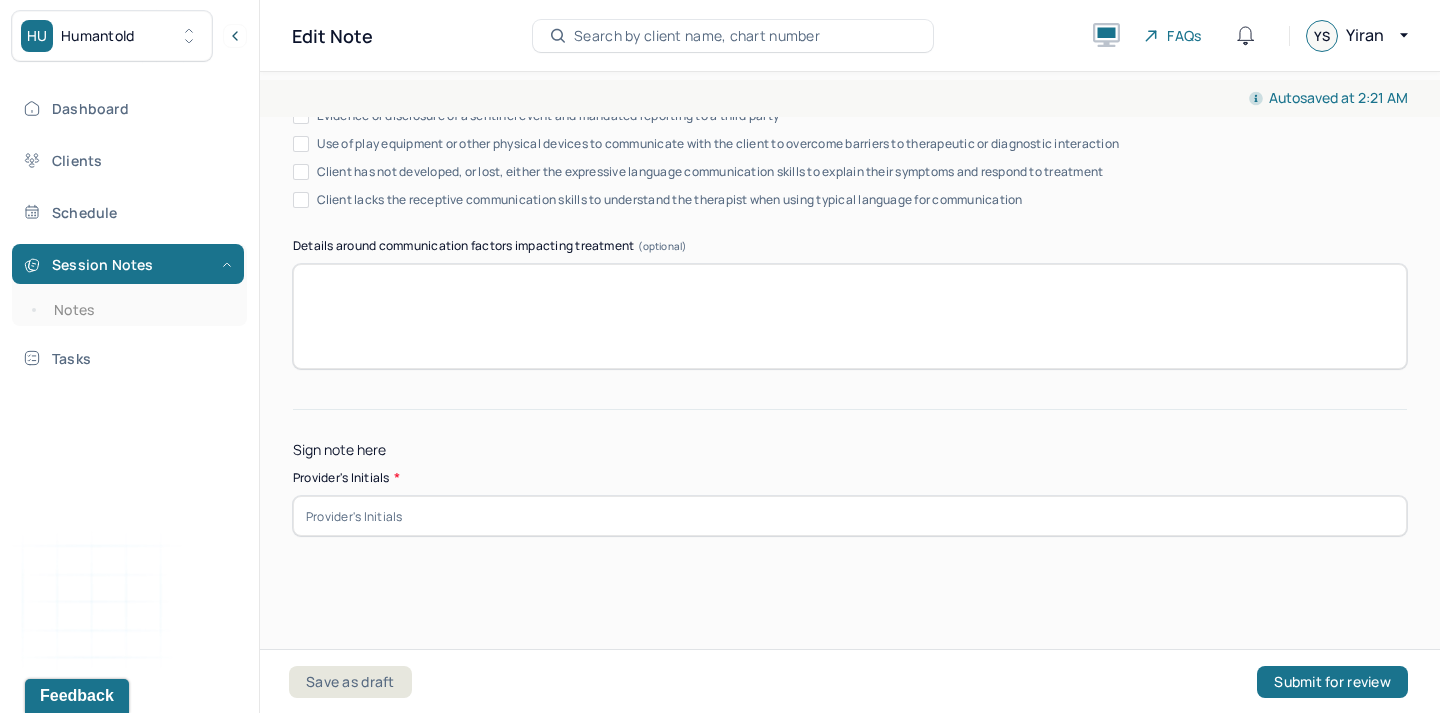 type on "relief/life transition/anxiety" 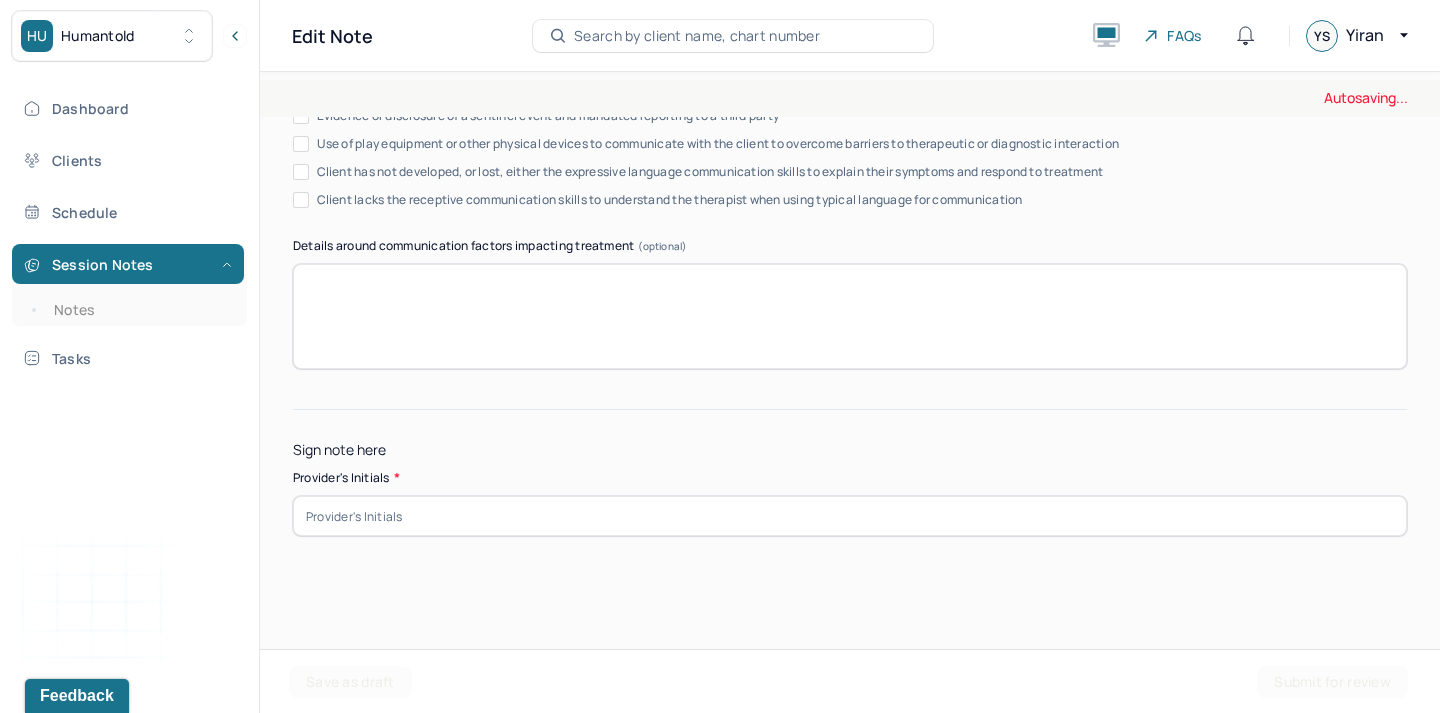 click at bounding box center [850, 516] 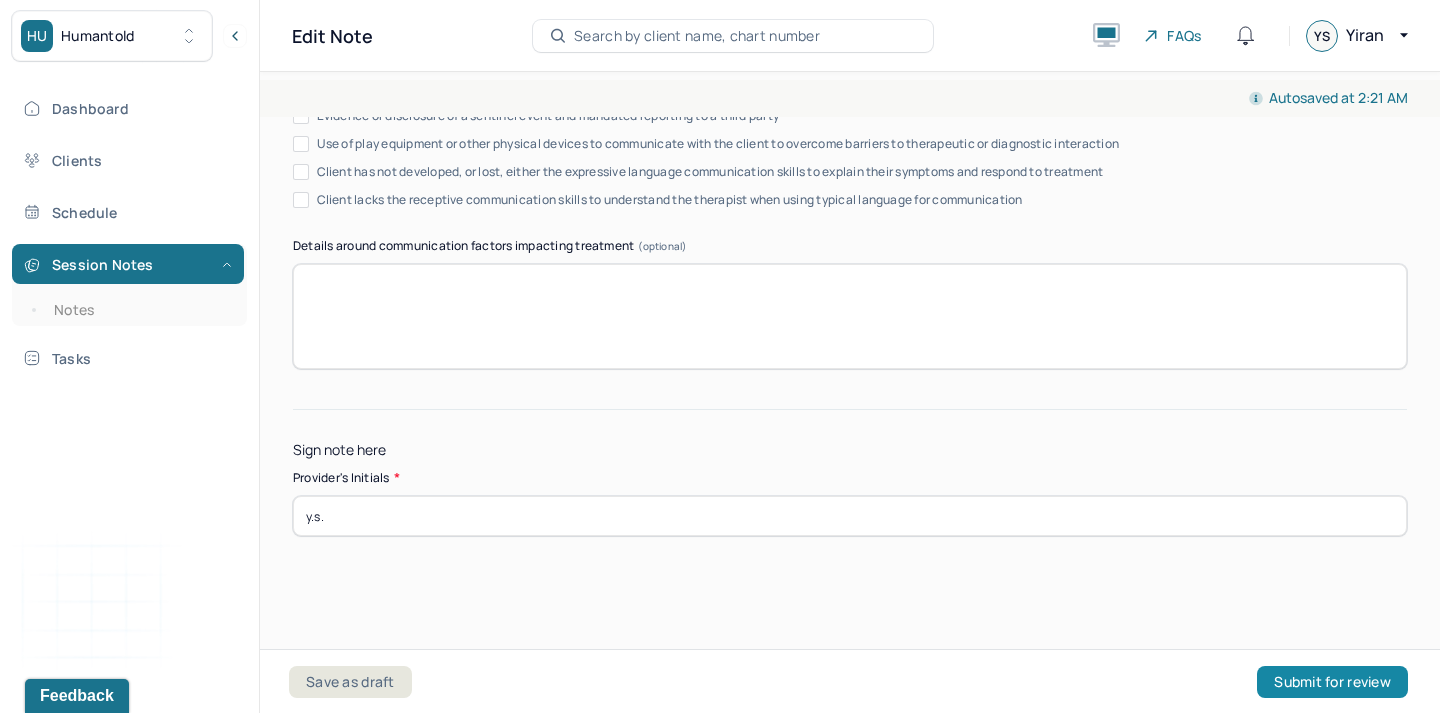 type on "y.s." 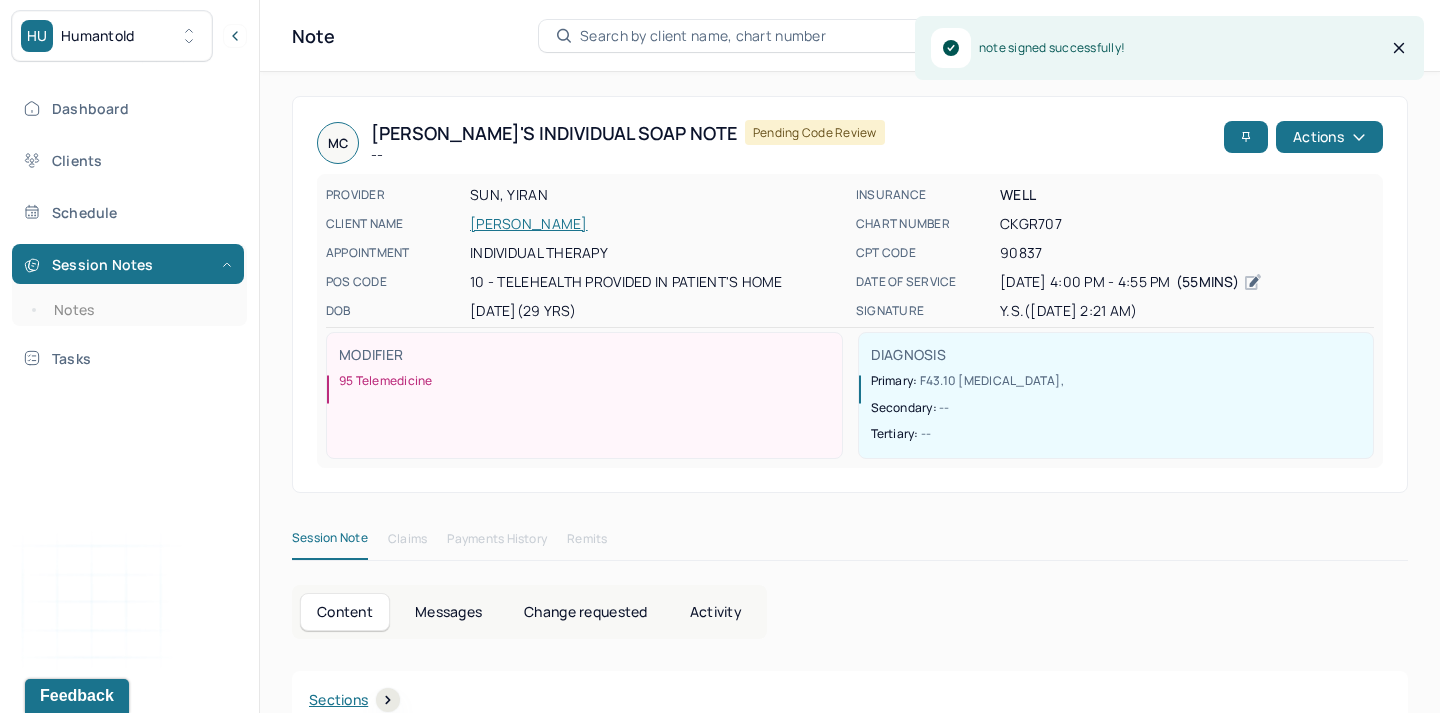 click on "Session Notes Notes" at bounding box center [129, 285] 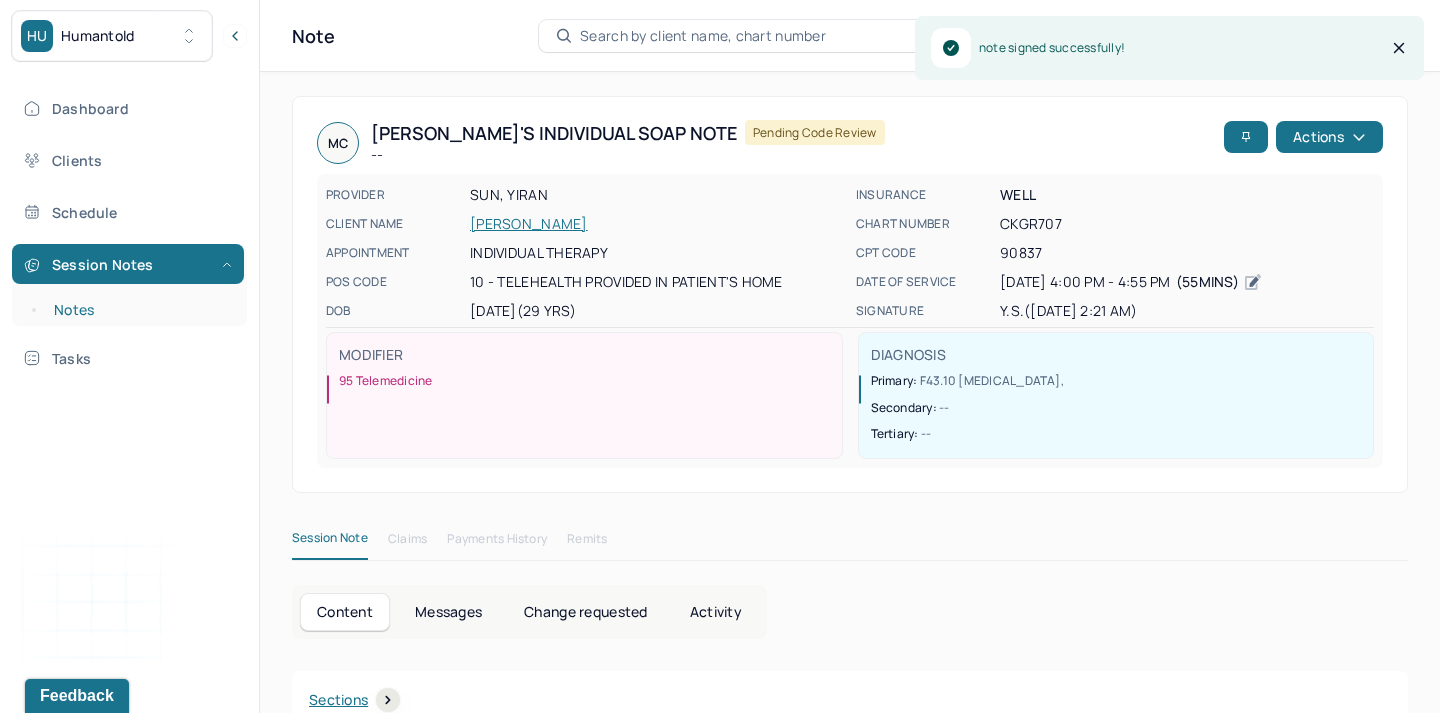 click on "Notes" at bounding box center [139, 310] 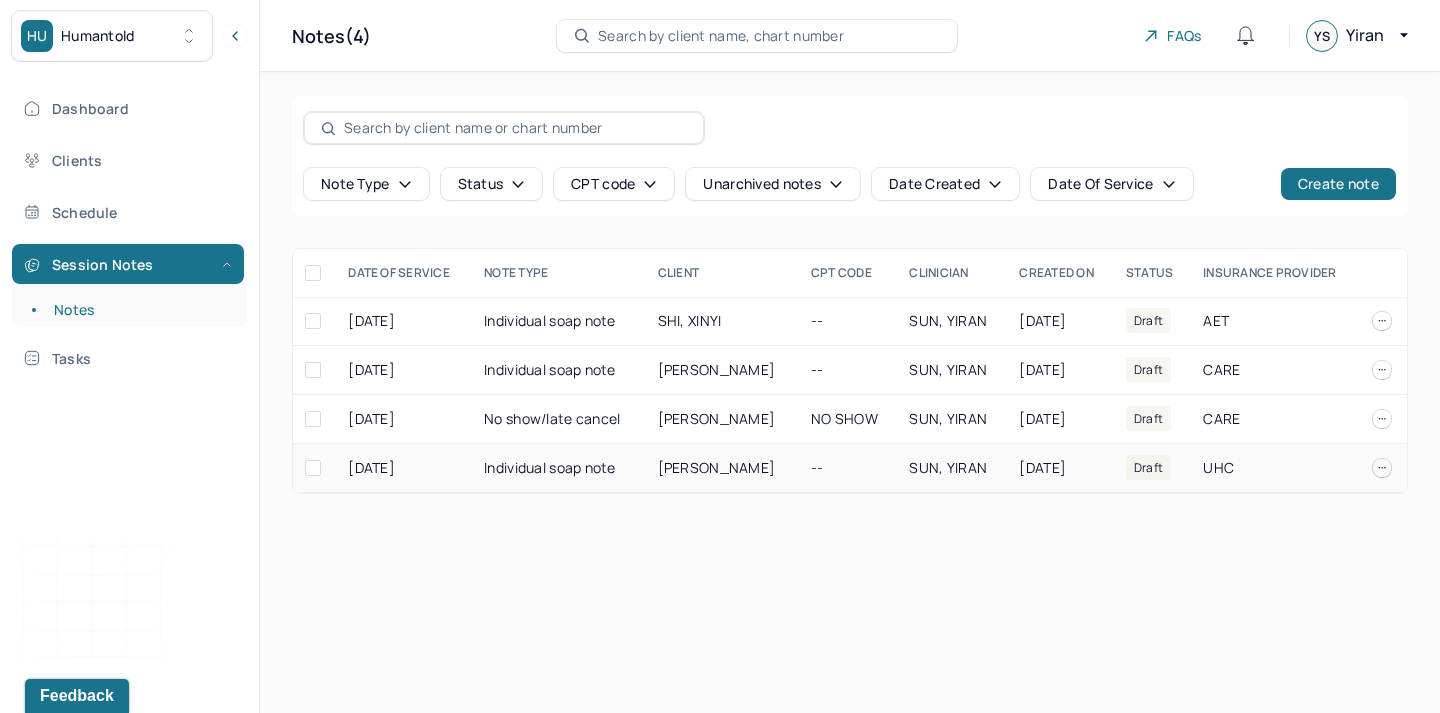 click on "--" at bounding box center (848, 468) 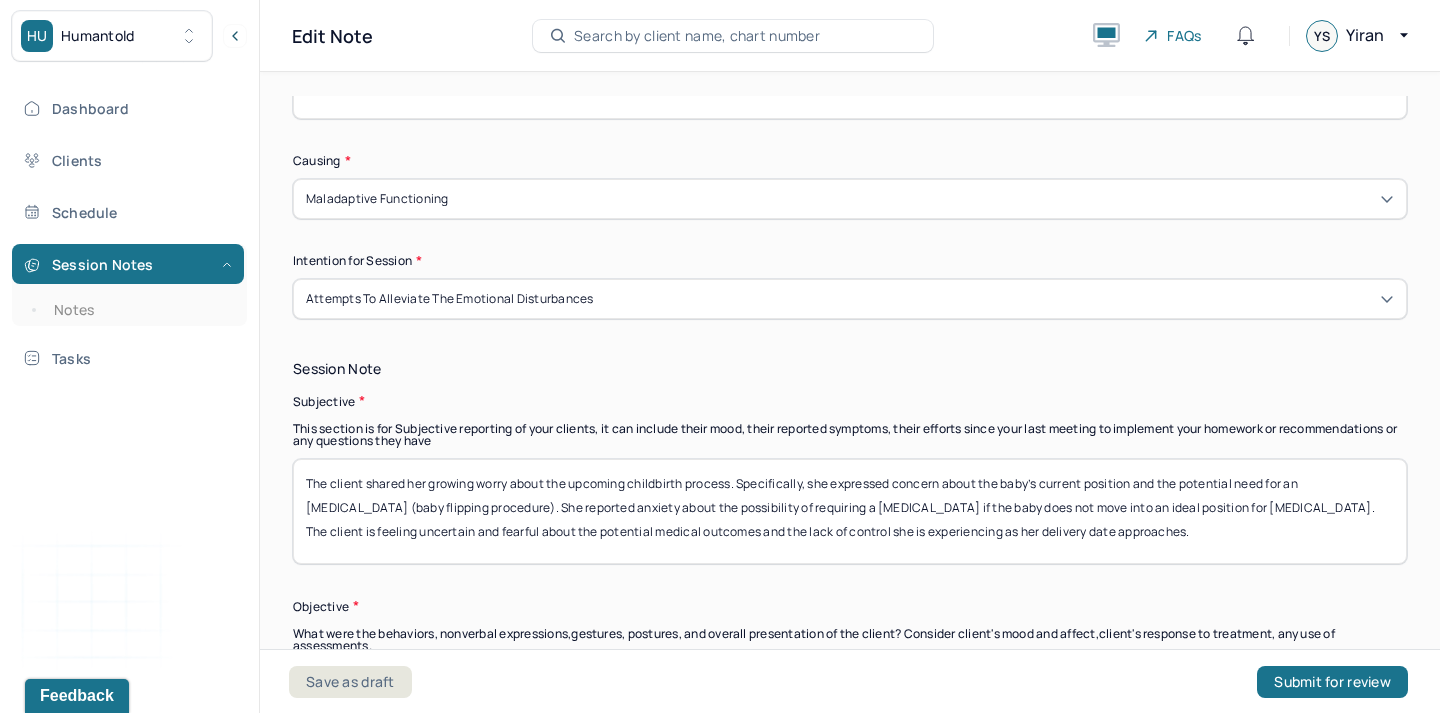 scroll, scrollTop: 1165, scrollLeft: 0, axis: vertical 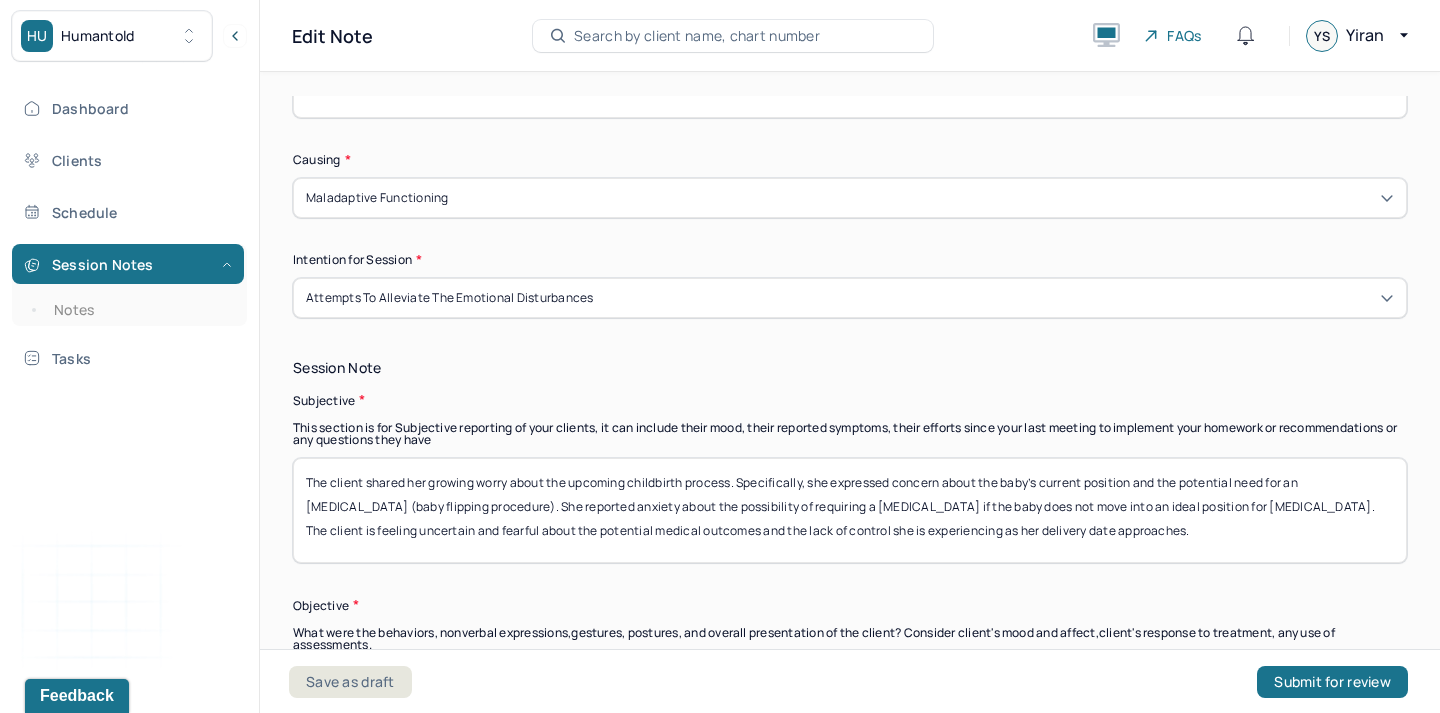 drag, startPoint x: 595, startPoint y: 544, endPoint x: 366, endPoint y: 474, distance: 239.45981 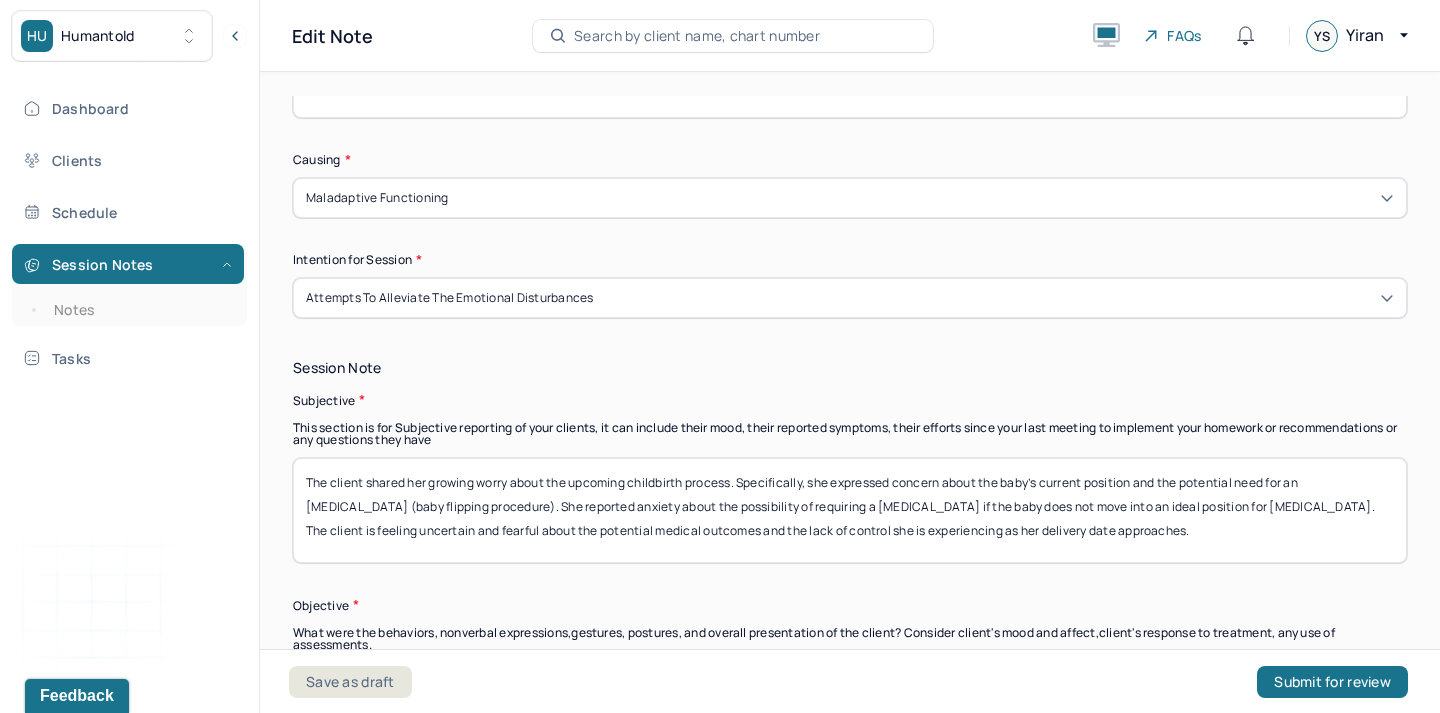 click on "The client shared her growing worry about the upcoming childbirth process. Specifically, she expressed concern about the baby’s current position and the potential need for an [MEDICAL_DATA] (baby flipping procedure). She reported anxiety about the possibility of requiring a [MEDICAL_DATA] if the baby does not move into an ideal position for [MEDICAL_DATA]. The client is feeling uncertain and fearful about the potential medical outcomes and the lack of control she is experiencing as her delivery date approaches." at bounding box center [850, 510] 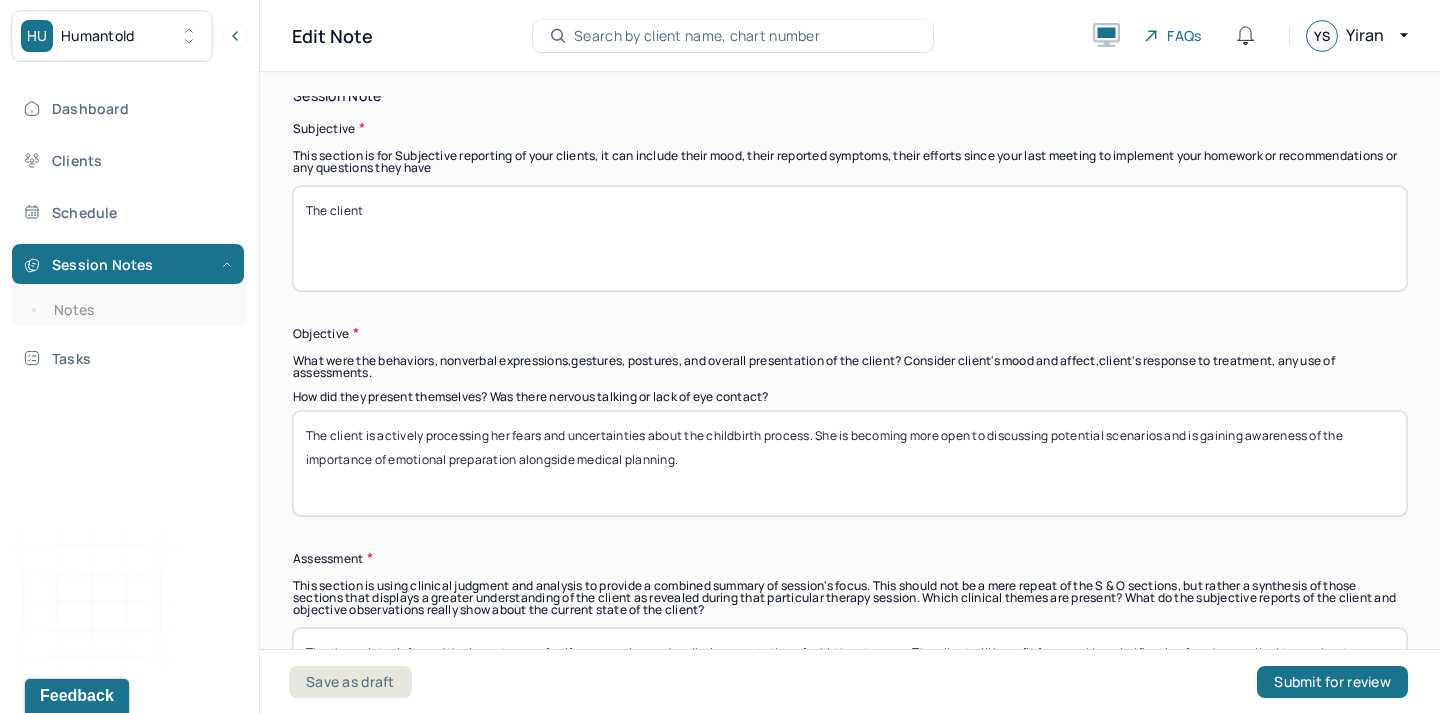 scroll, scrollTop: 1439, scrollLeft: 0, axis: vertical 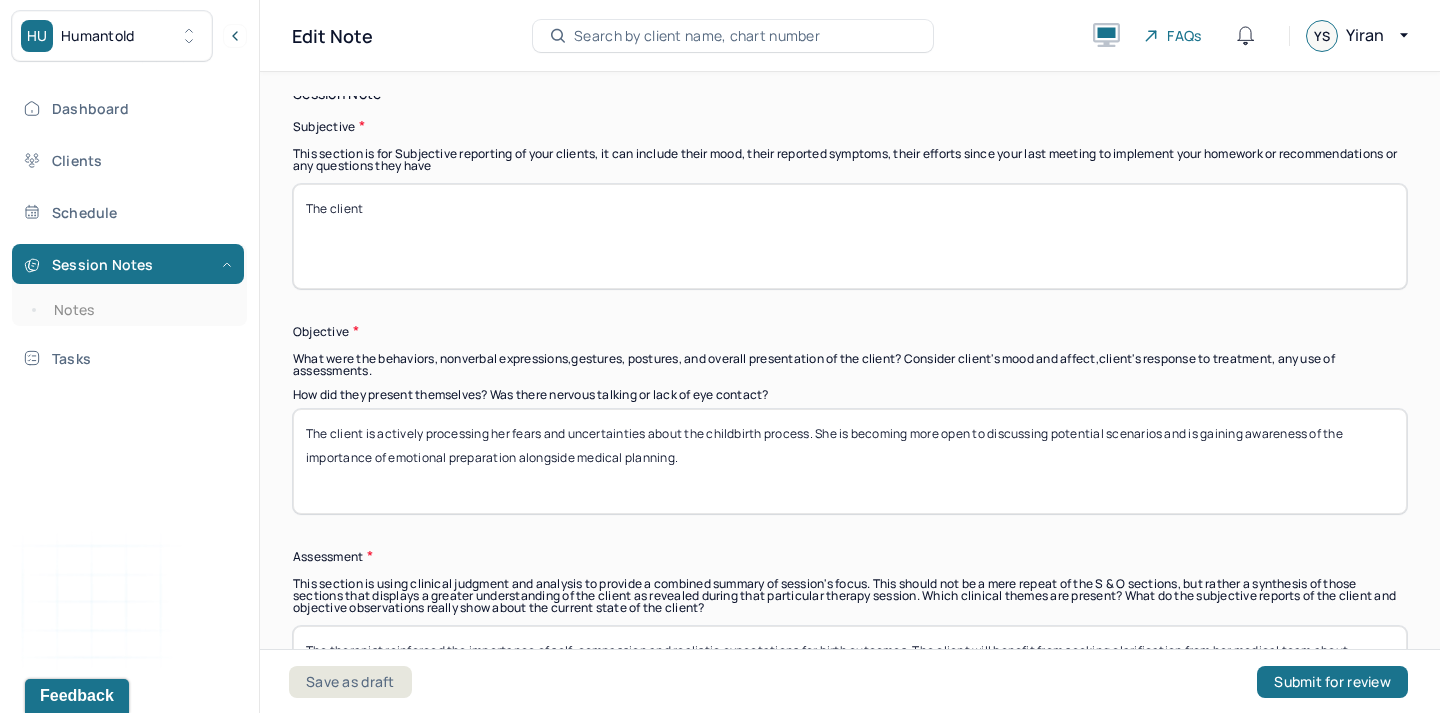 type on "The client" 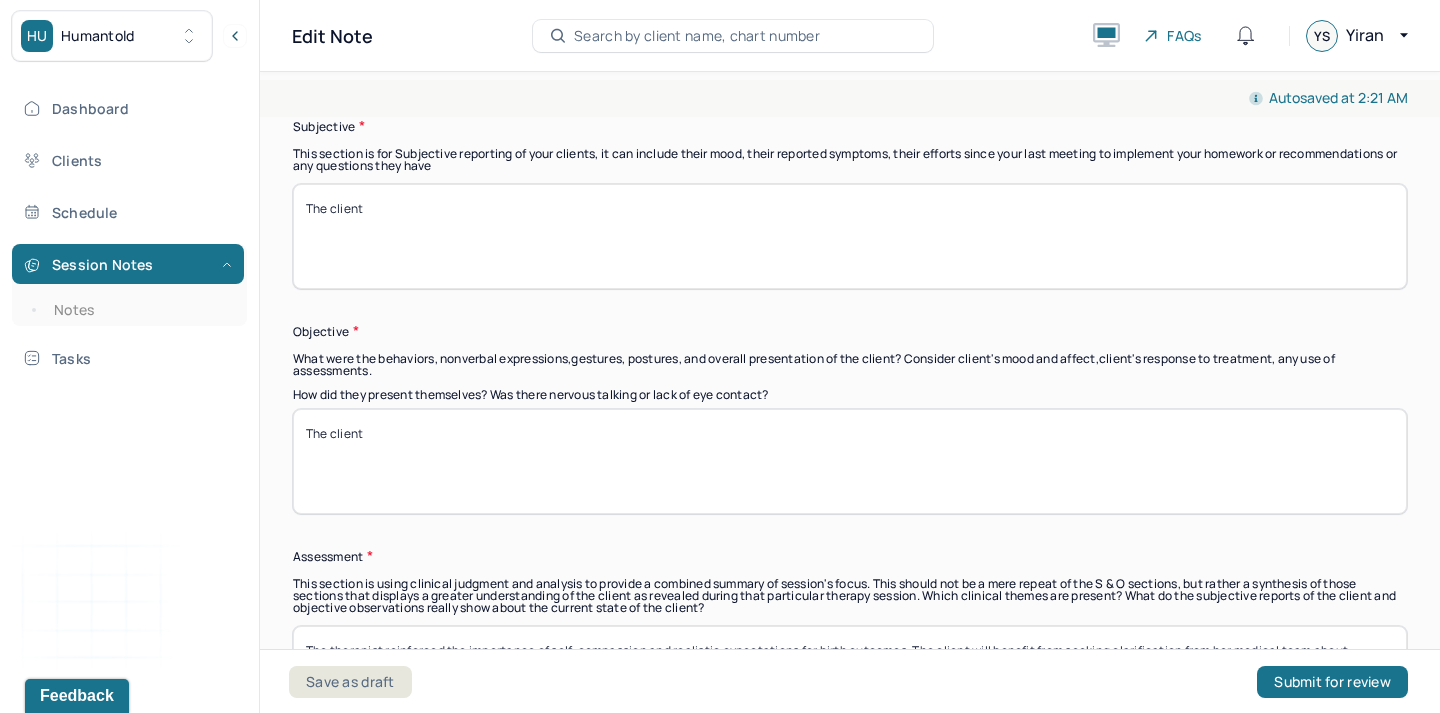 scroll, scrollTop: 1789, scrollLeft: 0, axis: vertical 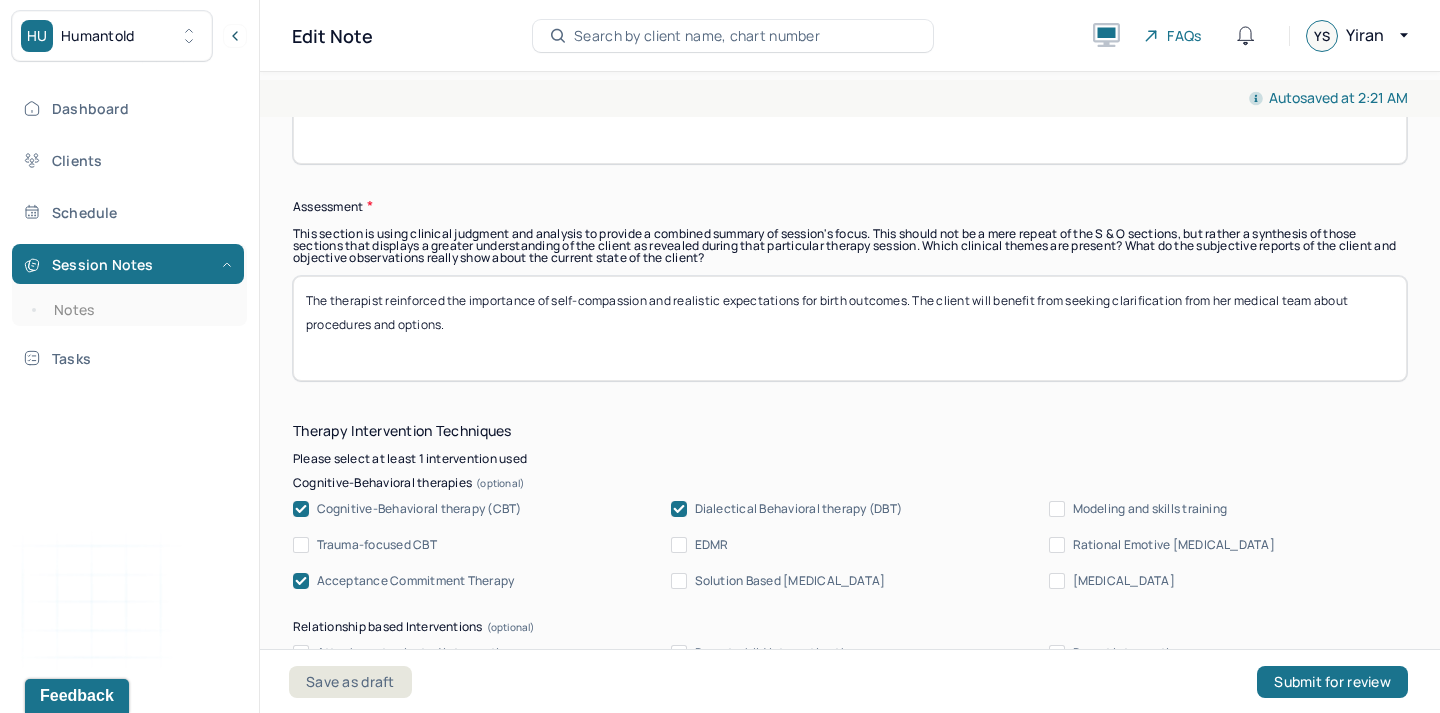 type on "The client" 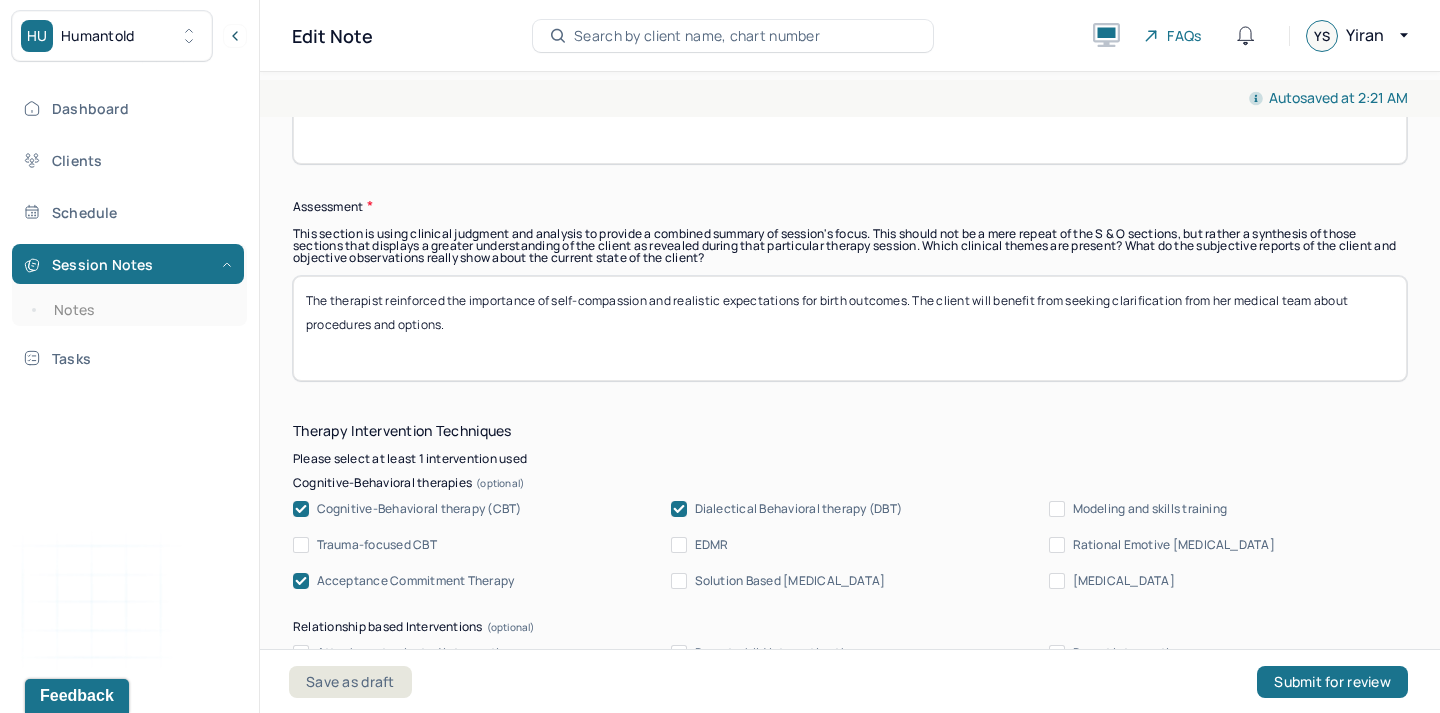 drag, startPoint x: 468, startPoint y: 372, endPoint x: 385, endPoint y: 297, distance: 111.86599 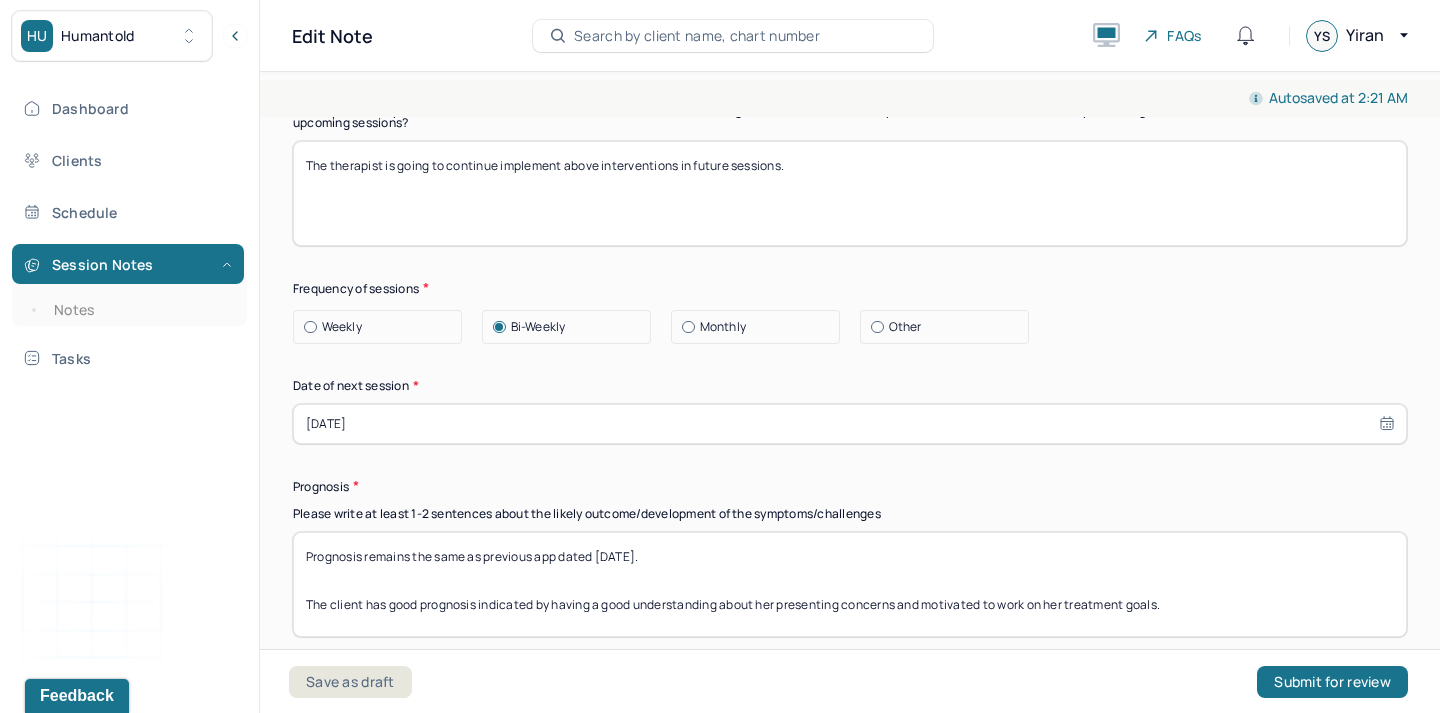 scroll, scrollTop: 2626, scrollLeft: 0, axis: vertical 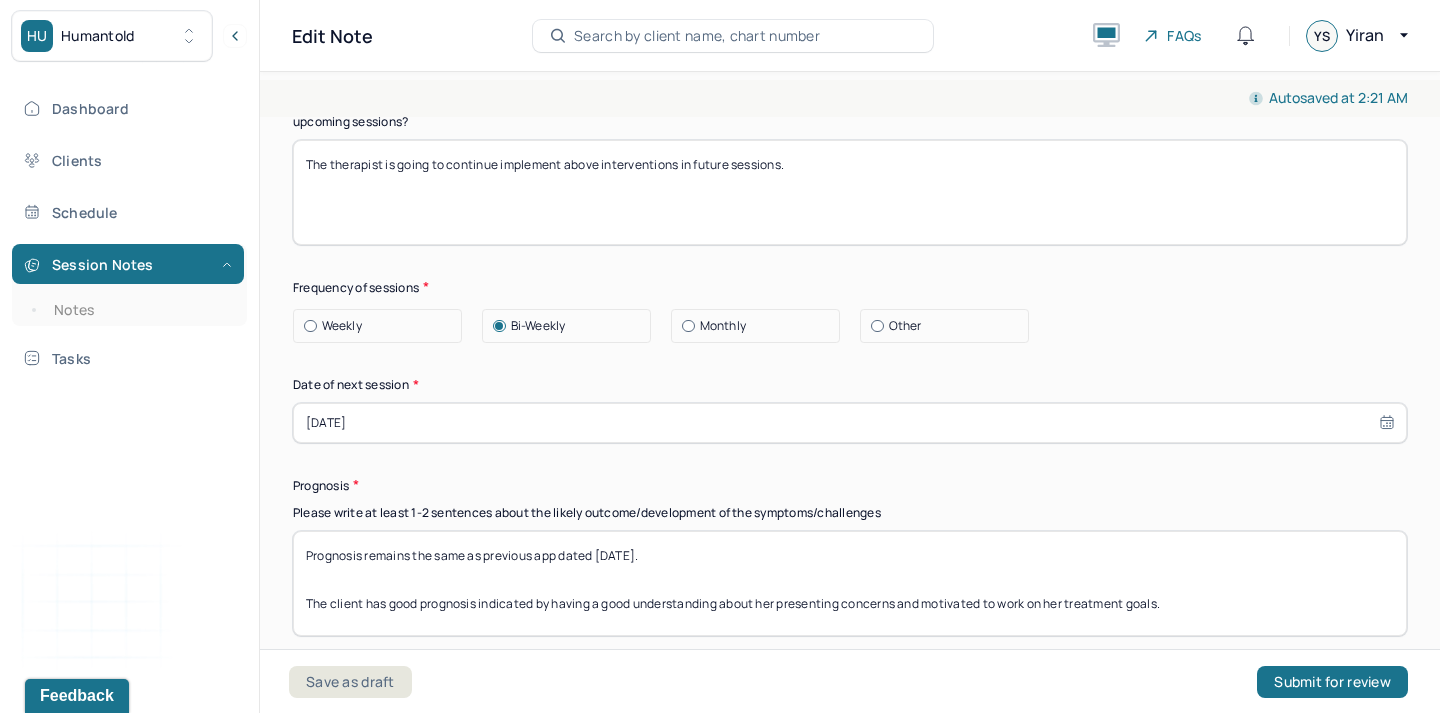 type on "The therapist" 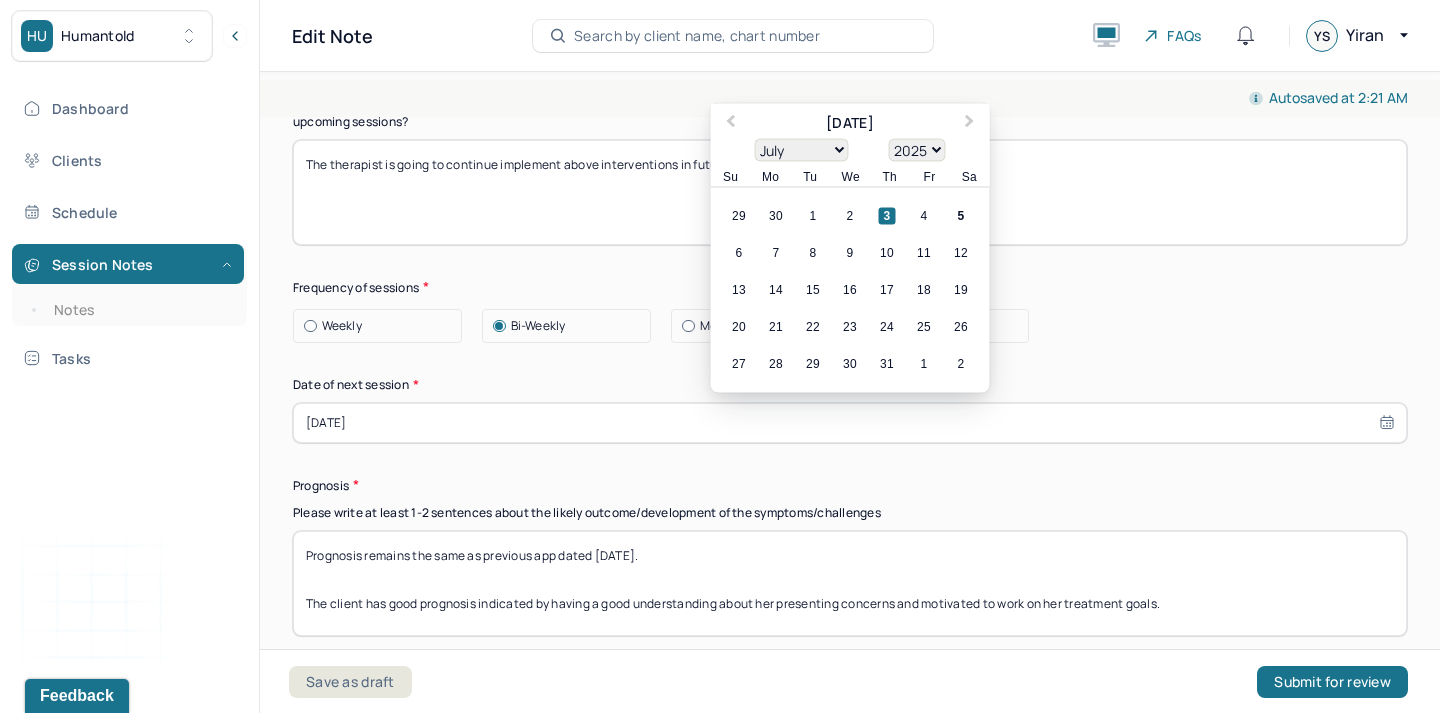 click on "[DATE]" at bounding box center [850, 423] 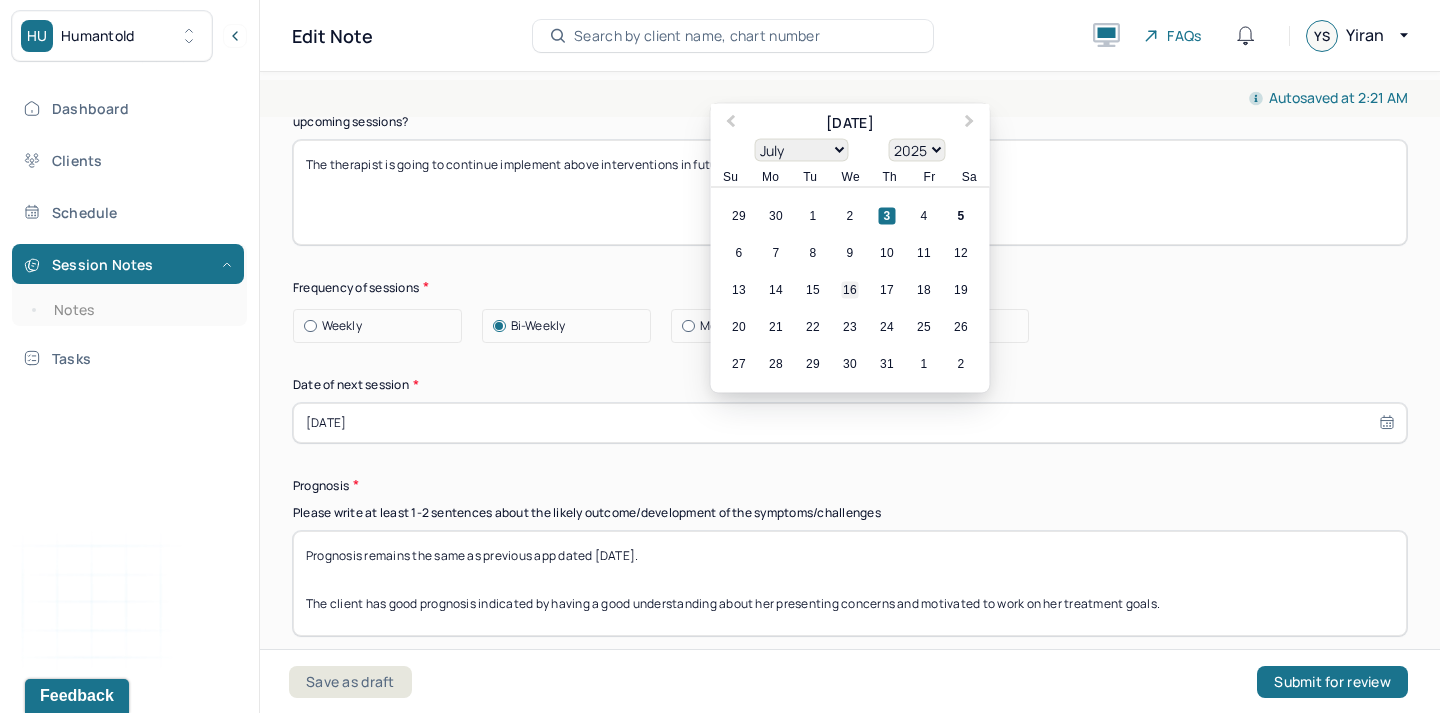 click on "16" at bounding box center (850, 289) 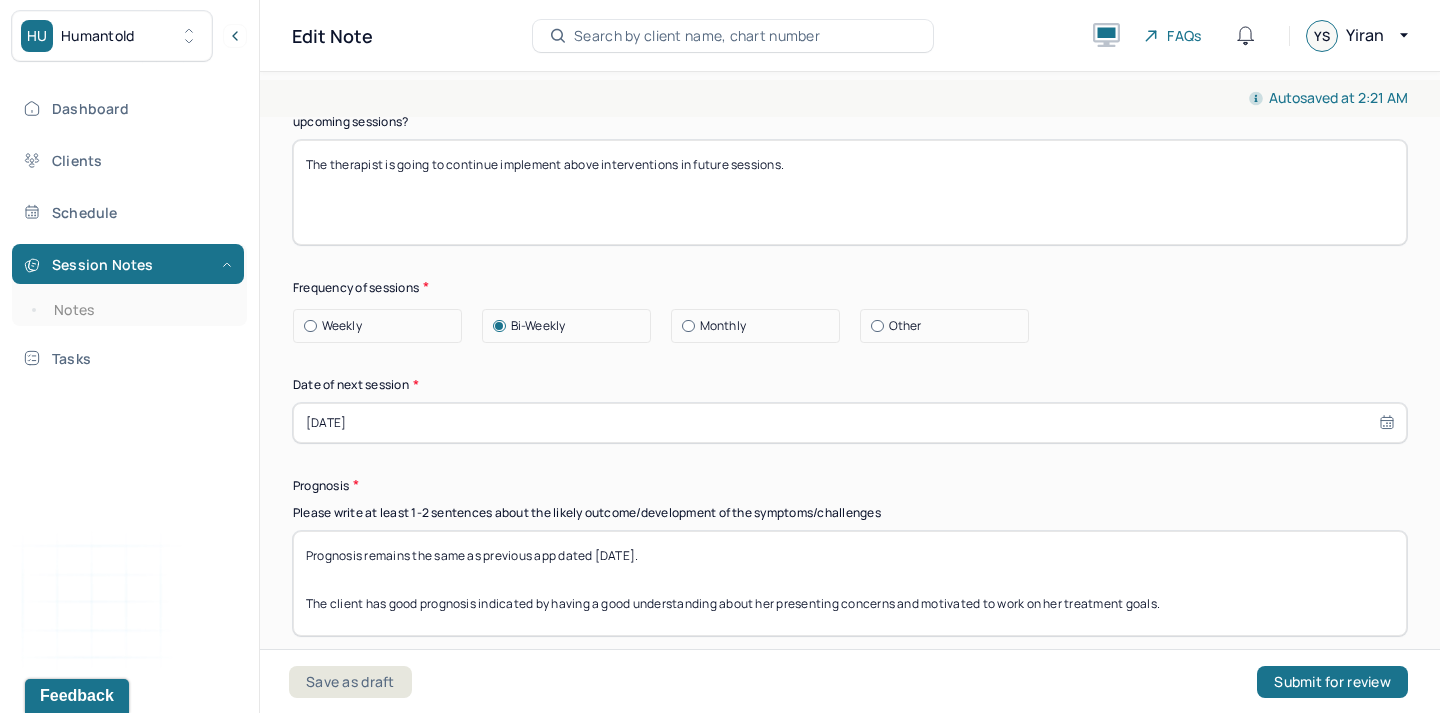 select on "6" 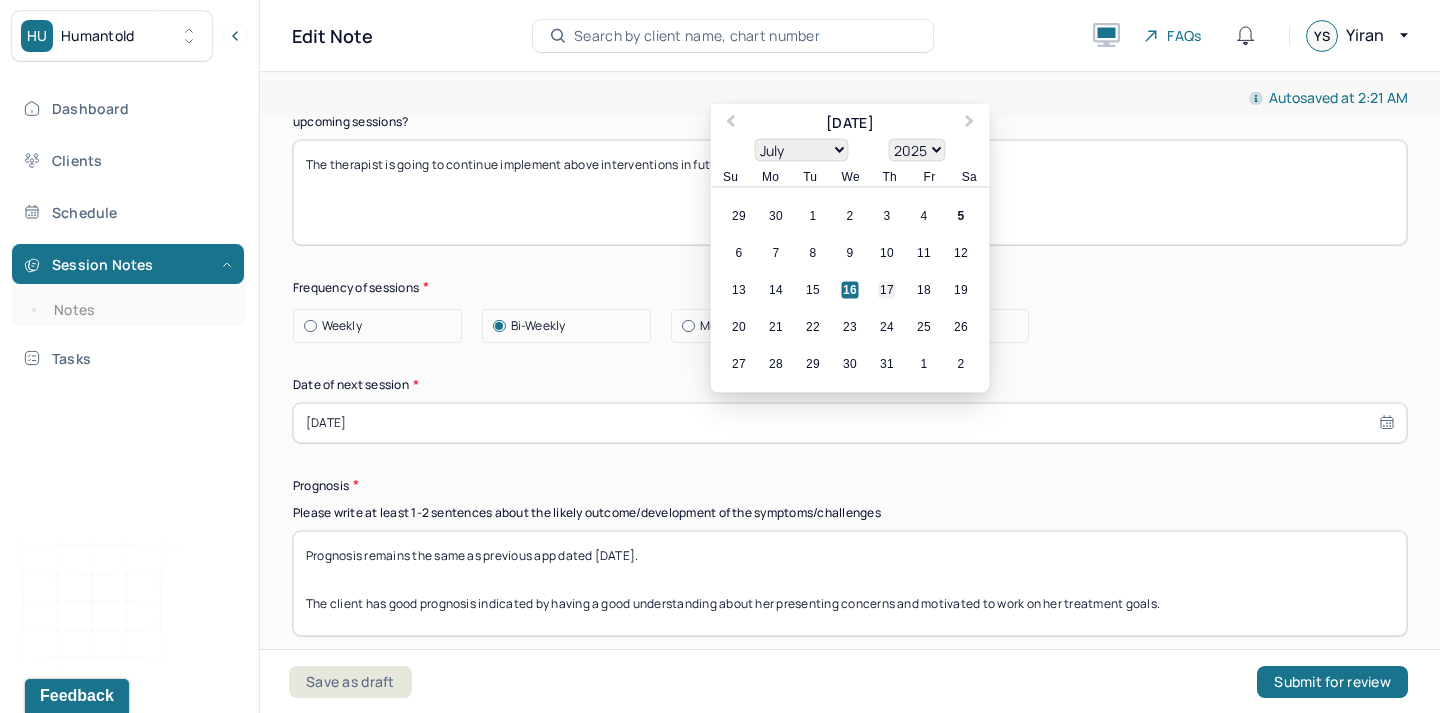 click on "17" at bounding box center (887, 289) 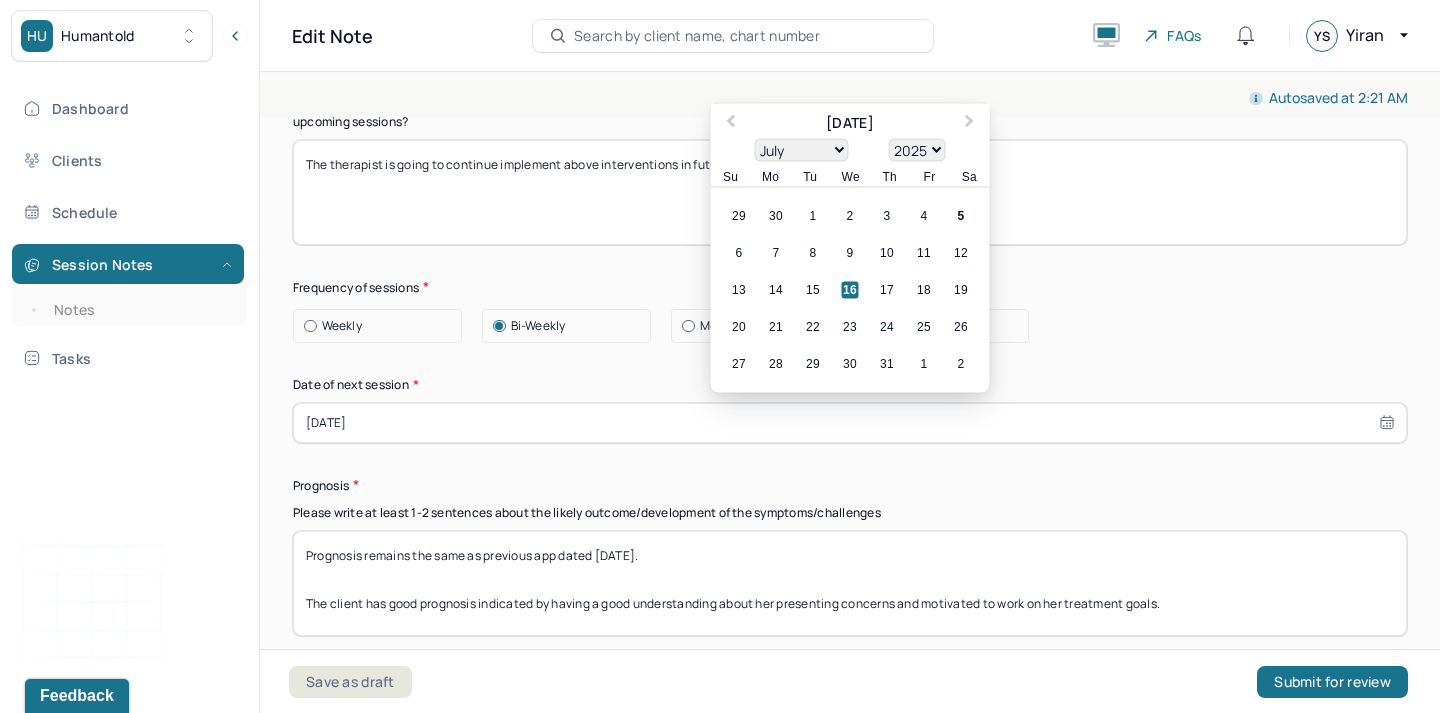 type on "[DATE]" 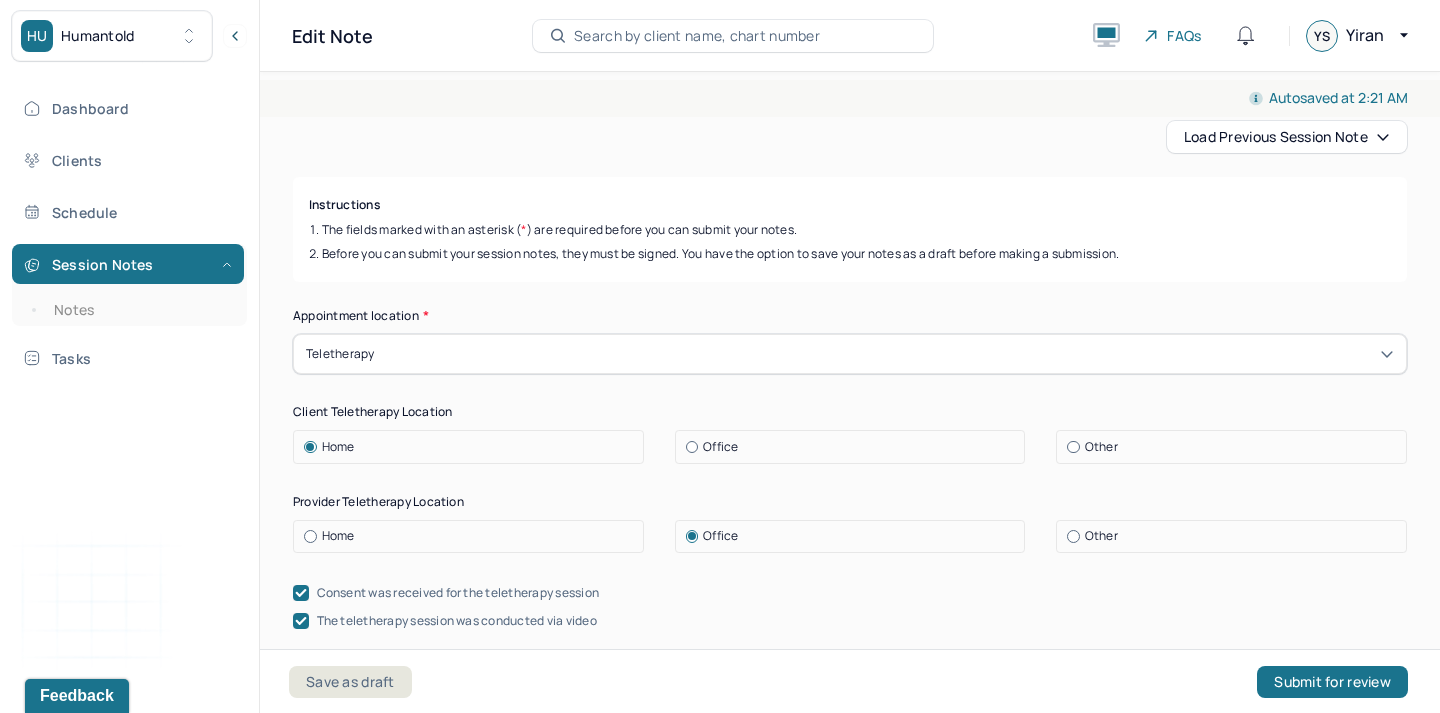 scroll, scrollTop: 0, scrollLeft: 0, axis: both 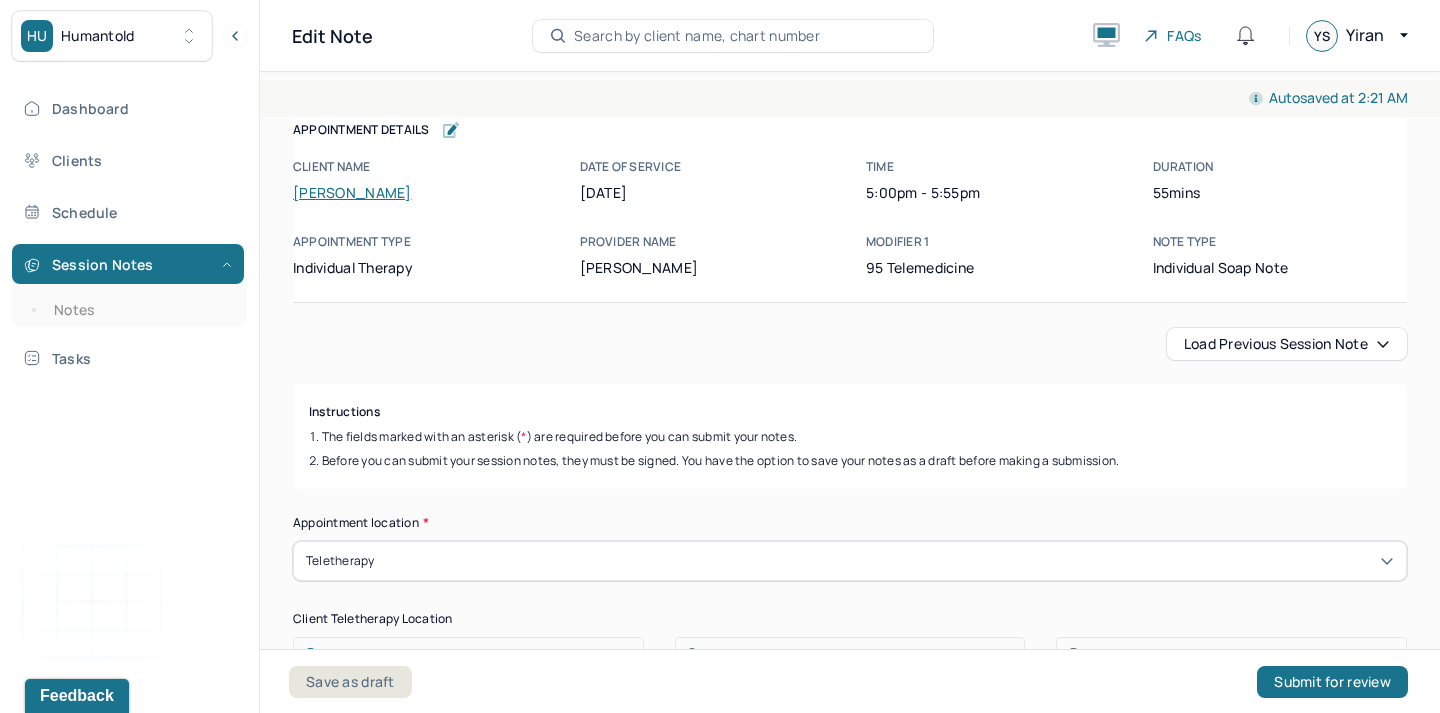 click on "Load previous session note" at bounding box center [1287, 344] 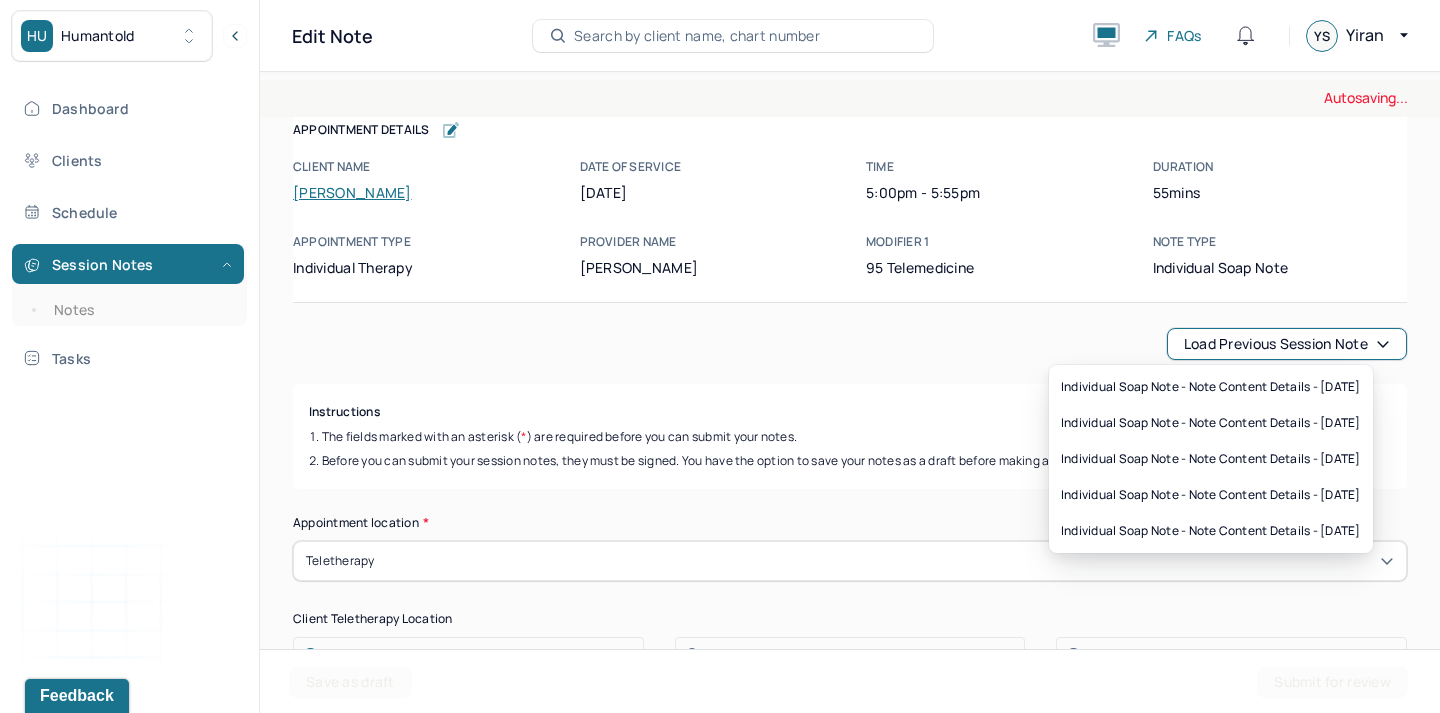 click on "Load previous session note" at bounding box center [850, 344] 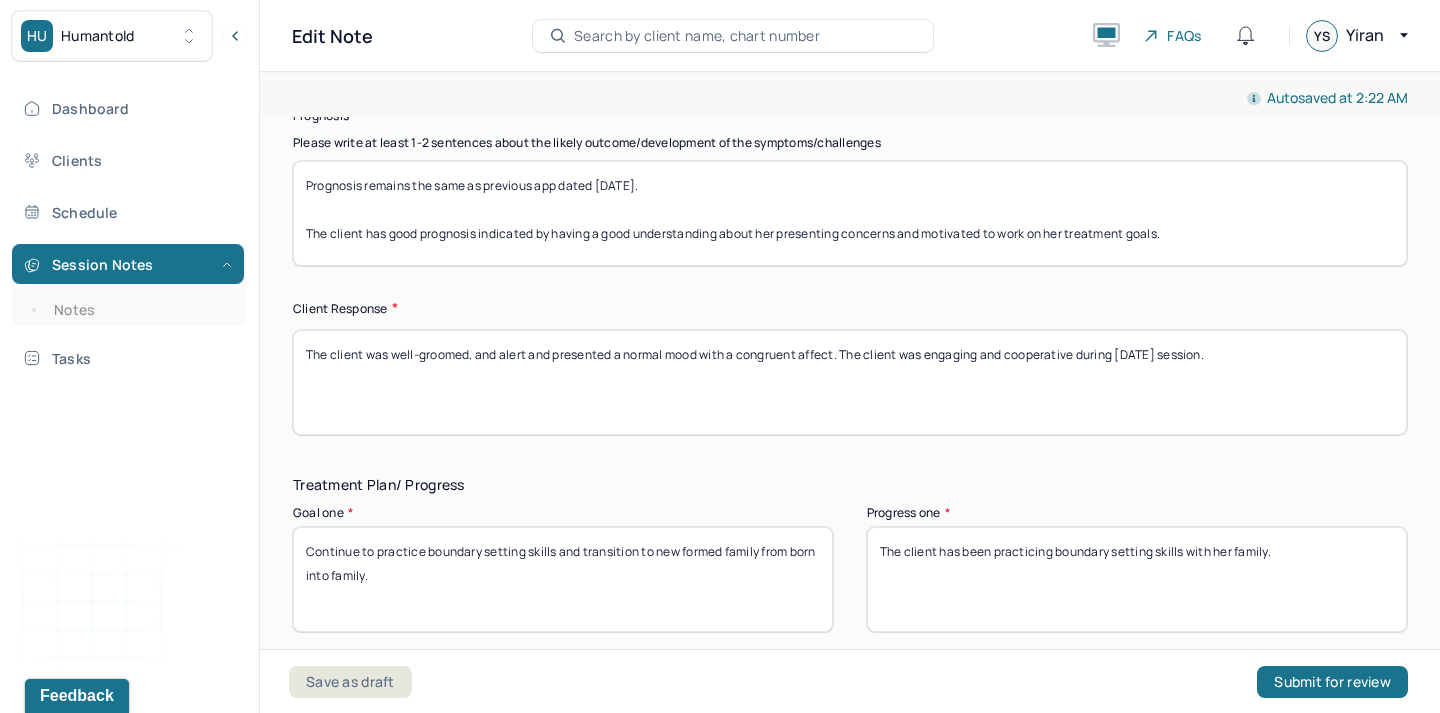 scroll, scrollTop: 3006, scrollLeft: 0, axis: vertical 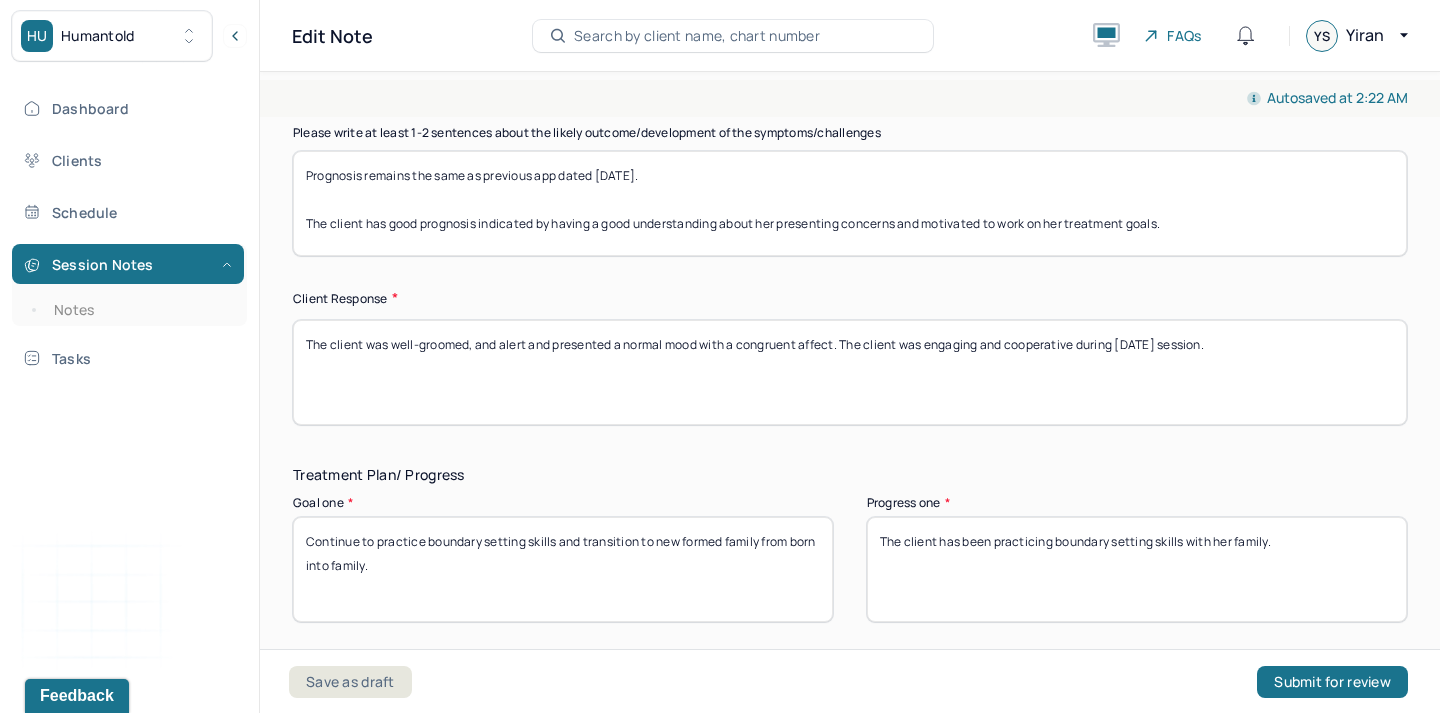 click on "Prognosis remains the same as previous app dated [DATE].
The client has good prognosis indicated by having a good understanding about her presenting concerns and motivated to work on her treatment goals." at bounding box center (850, 203) 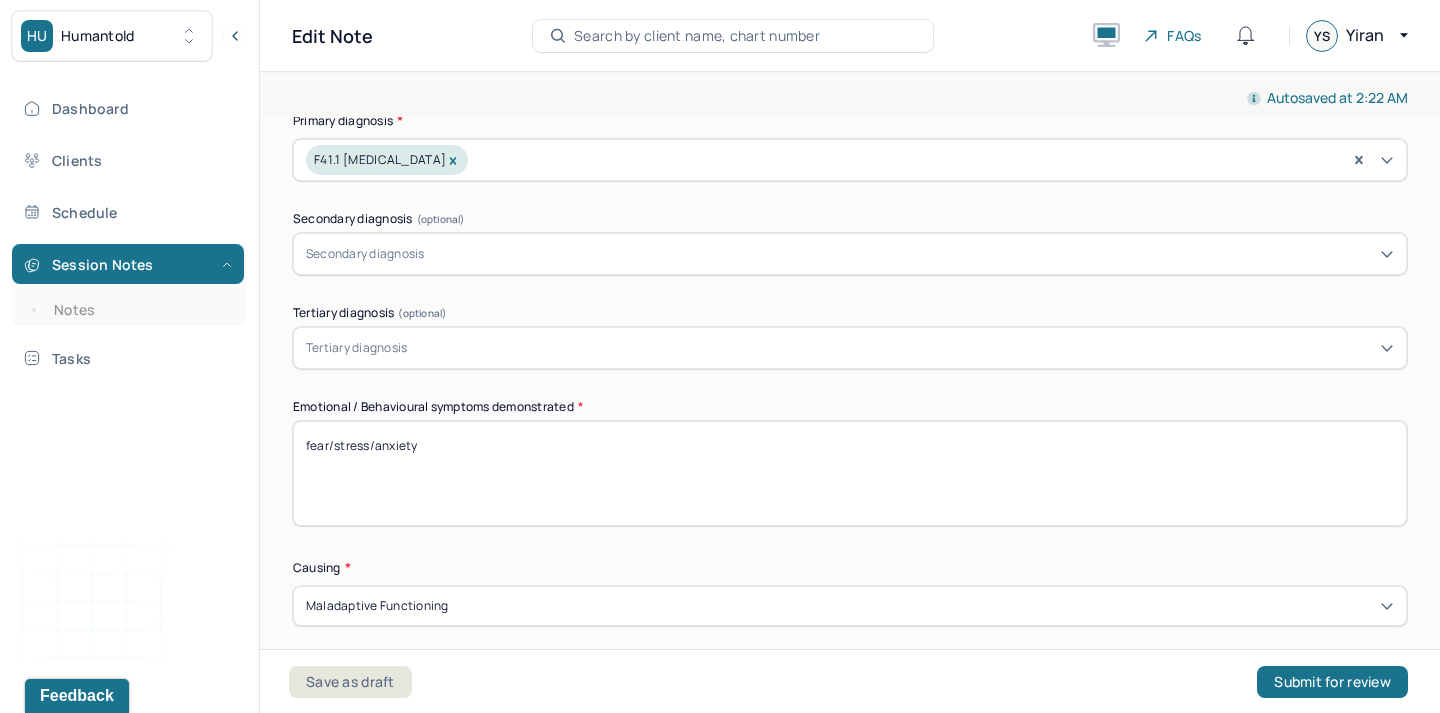 scroll, scrollTop: 759, scrollLeft: 0, axis: vertical 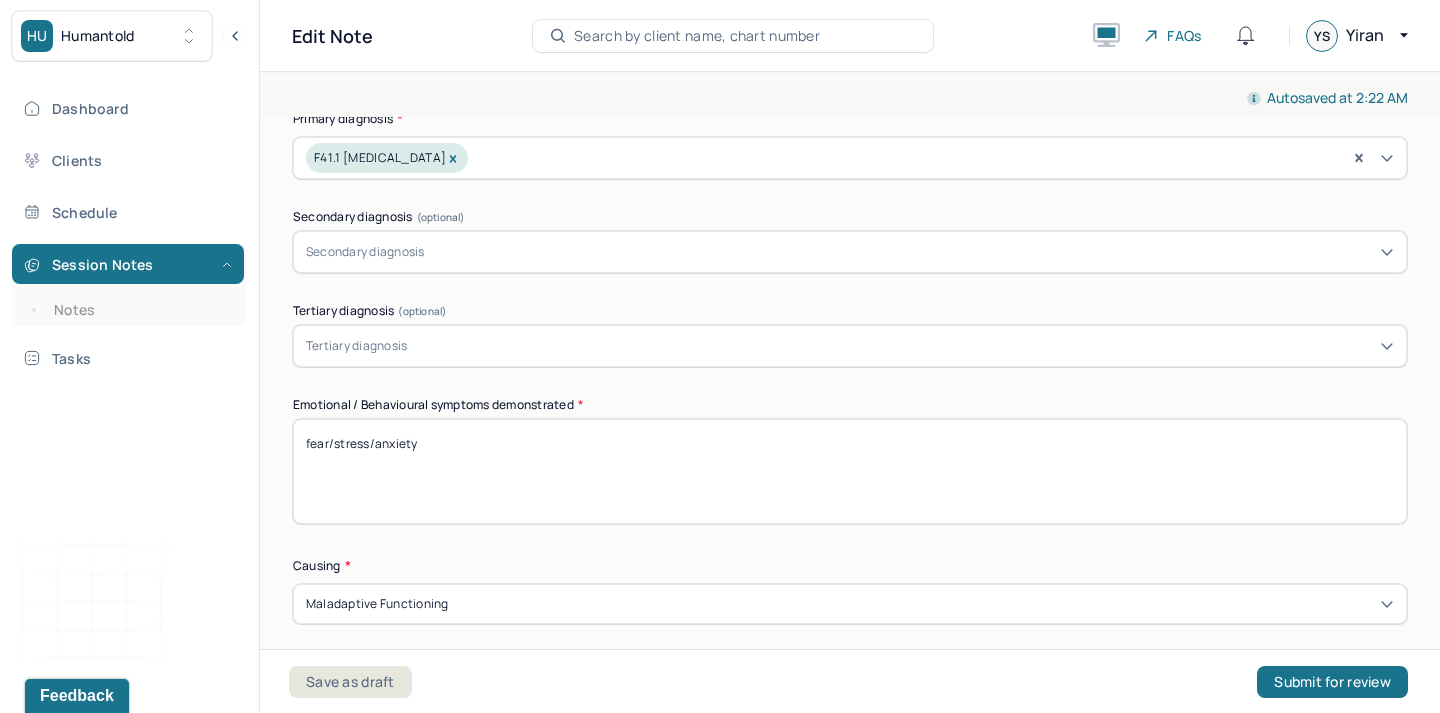 type on "Prognosis remains the same as previous app dated [DATE].
The client has good prognosis indicated by having a good understanding about her presenting concerns and motivated to work on her treatment goals." 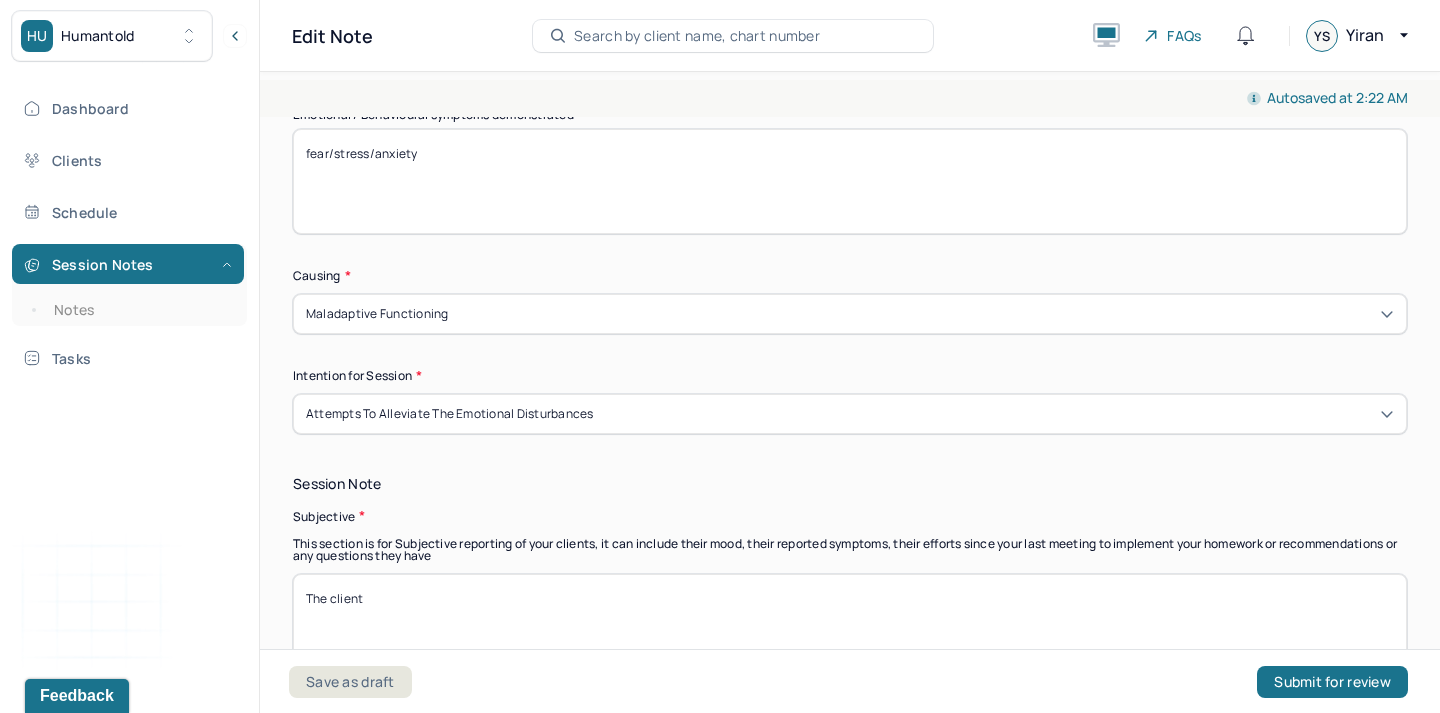 scroll, scrollTop: 1127, scrollLeft: 0, axis: vertical 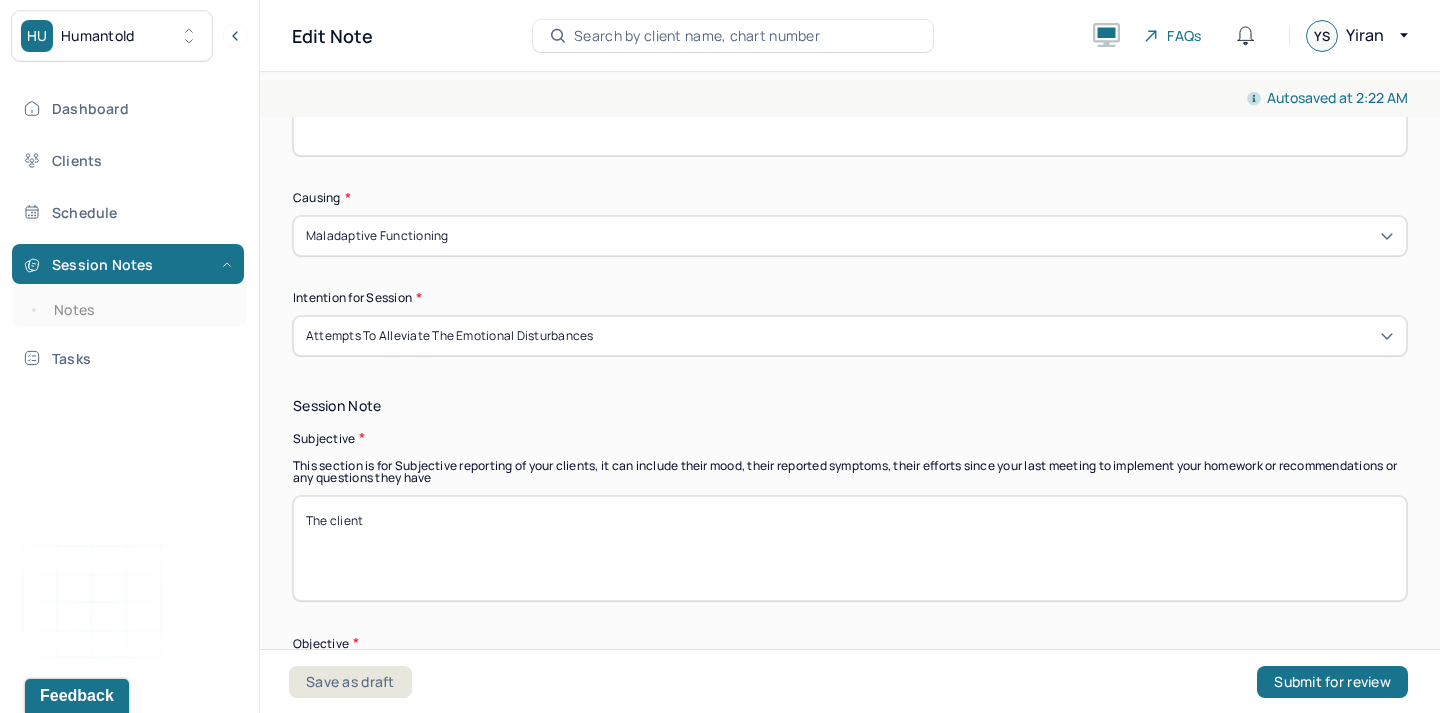 click on "The client" at bounding box center [850, 548] 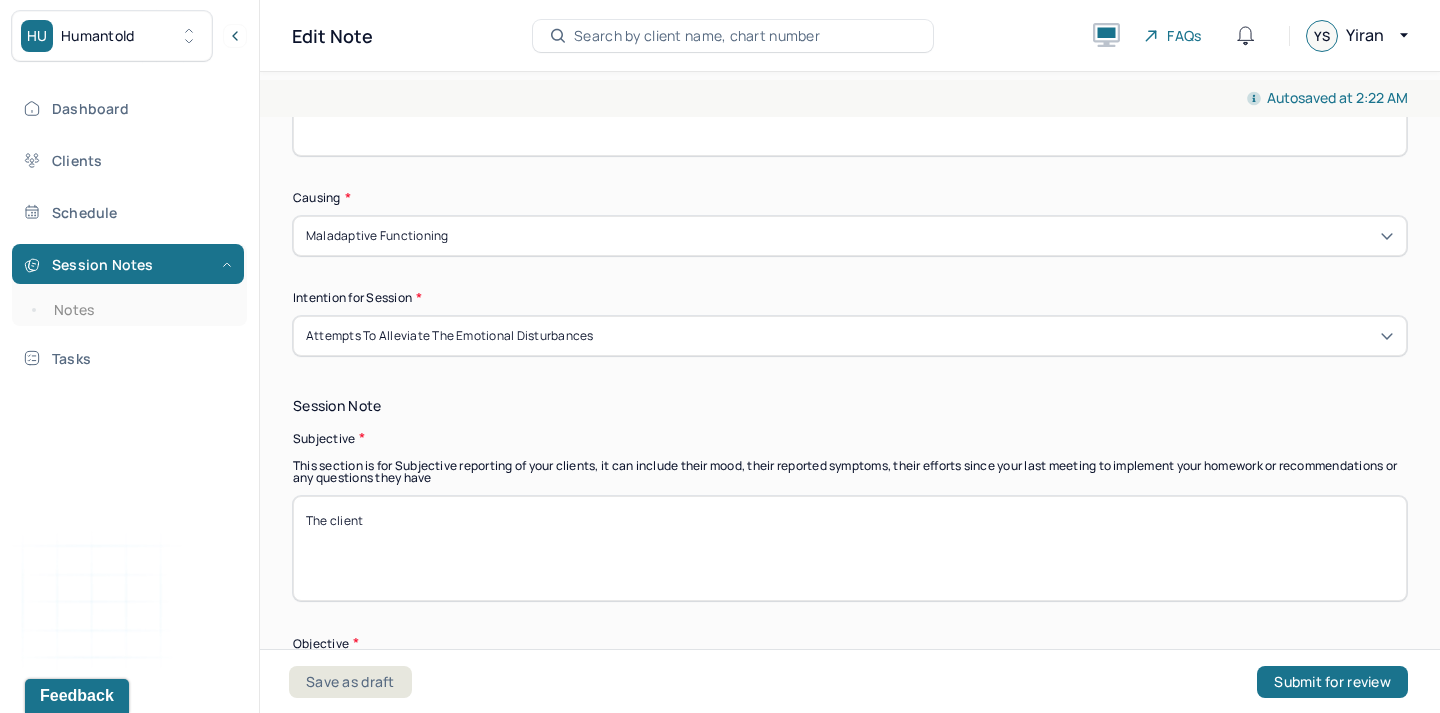 paste on "shared that her husband had a rough week at work and has been expressing his stress through attitude and emotional withdrawal. She reported feeling upset, frustrated, and emotionally impacted by his tendency to externalize his emotions onto her. The client expressed a desire to communicate her feelings to him but also described feeling emotionally exhausted by consistently being the one to initiate difficult conversations and address relational issues." 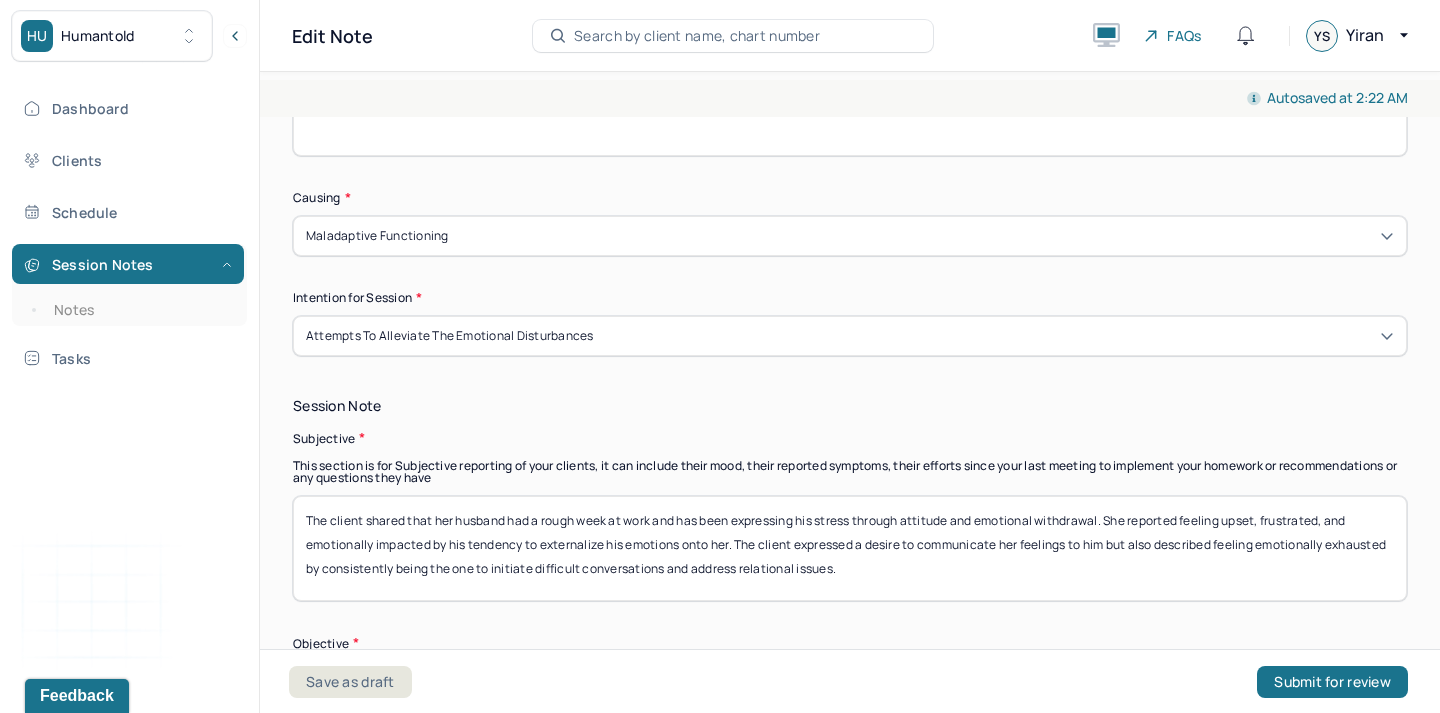 type on "The client shared that her husband had a rough week at work and has been expressing his stress through attitude and emotional withdrawal. She reported feeling upset, frustrated, and emotionally impacted by his tendency to externalize his emotions onto her. The client expressed a desire to communicate her feelings to him but also described feeling emotionally exhausted by consistently being the one to initiate difficult conversations and address relational issues." 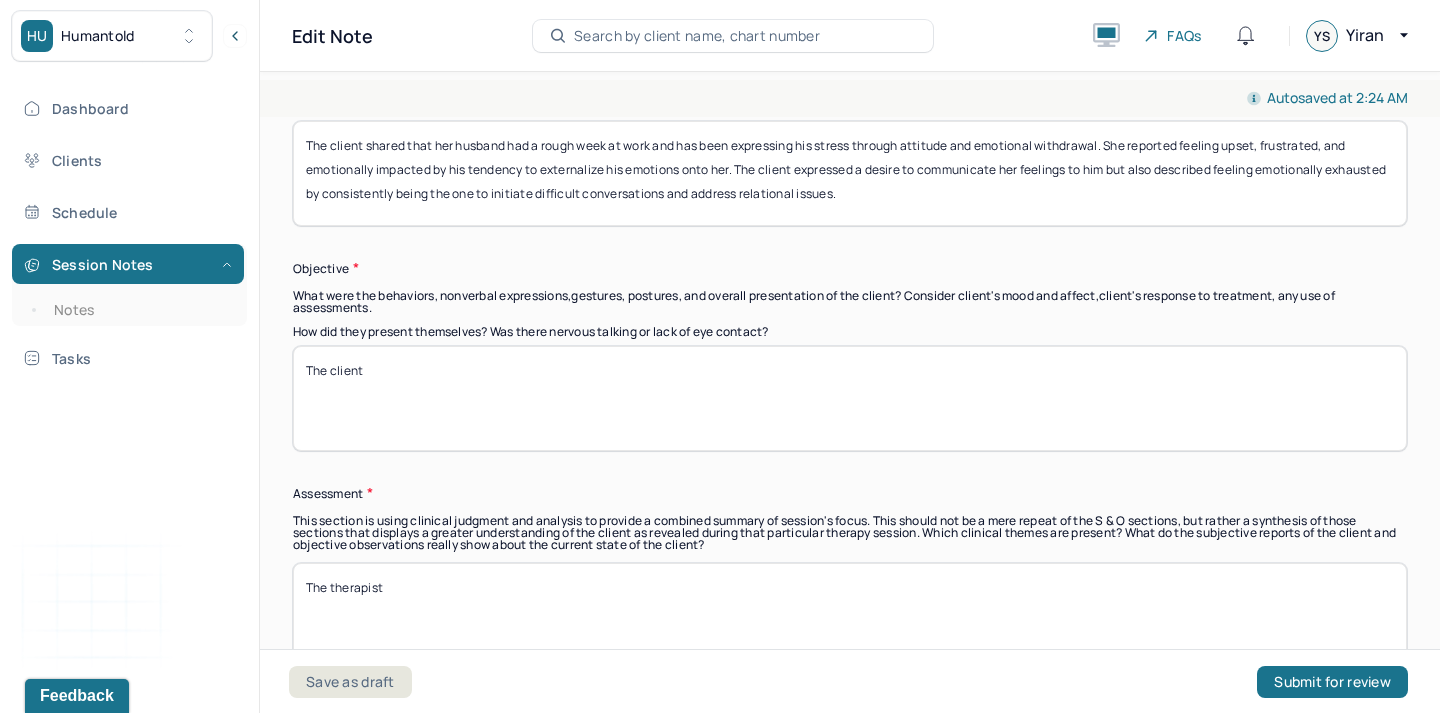 scroll, scrollTop: 1501, scrollLeft: 0, axis: vertical 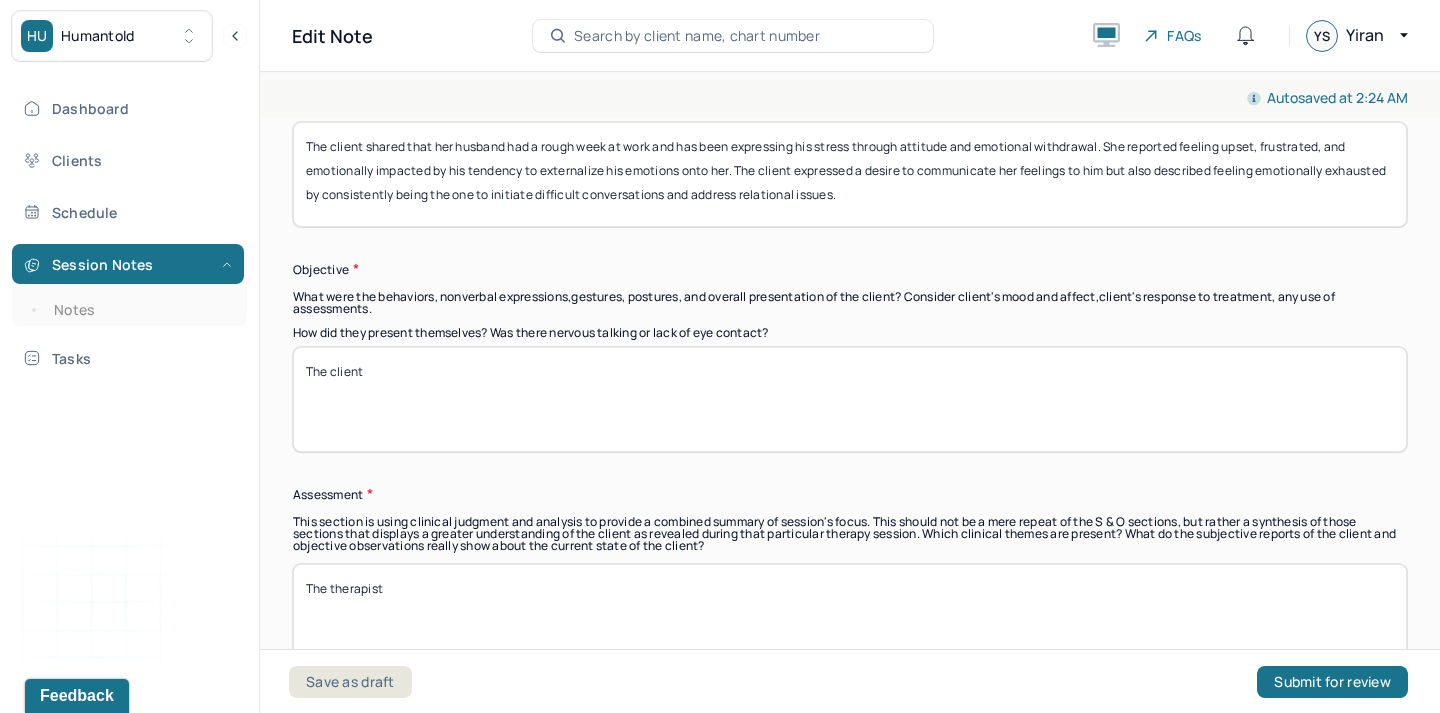 click on "The client" at bounding box center (850, 399) 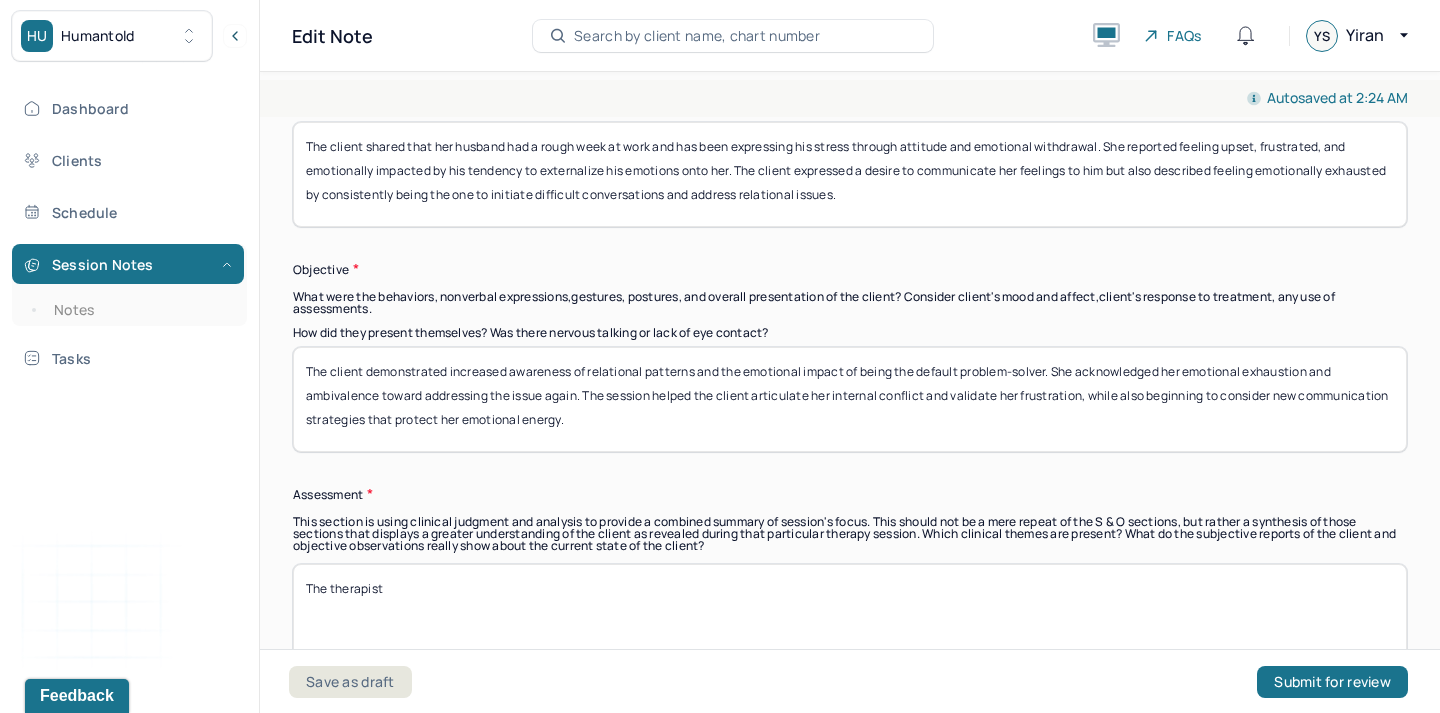 type on "The client demonstrated increased awareness of relational patterns and the emotional impact of being the default problem-solver. She acknowledged her emotional exhaustion and ambivalence toward addressing the issue again. The session helped the client articulate her internal conflict and validate her frustration, while also beginning to consider new communication strategies that protect her emotional energy." 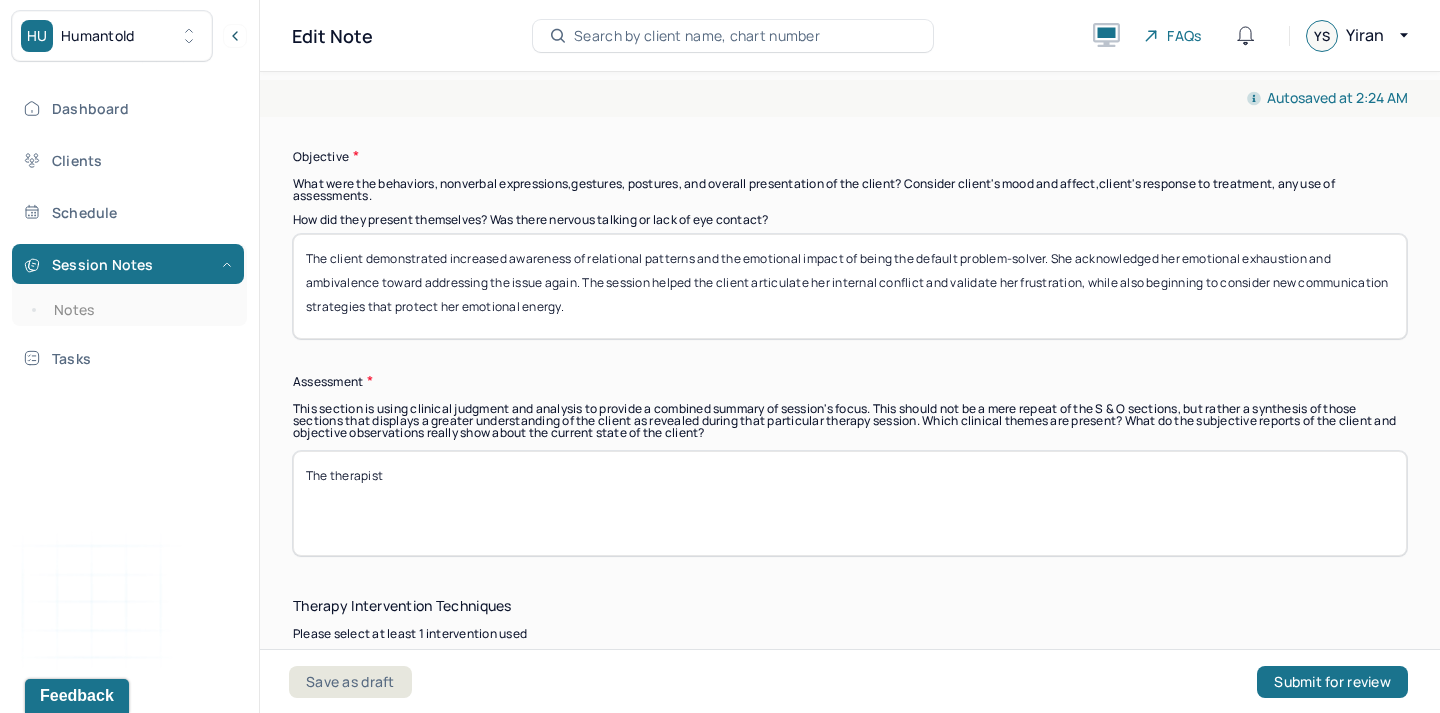 scroll, scrollTop: 1630, scrollLeft: 0, axis: vertical 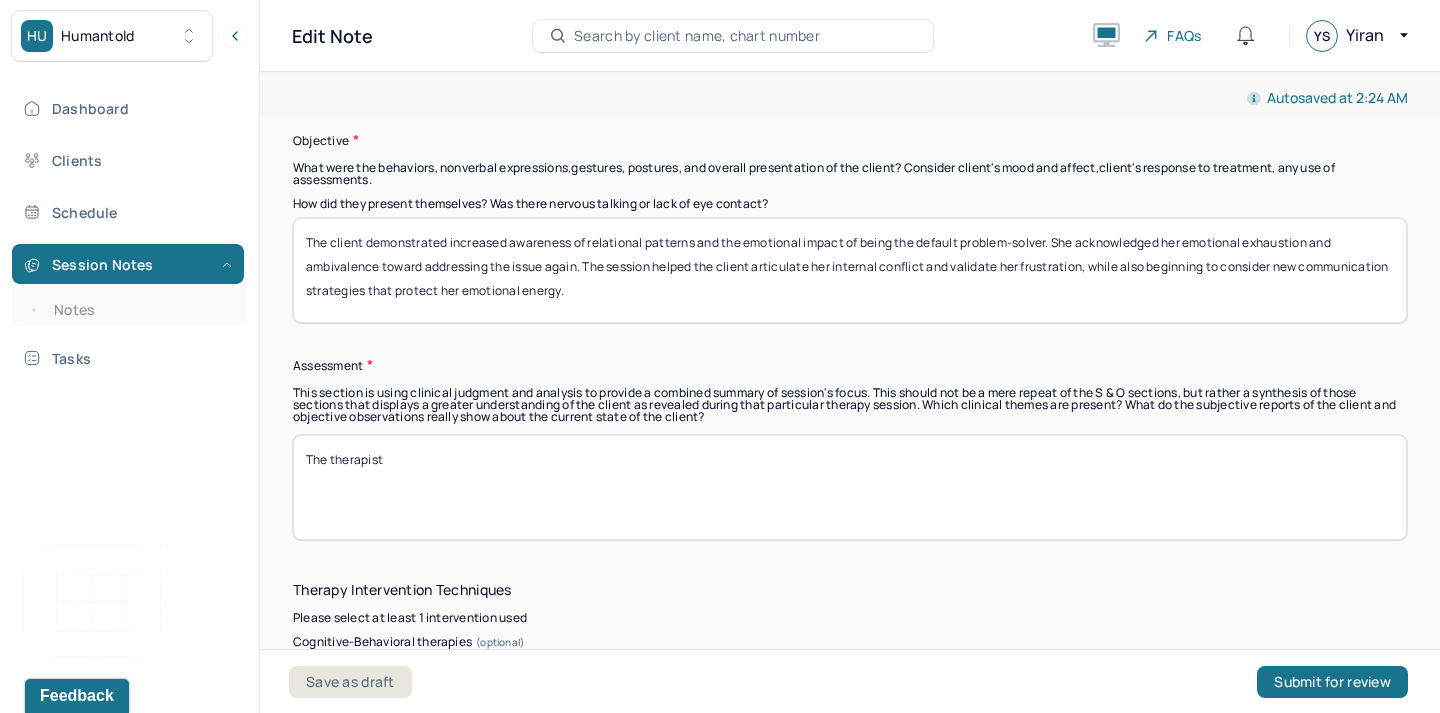 click on "The therapist" at bounding box center [850, 487] 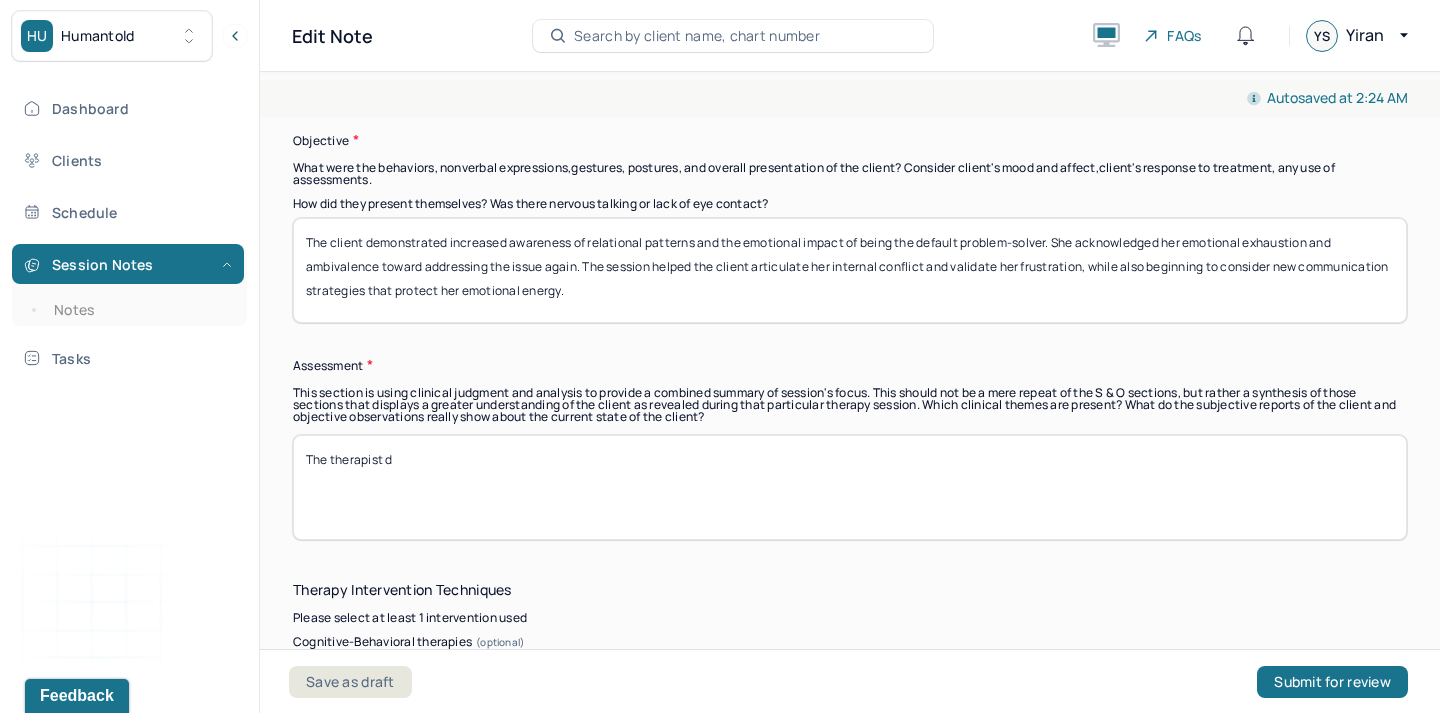 paste on "iscussed strategies for assertive communication and setting boundaries around emotional responsibility." 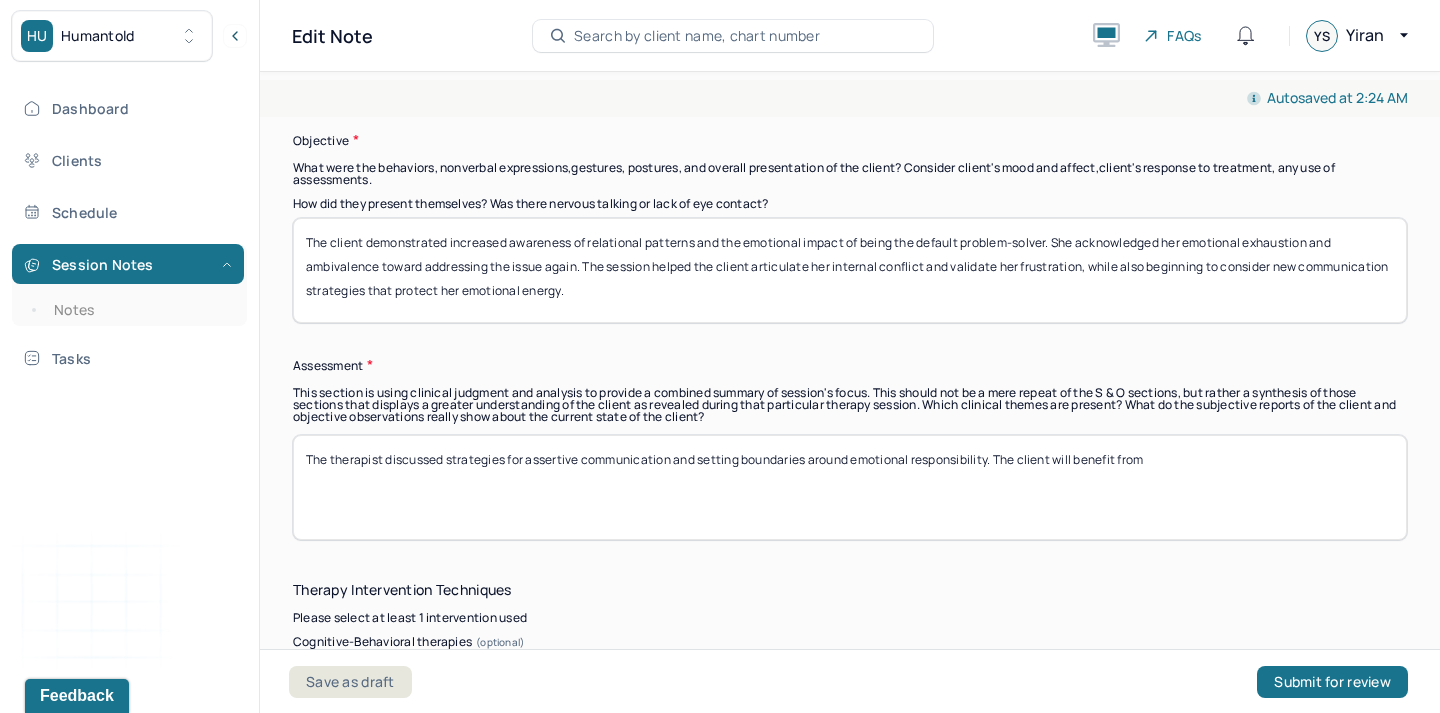 paste on "identifying emotional boundaries and redefining roles in the relationship." 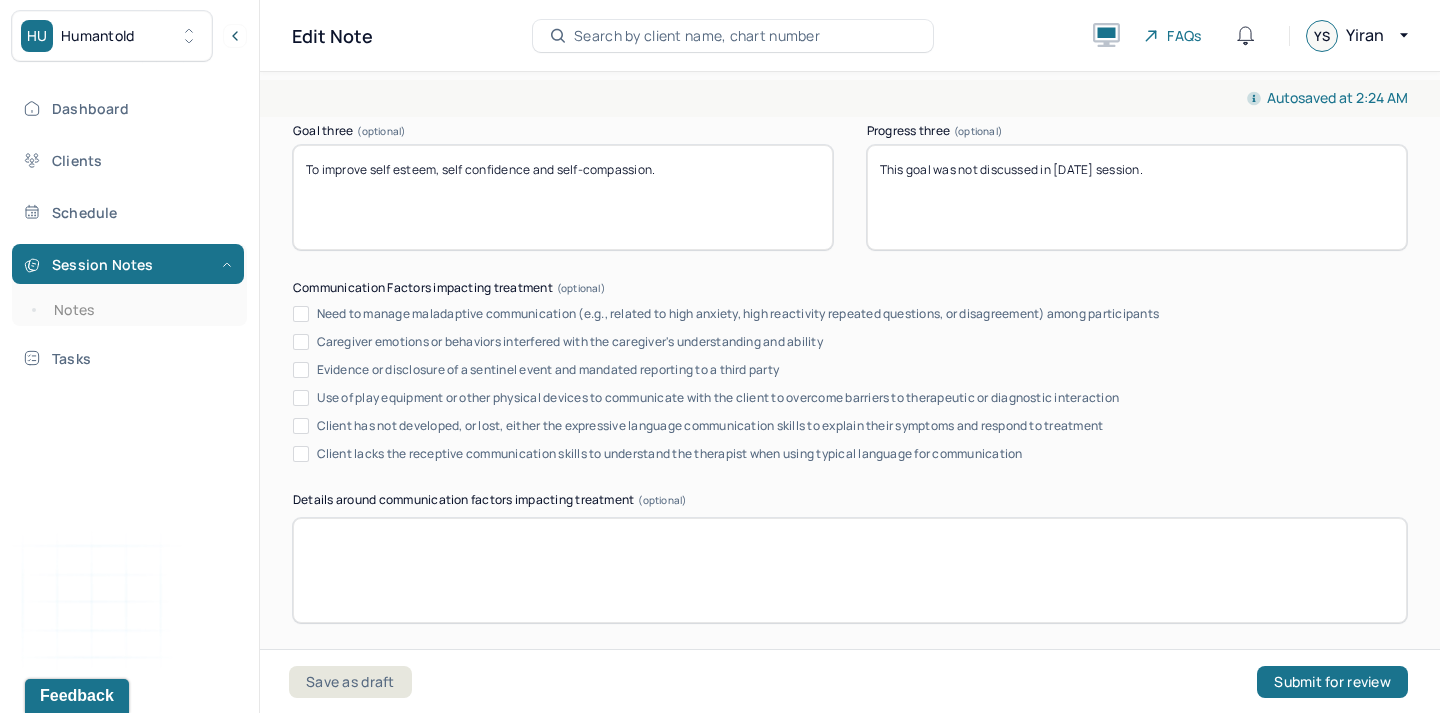 scroll, scrollTop: 3946, scrollLeft: 0, axis: vertical 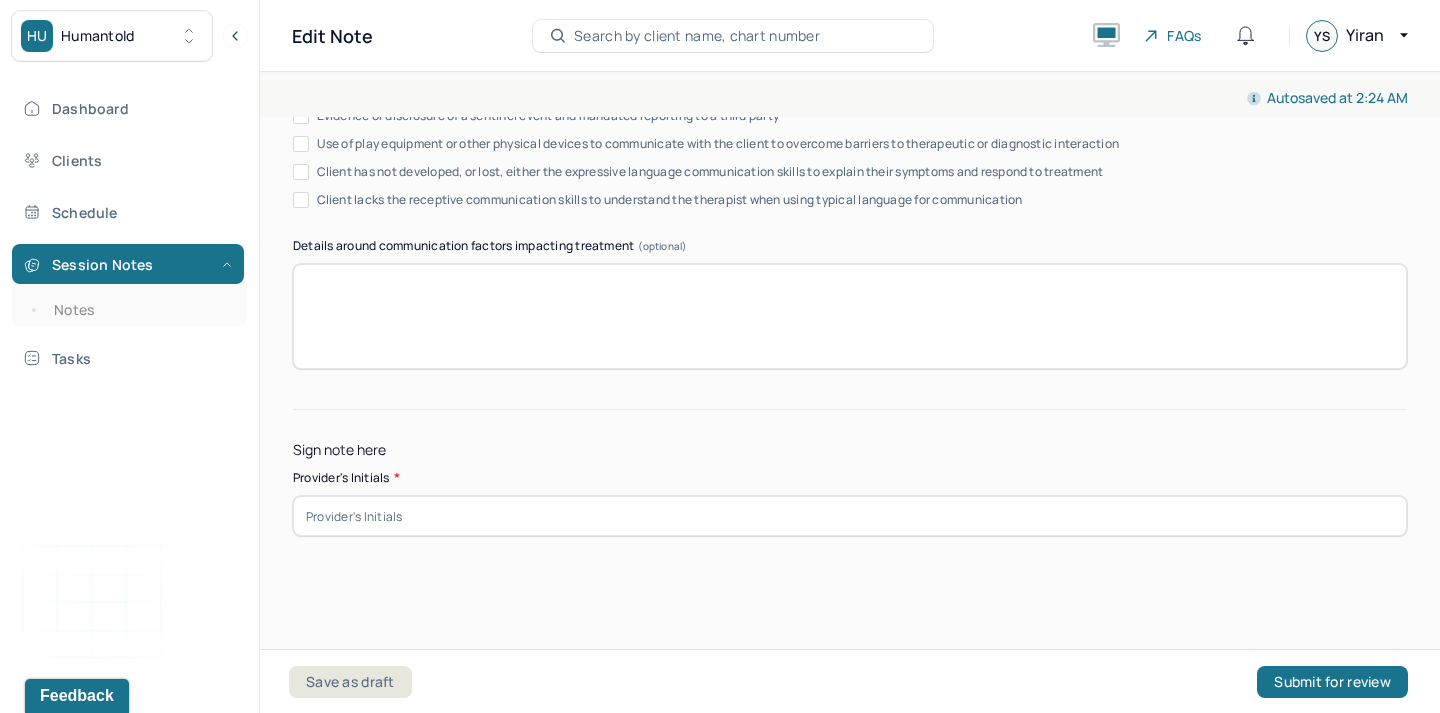 type on "The therapist discussed strategies for assertive communication and setting boundaries around emotional responsibility. The client will benefit from identifying emotional boundaries and redefining roles in the relationship." 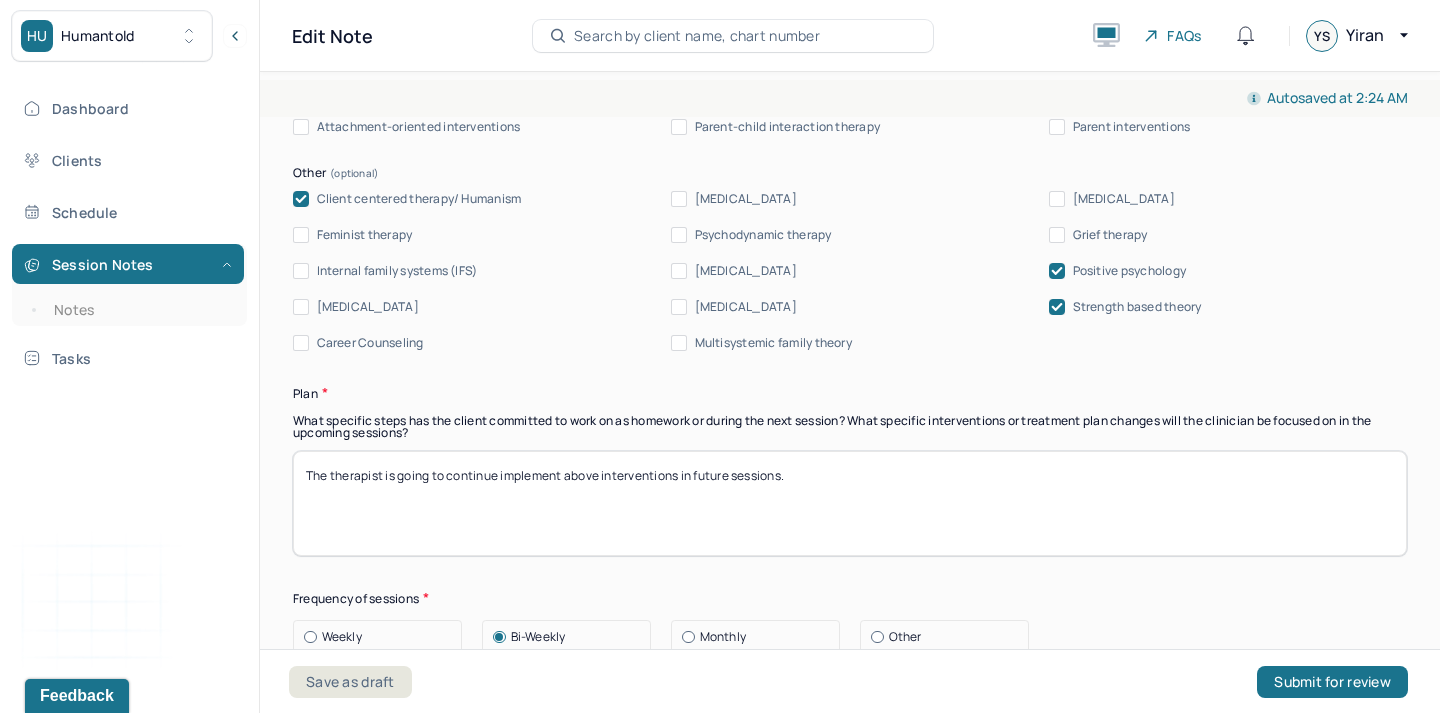 scroll, scrollTop: 1265, scrollLeft: 0, axis: vertical 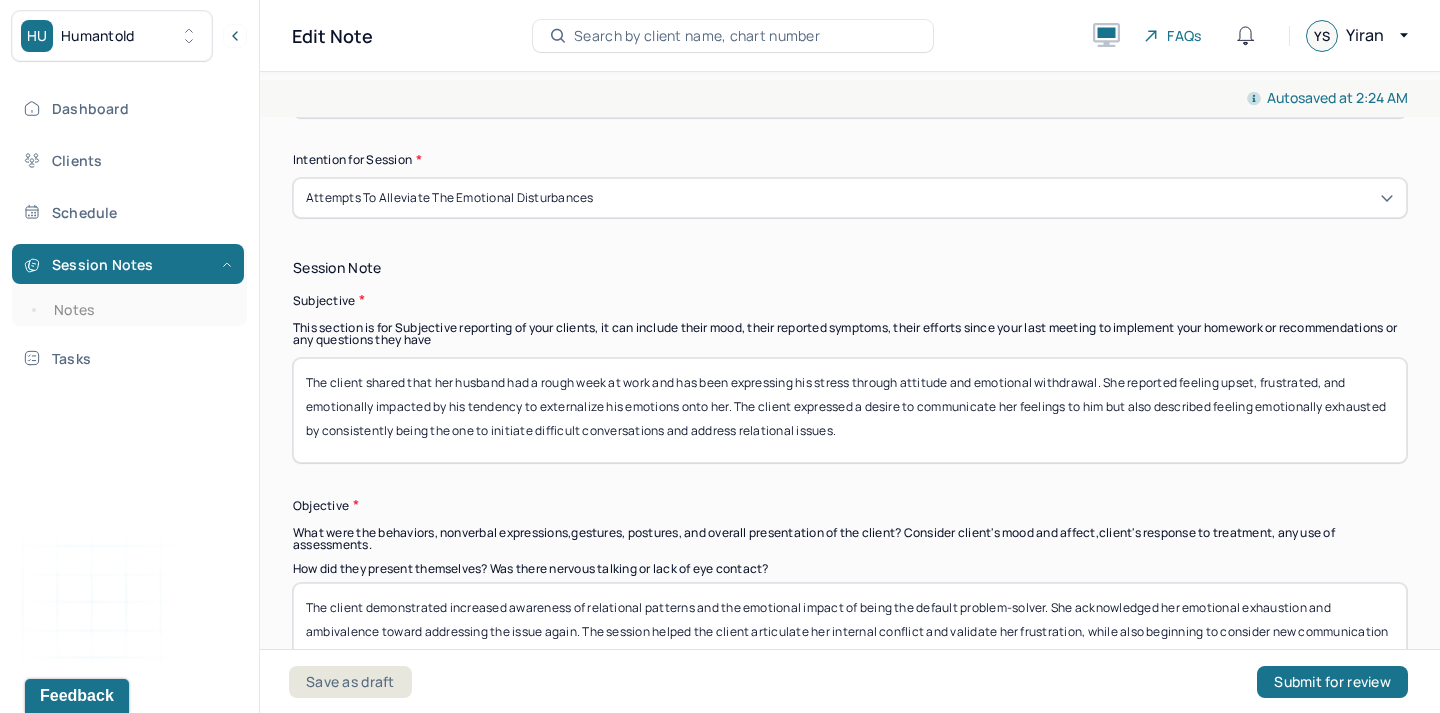 type on "y.s." 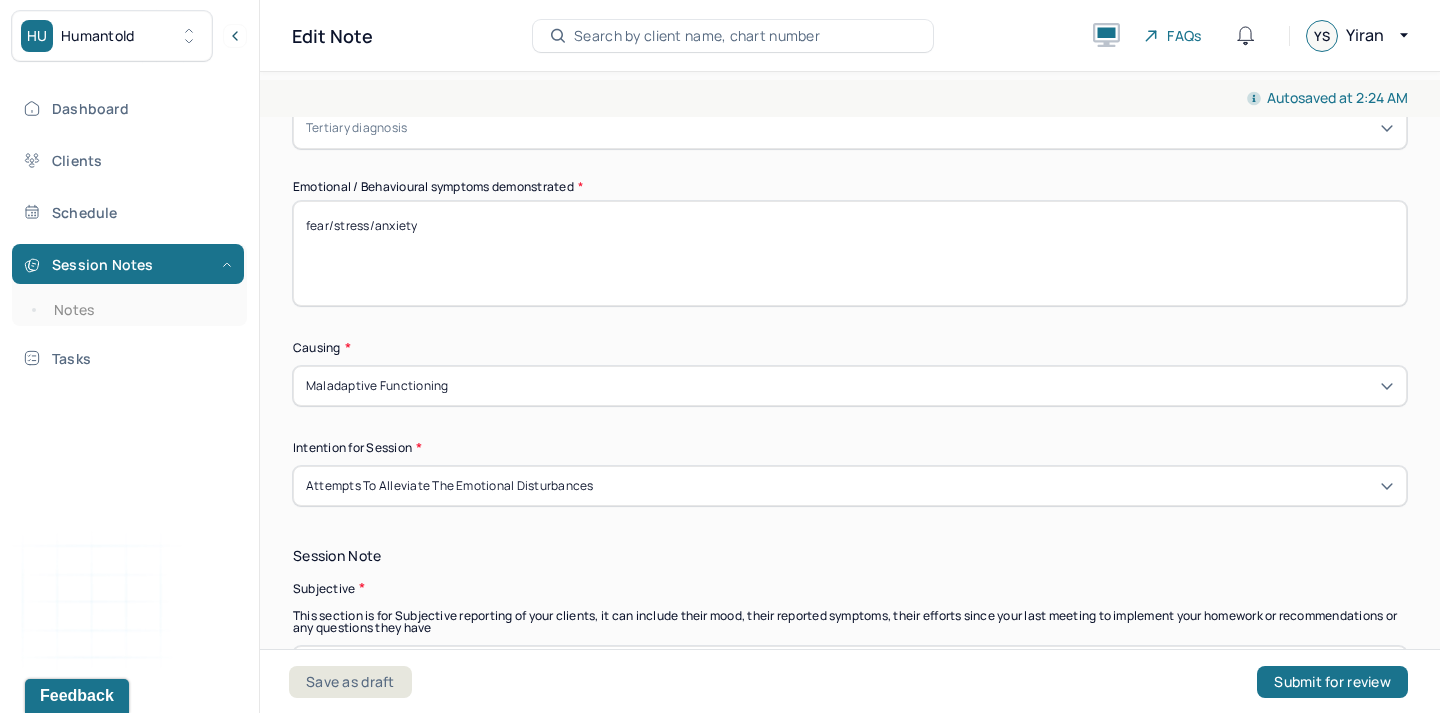 scroll, scrollTop: 826, scrollLeft: 0, axis: vertical 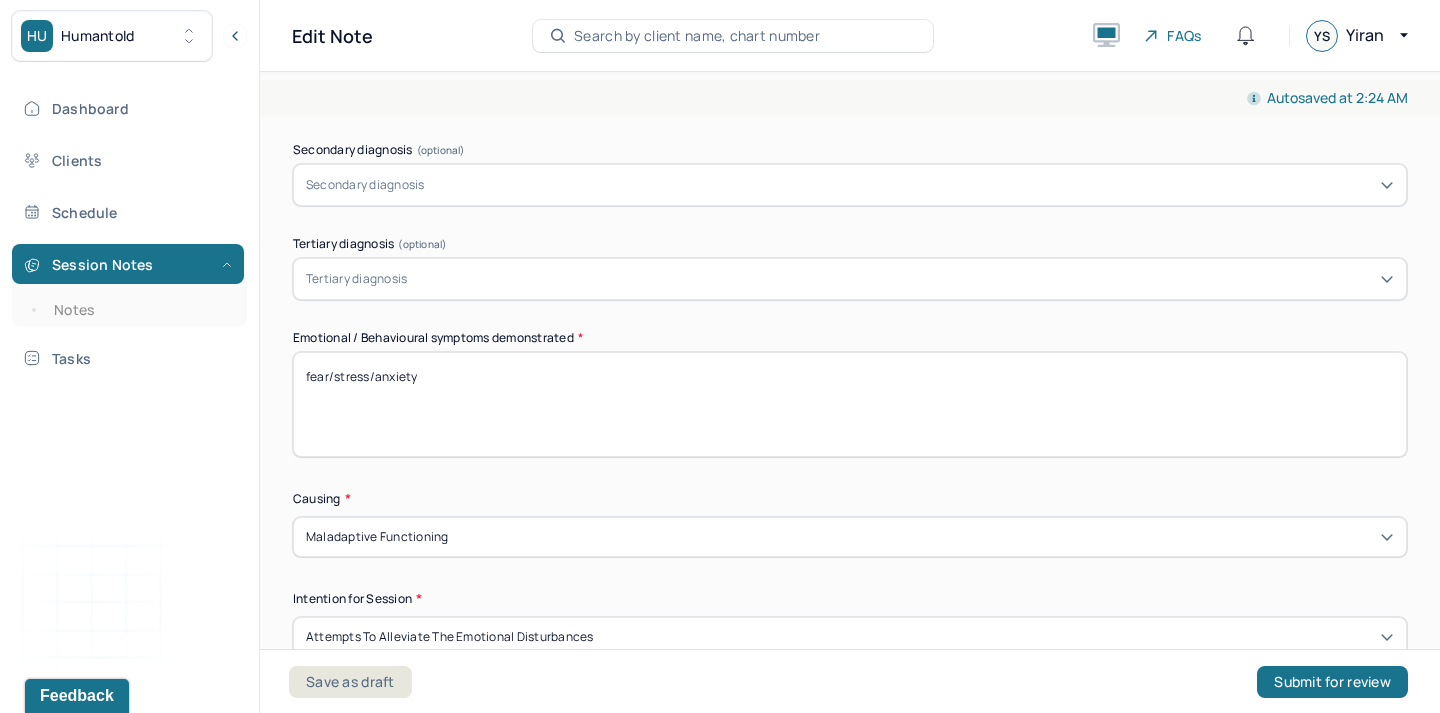 drag, startPoint x: 327, startPoint y: 372, endPoint x: 277, endPoint y: 373, distance: 50.01 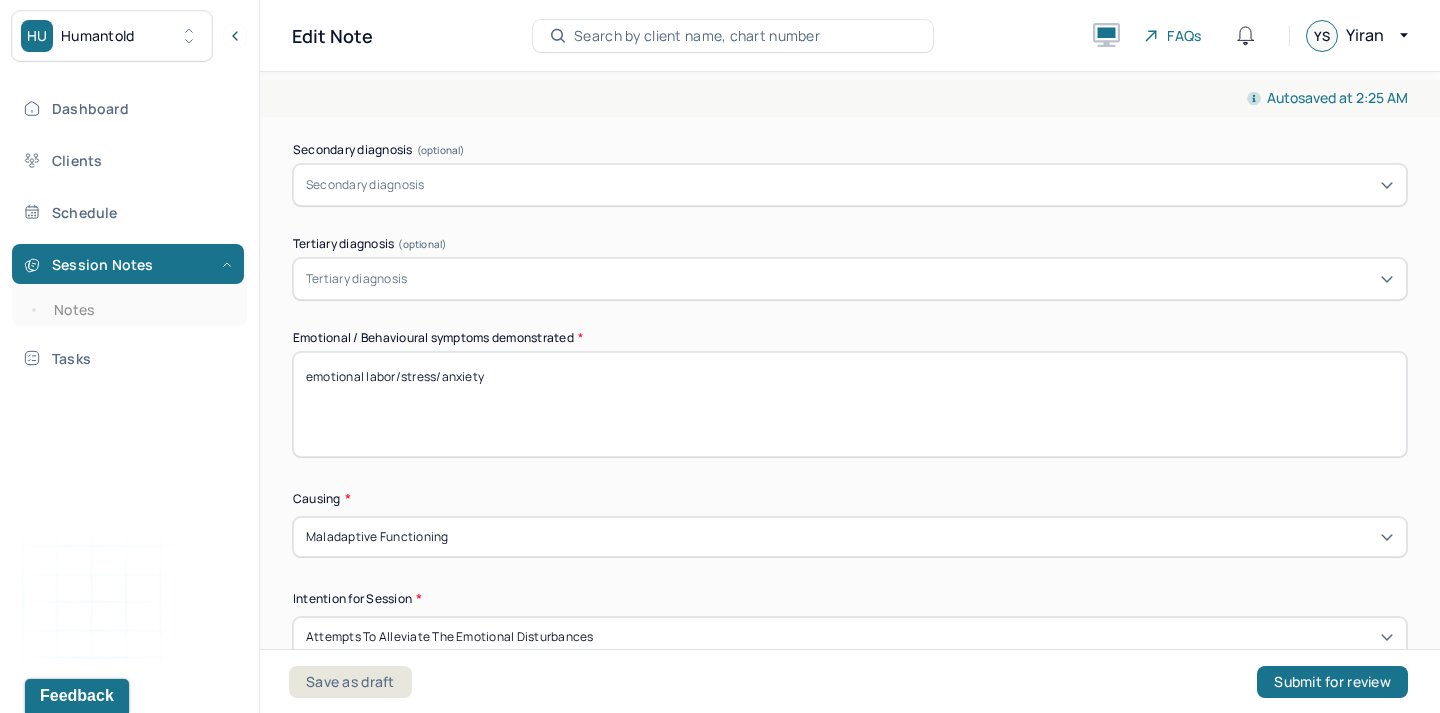 drag, startPoint x: 442, startPoint y: 373, endPoint x: 508, endPoint y: 373, distance: 66 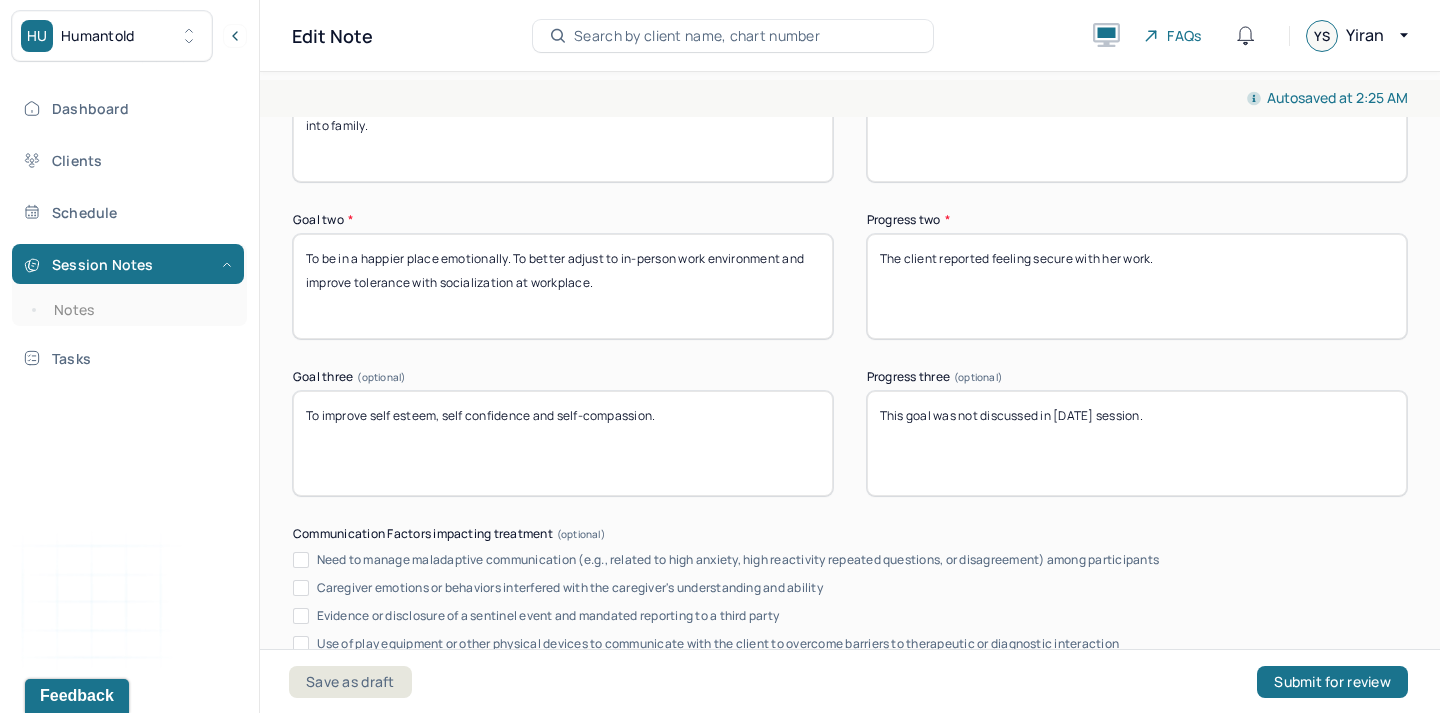 scroll, scrollTop: 3946, scrollLeft: 0, axis: vertical 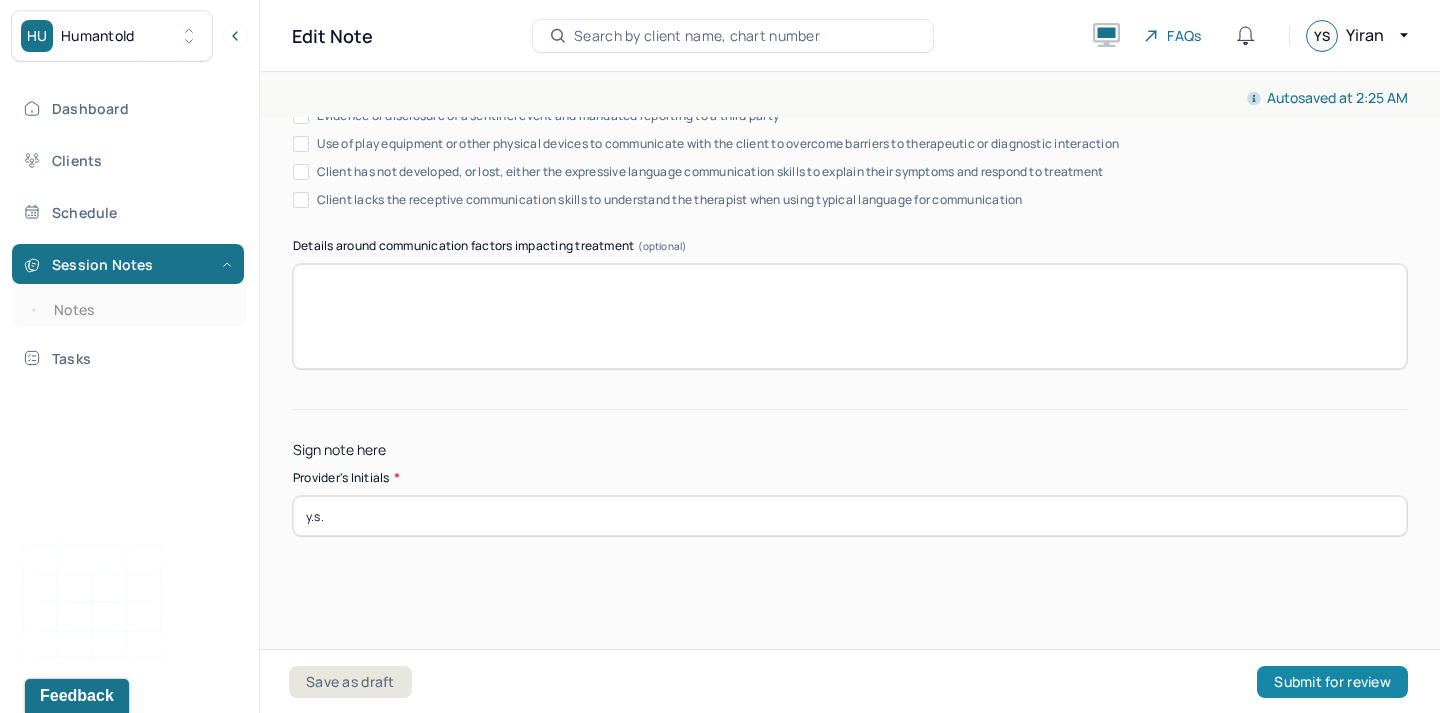 type on "emotional labor/stress/communication issue" 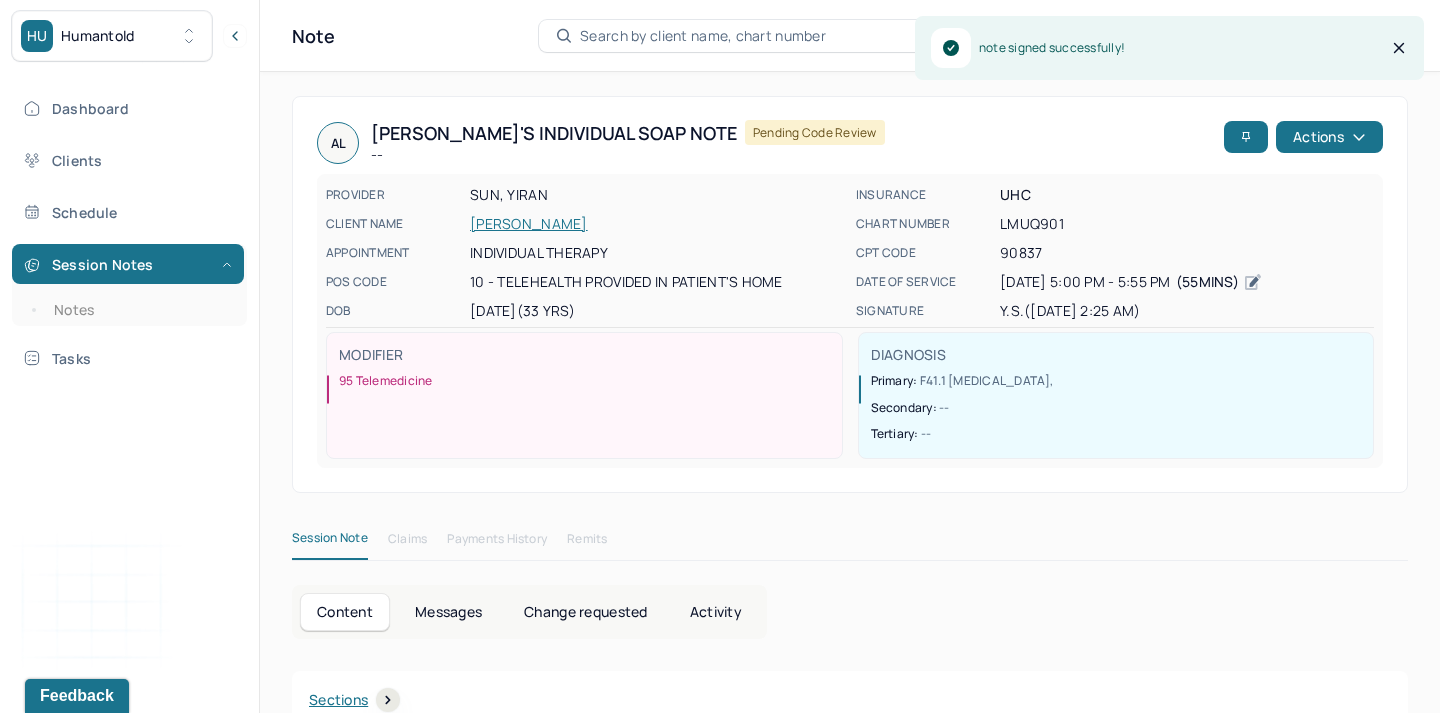 click on "Session Notes Notes" at bounding box center (129, 285) 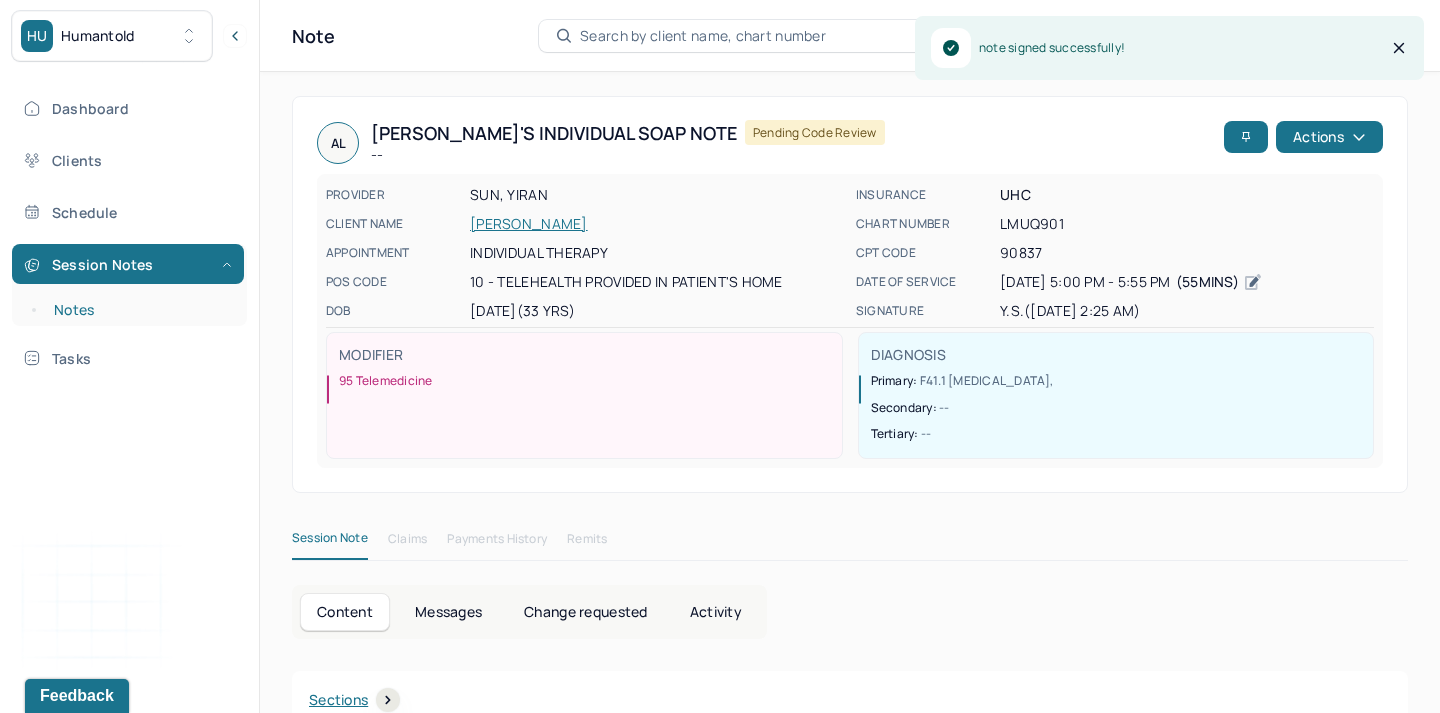 click on "Notes" at bounding box center (139, 310) 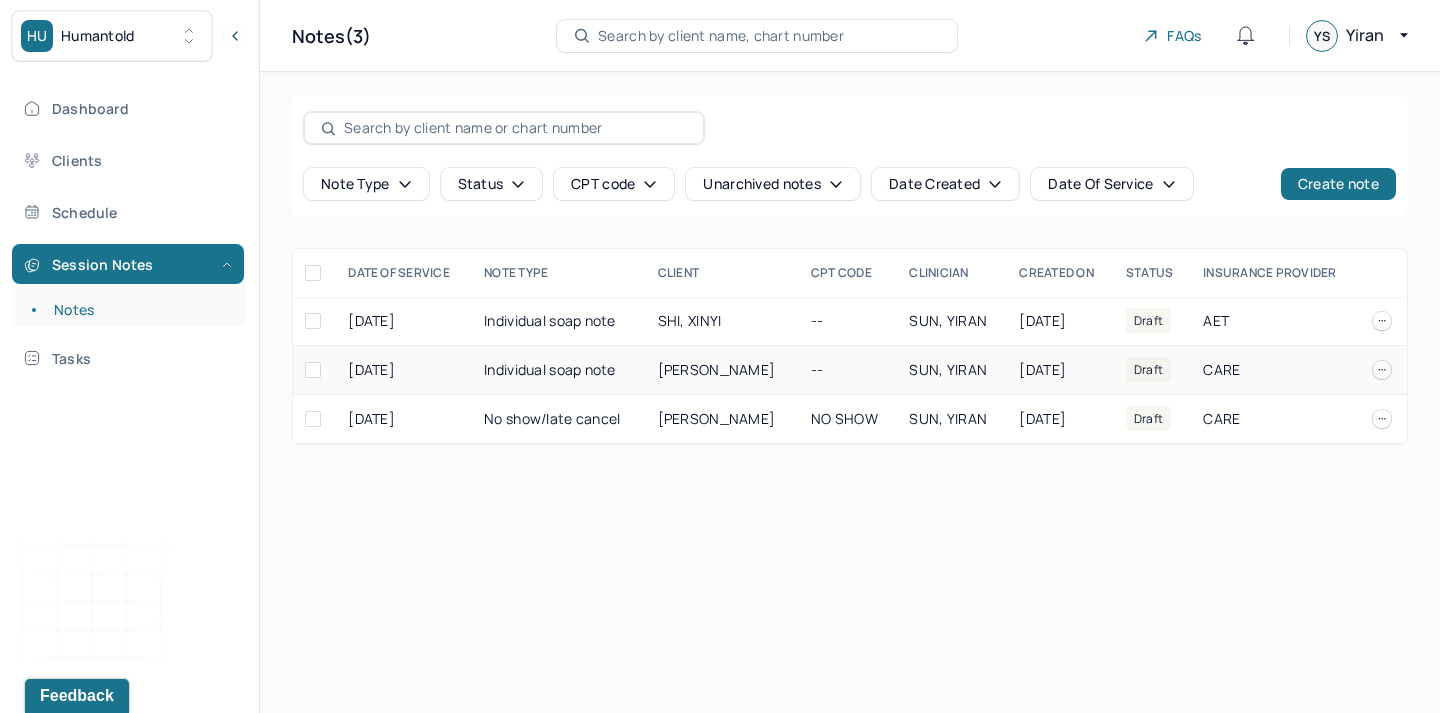 click on "Individual soap note" at bounding box center (558, 370) 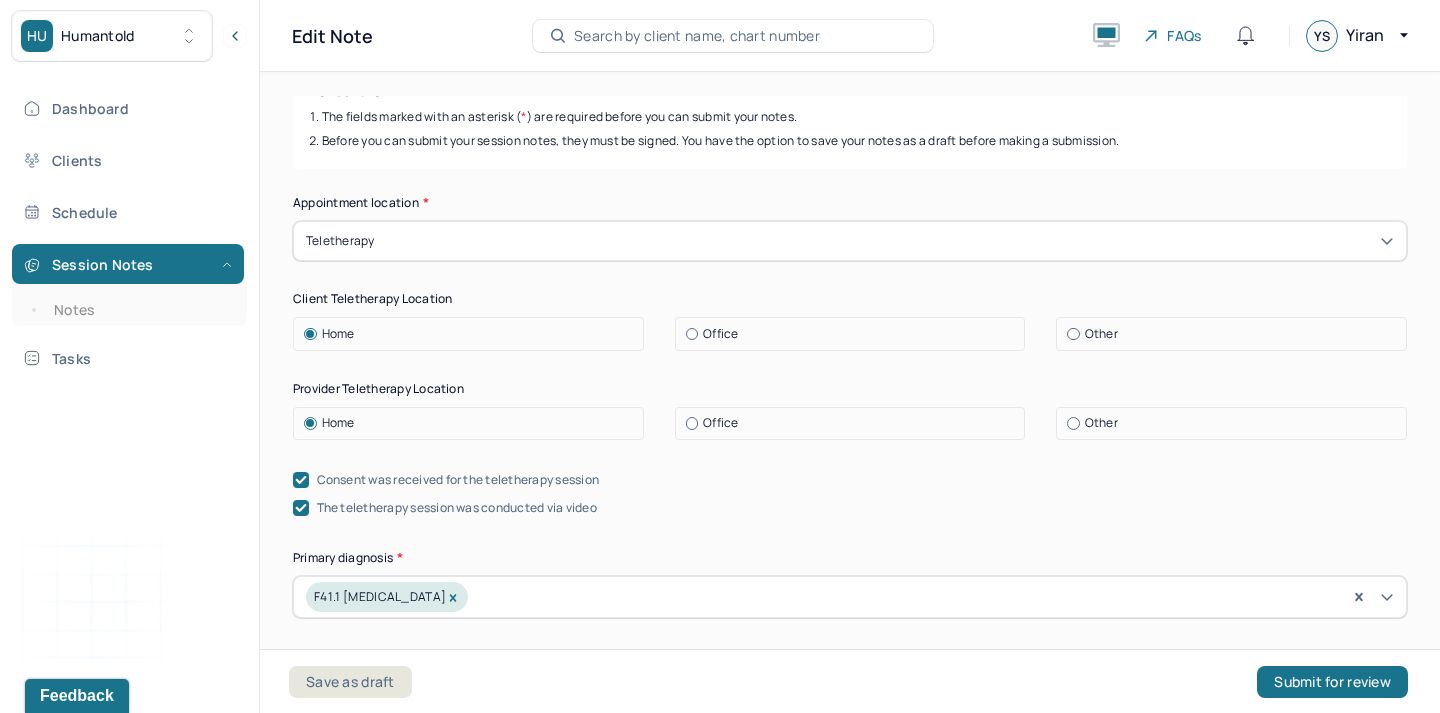 scroll, scrollTop: 326, scrollLeft: 0, axis: vertical 